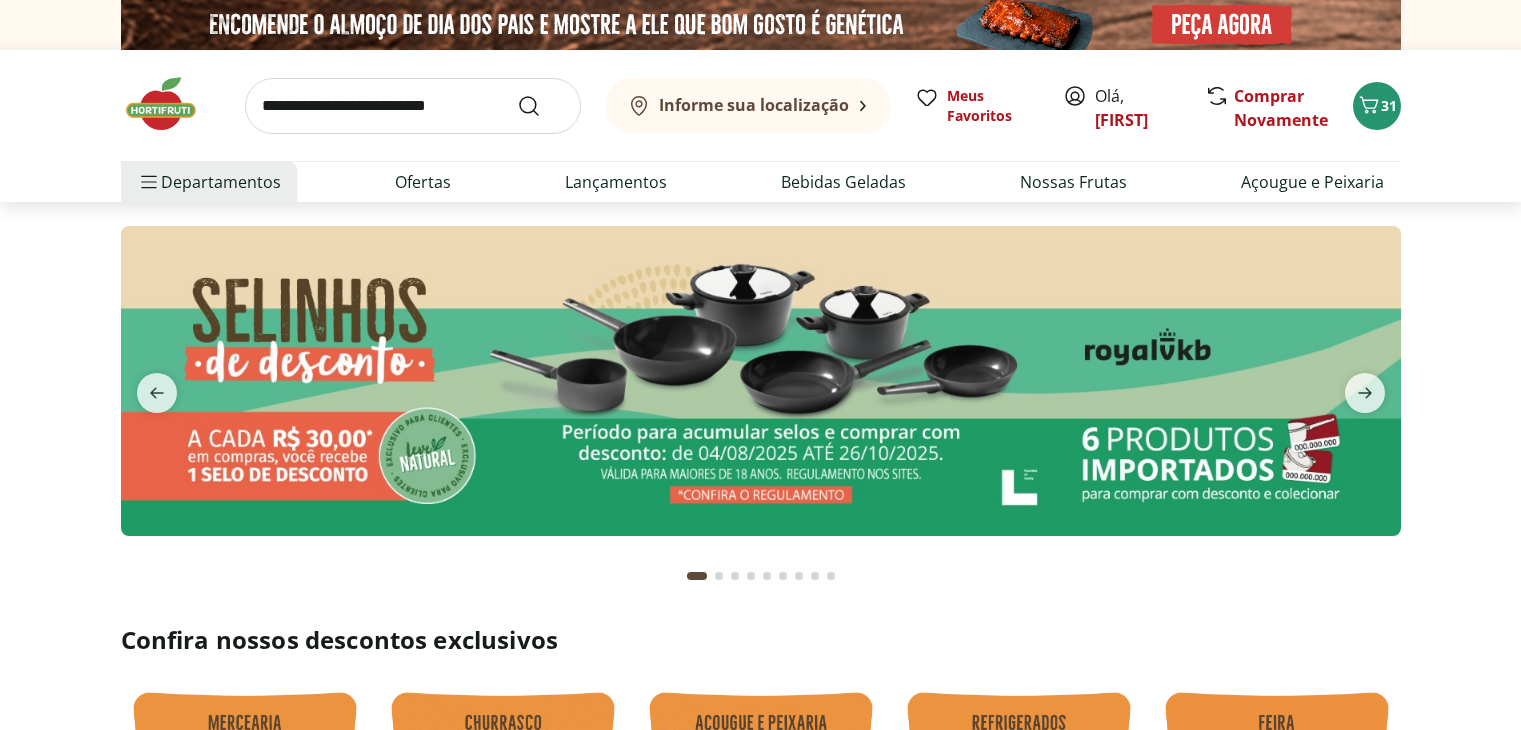 scroll, scrollTop: 0, scrollLeft: 0, axis: both 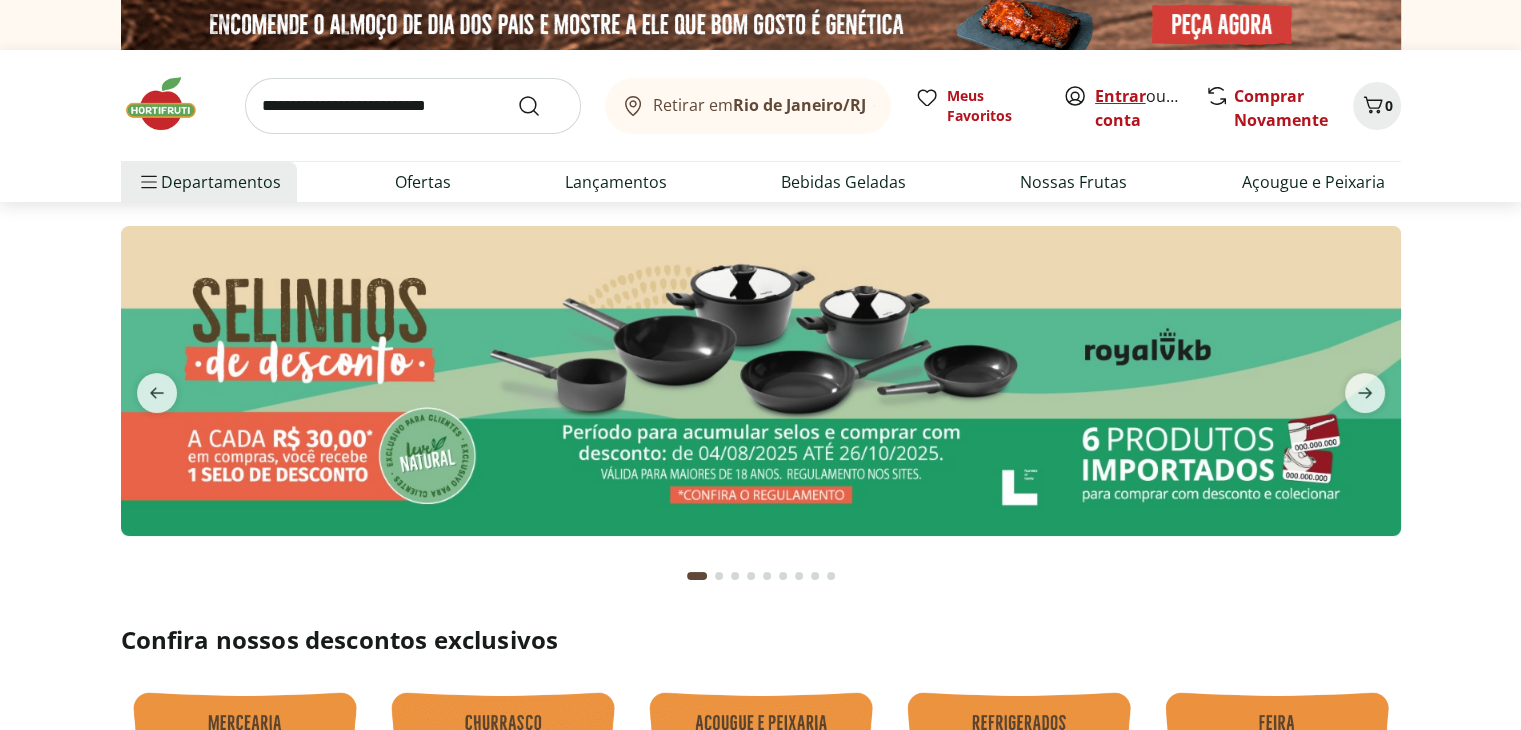click on "Entrar" at bounding box center [1120, 96] 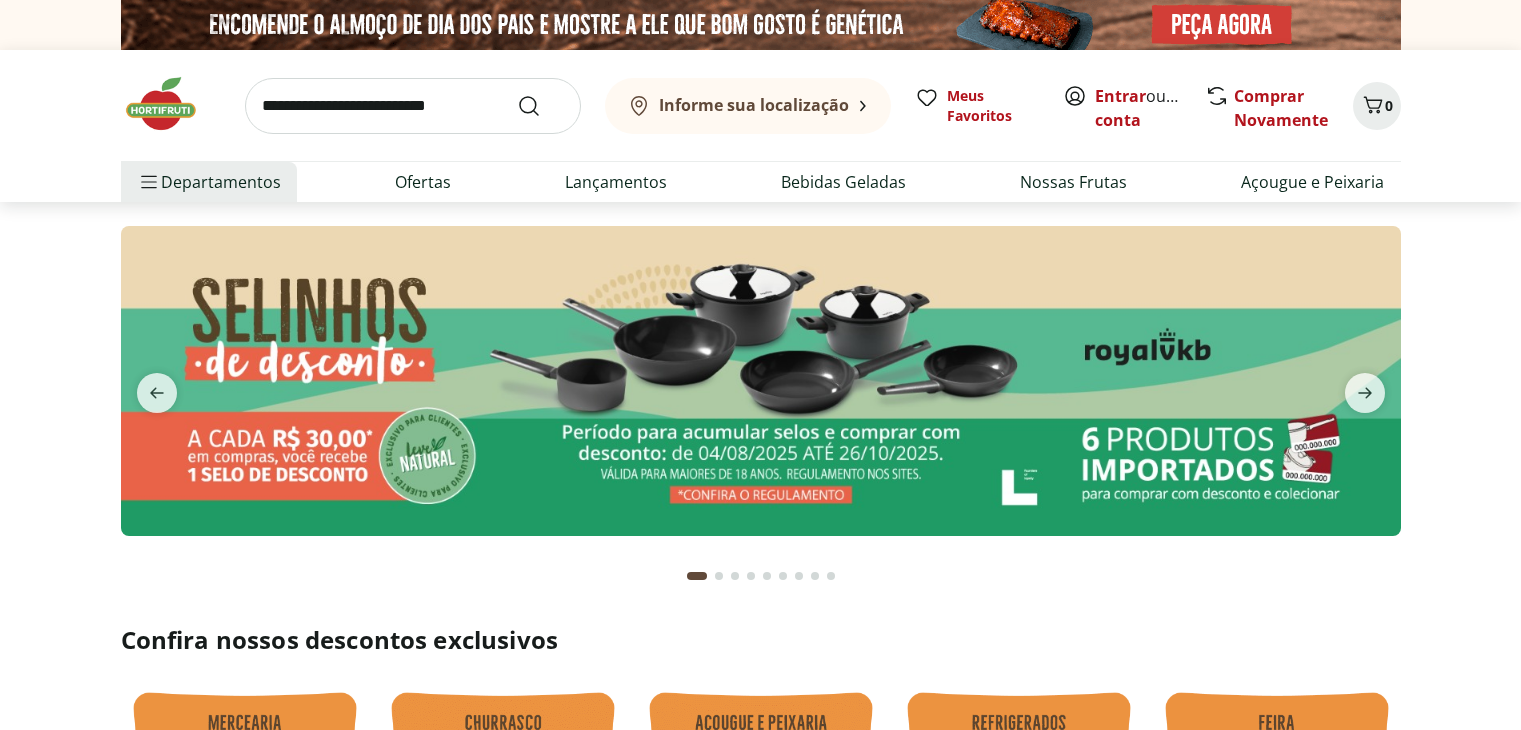 scroll, scrollTop: 0, scrollLeft: 0, axis: both 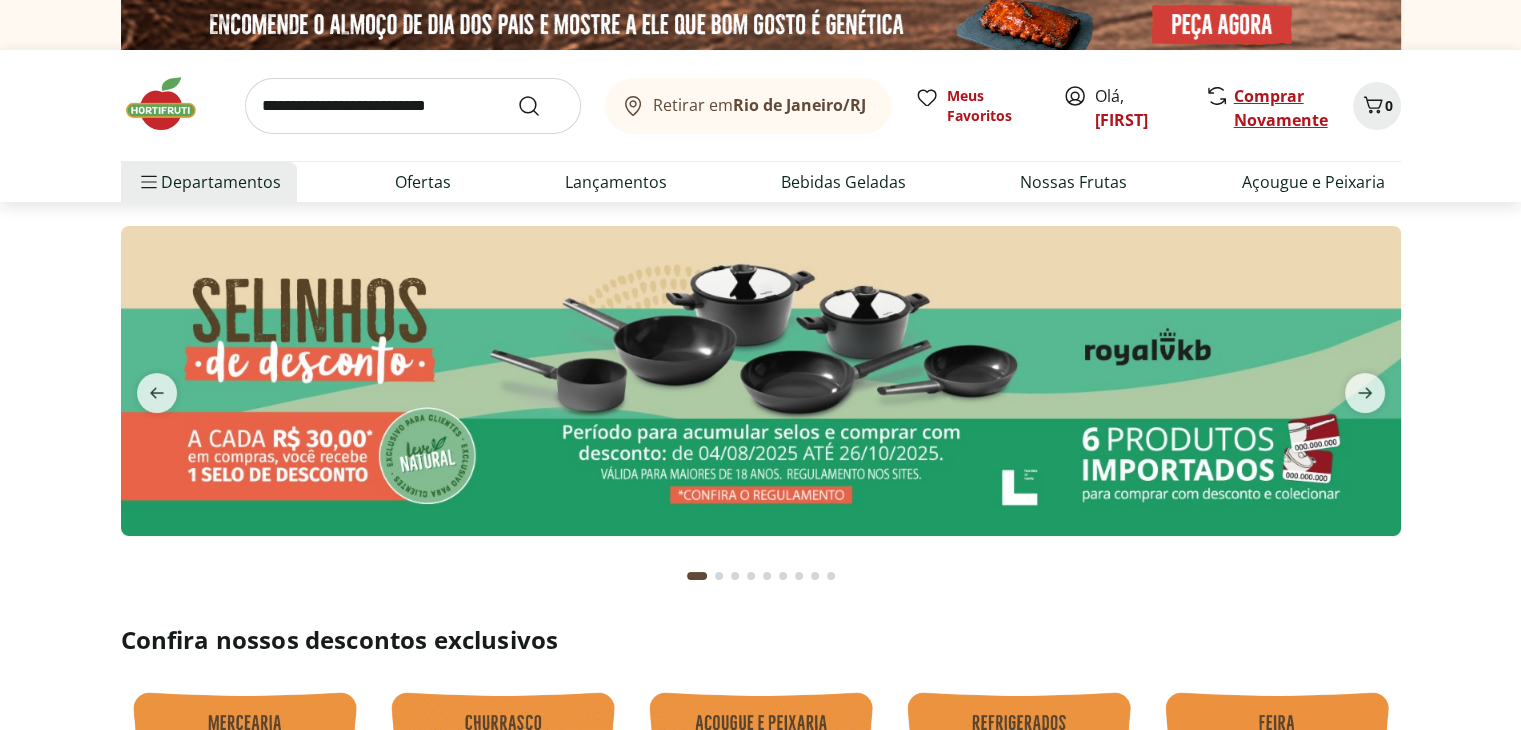 click on "Comprar Novamente" at bounding box center [1281, 108] 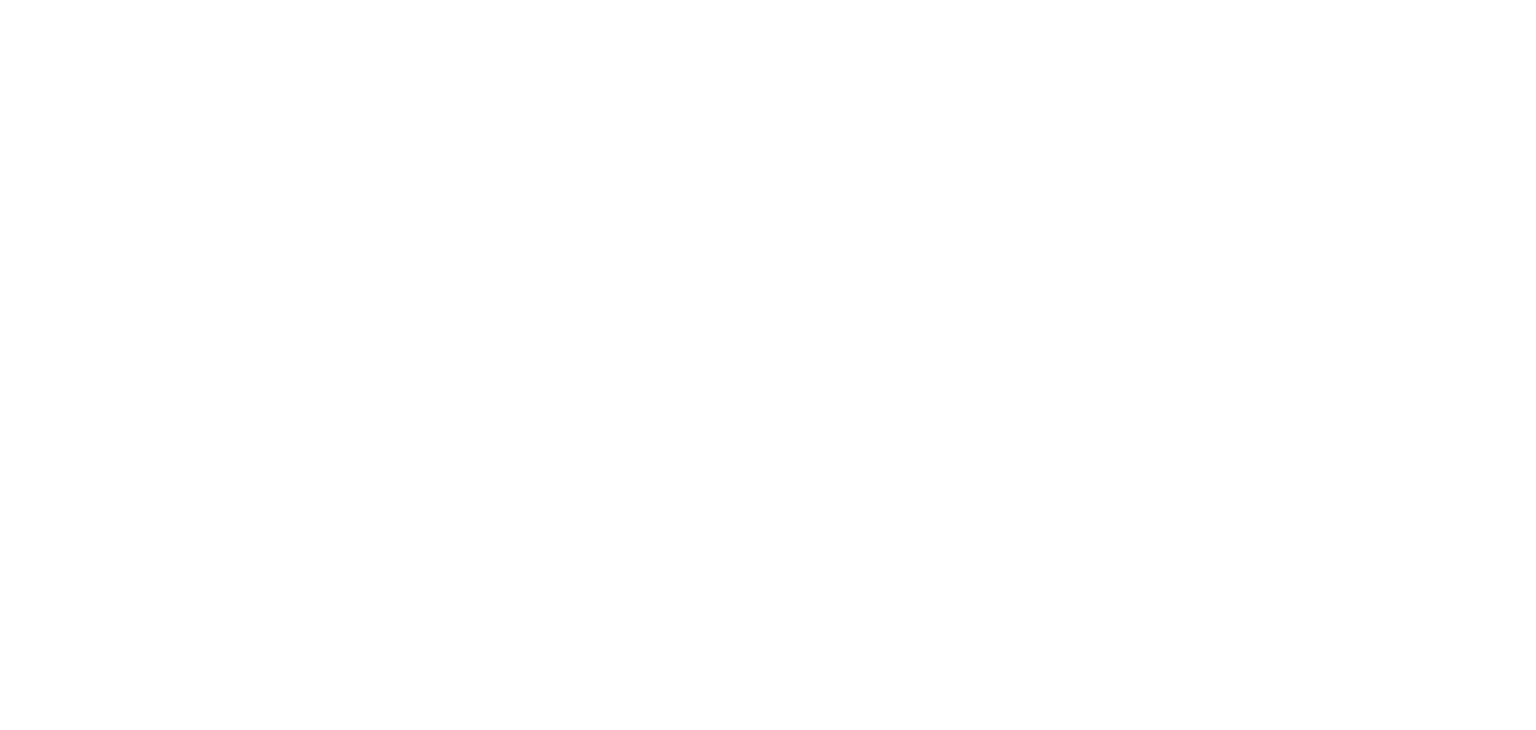 scroll, scrollTop: 0, scrollLeft: 0, axis: both 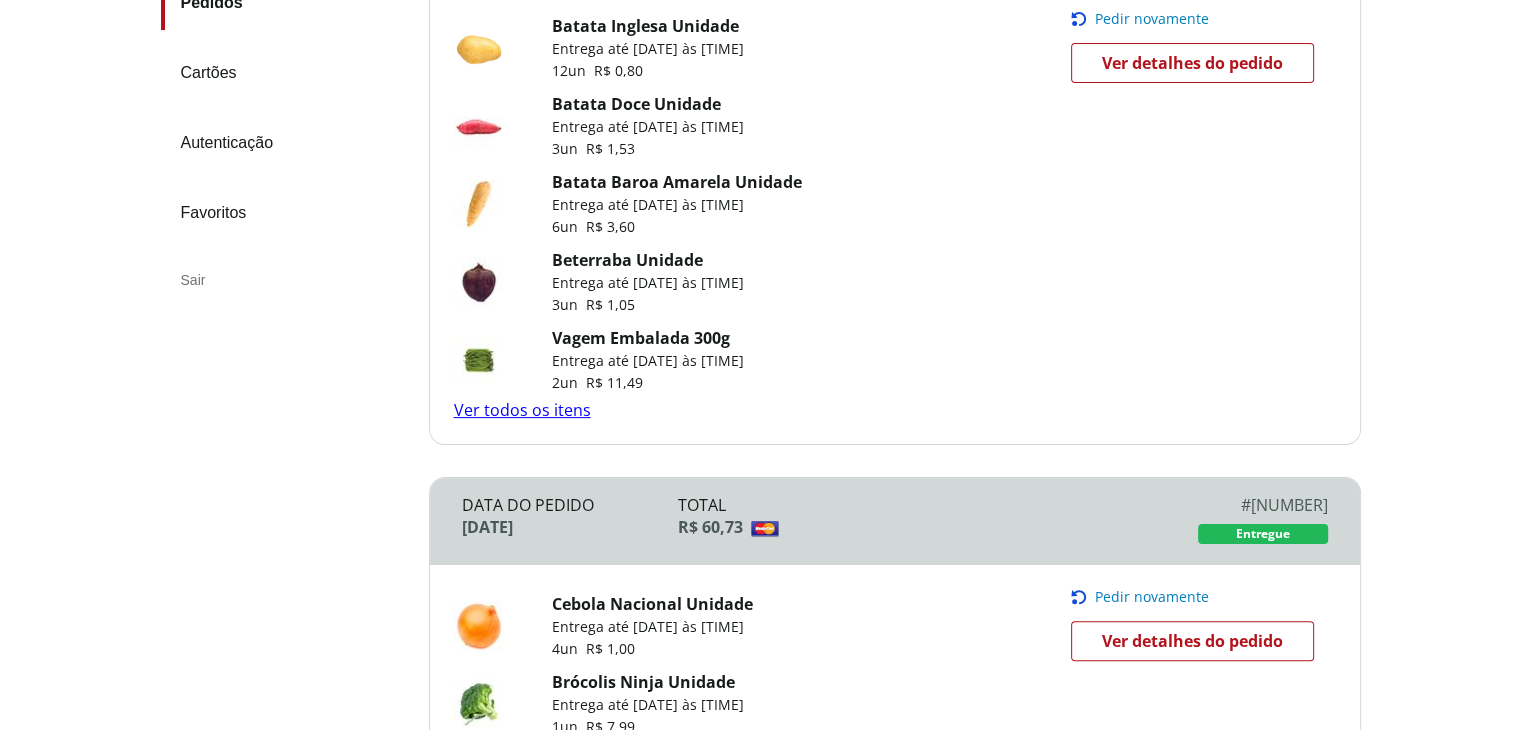 click on "Ver todos os itens" at bounding box center (522, 410) 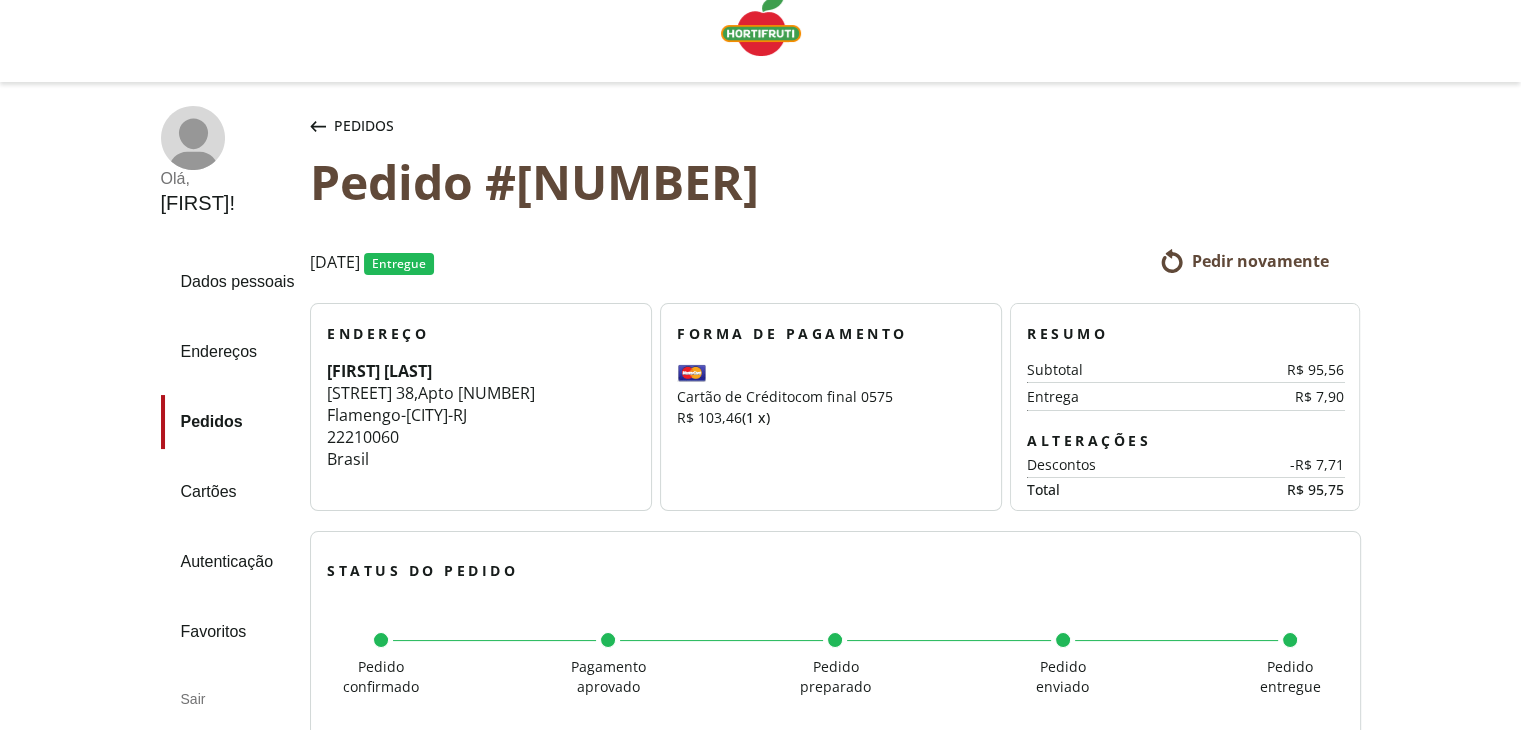 scroll, scrollTop: 0, scrollLeft: 0, axis: both 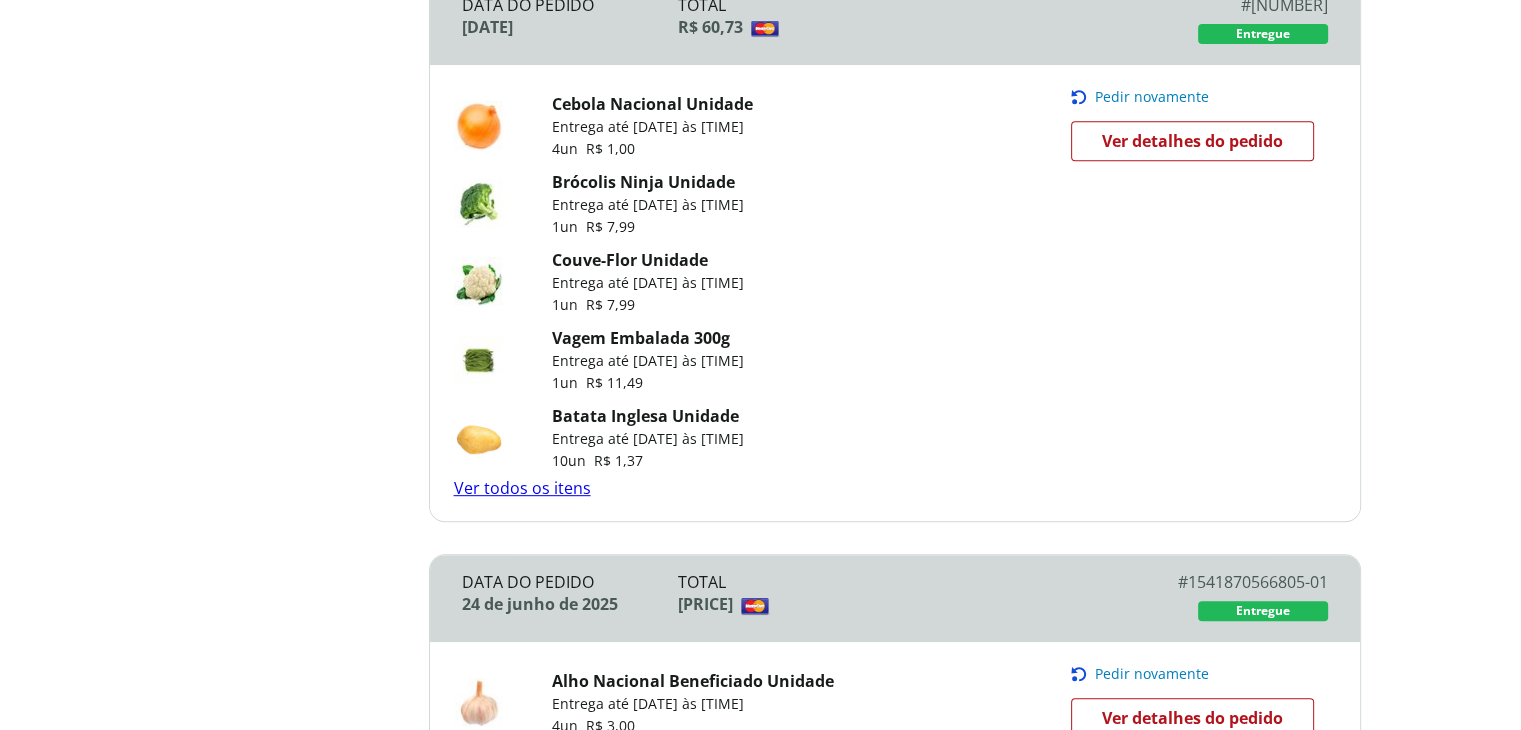 click on "Ver todos os itens" at bounding box center (522, 488) 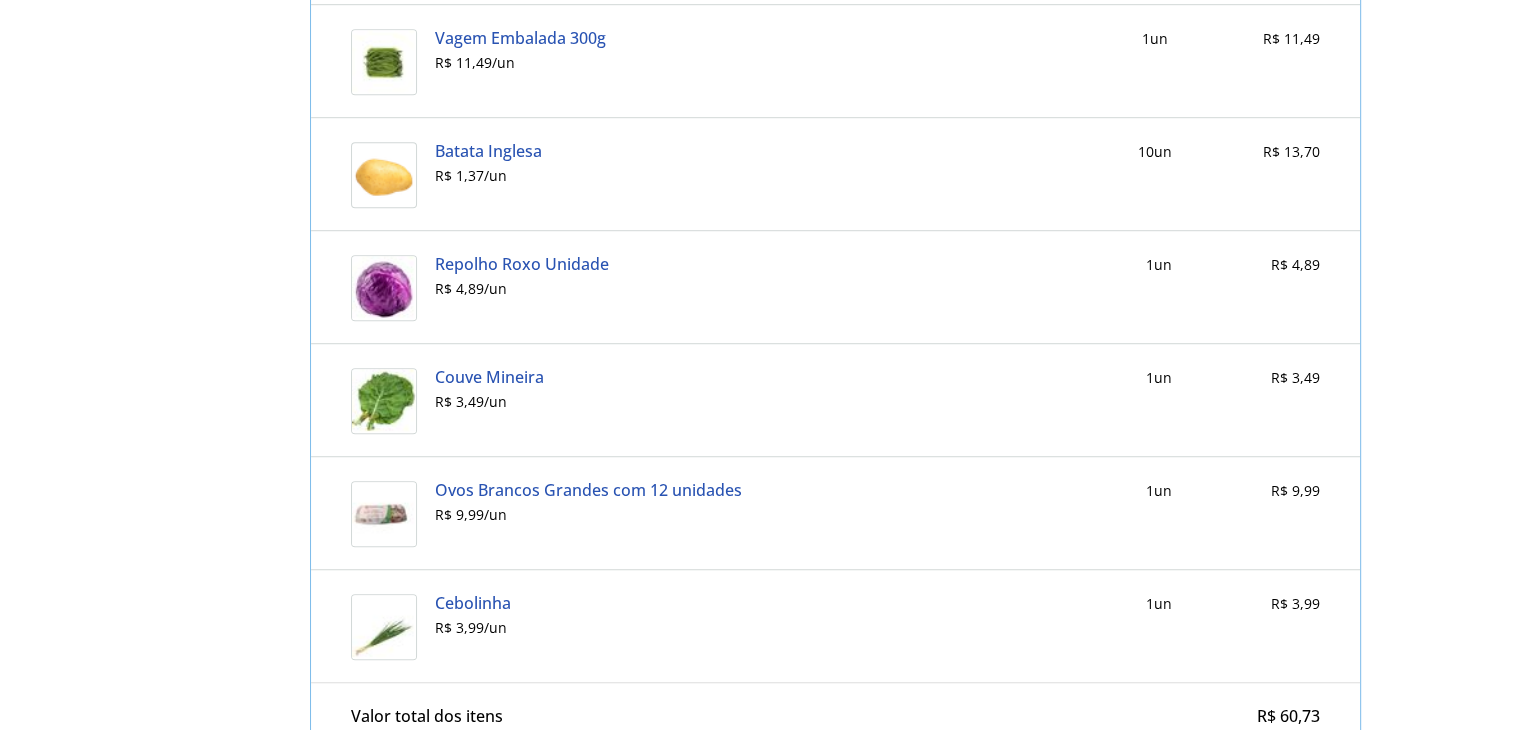 scroll, scrollTop: 1518, scrollLeft: 0, axis: vertical 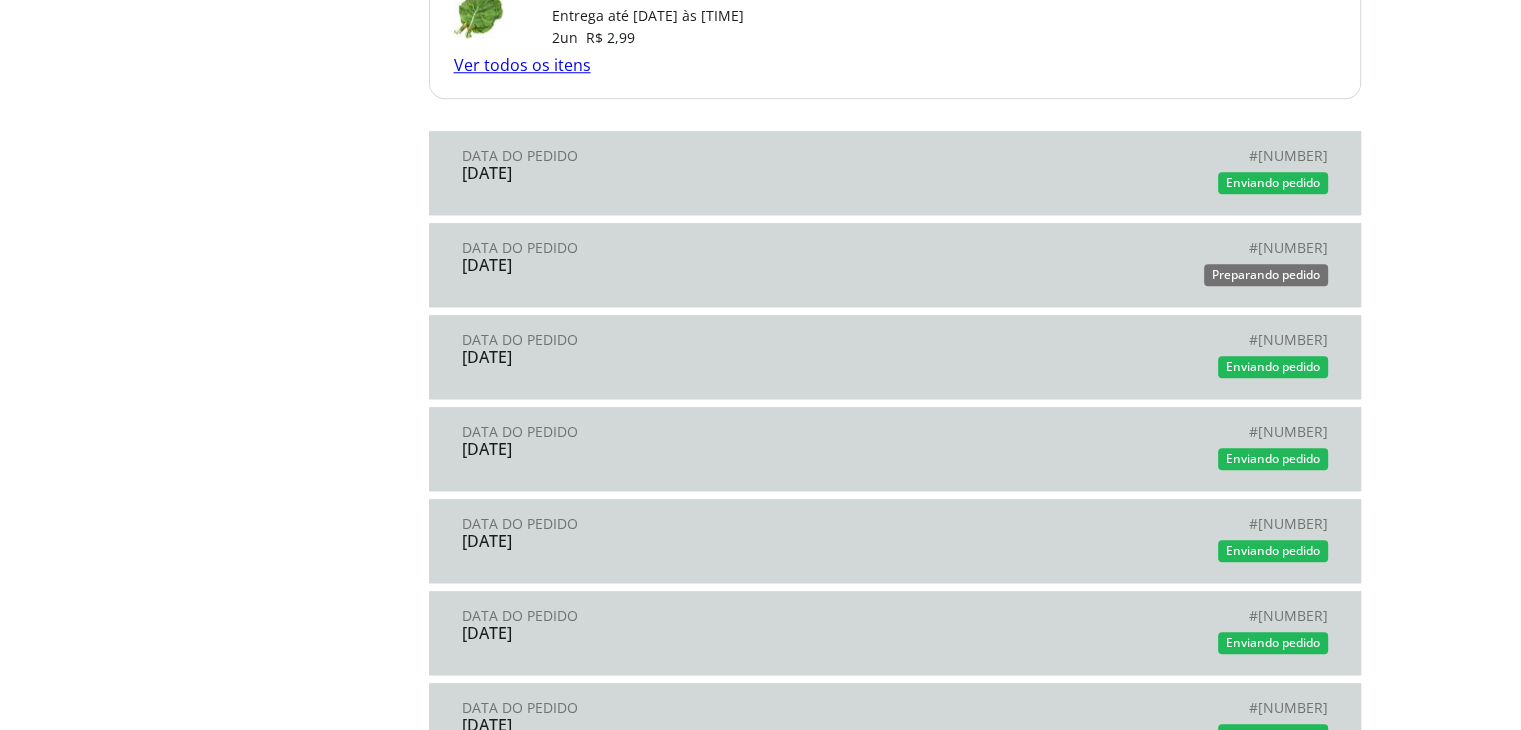 click on "Data do Pedido 09 de junho de 2025 #  1538270560760-01 #  Enviando pedido" at bounding box center (895, 173) 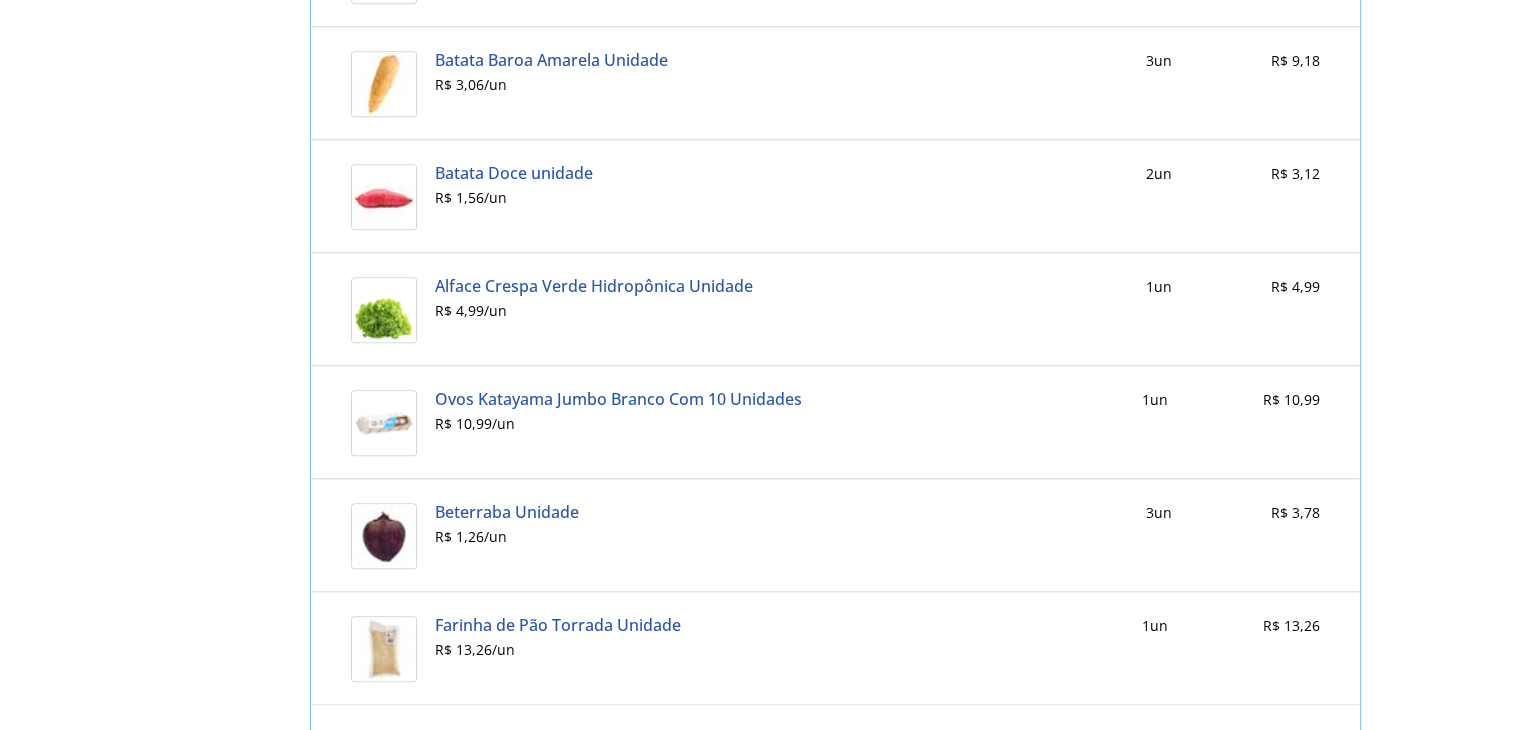 scroll, scrollTop: 2038, scrollLeft: 0, axis: vertical 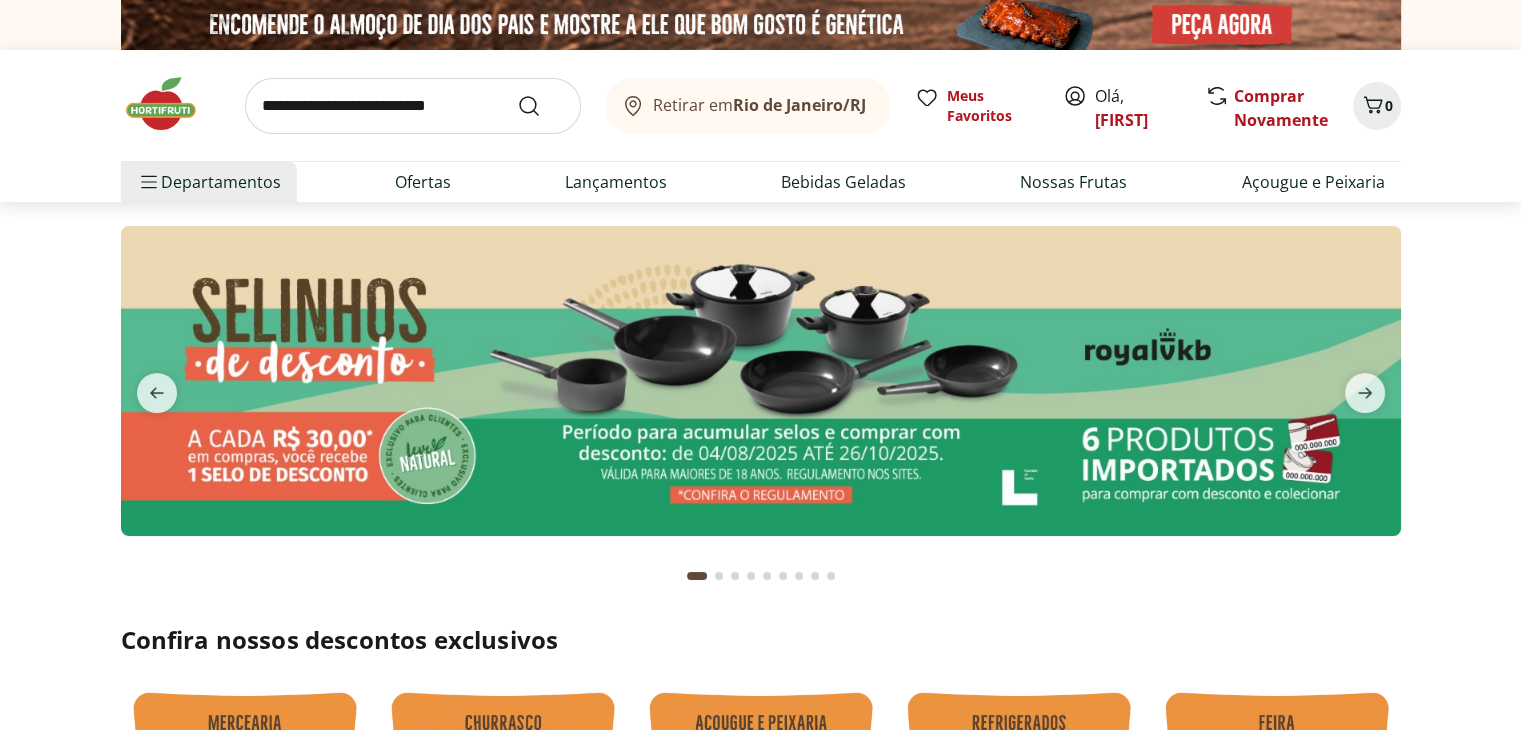 click at bounding box center [413, 106] 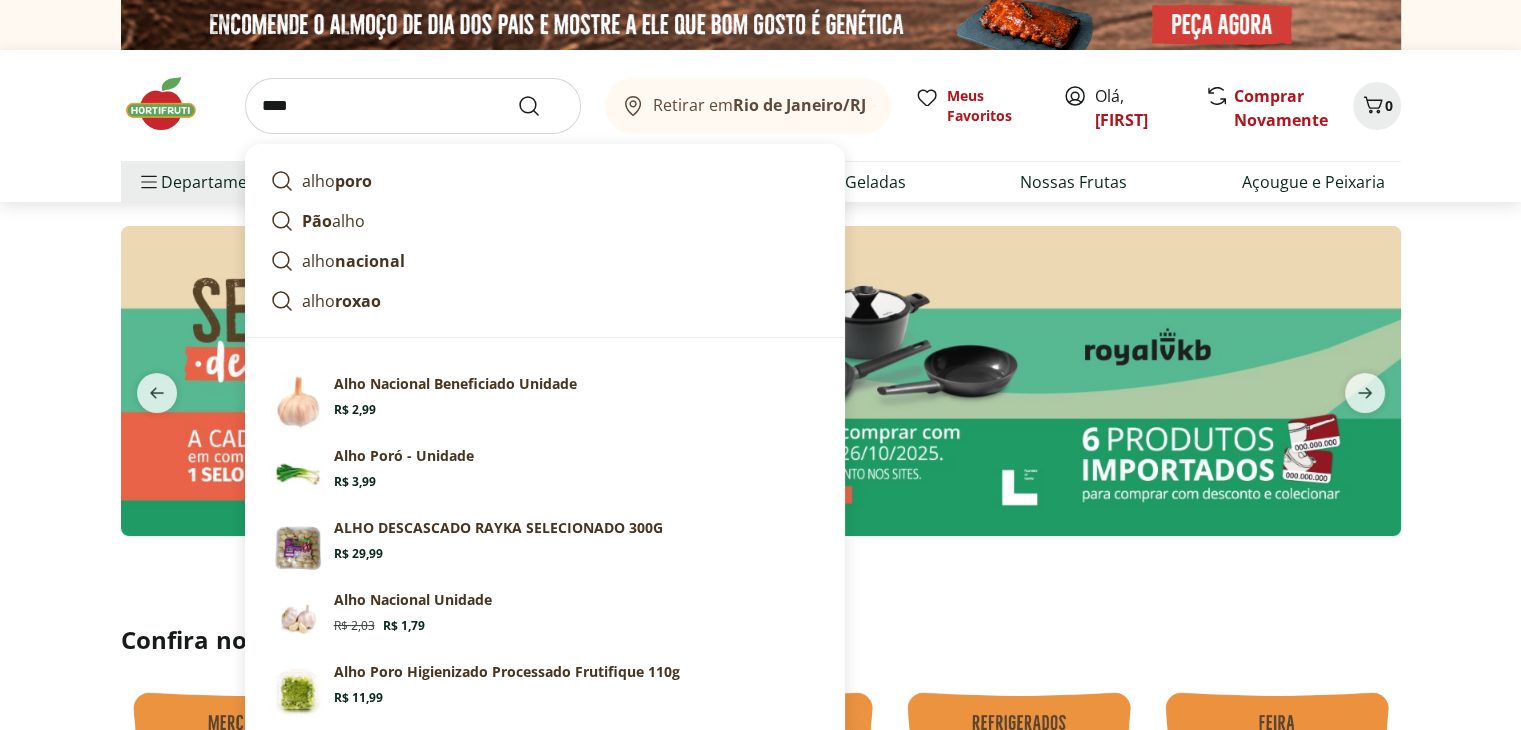 type on "****" 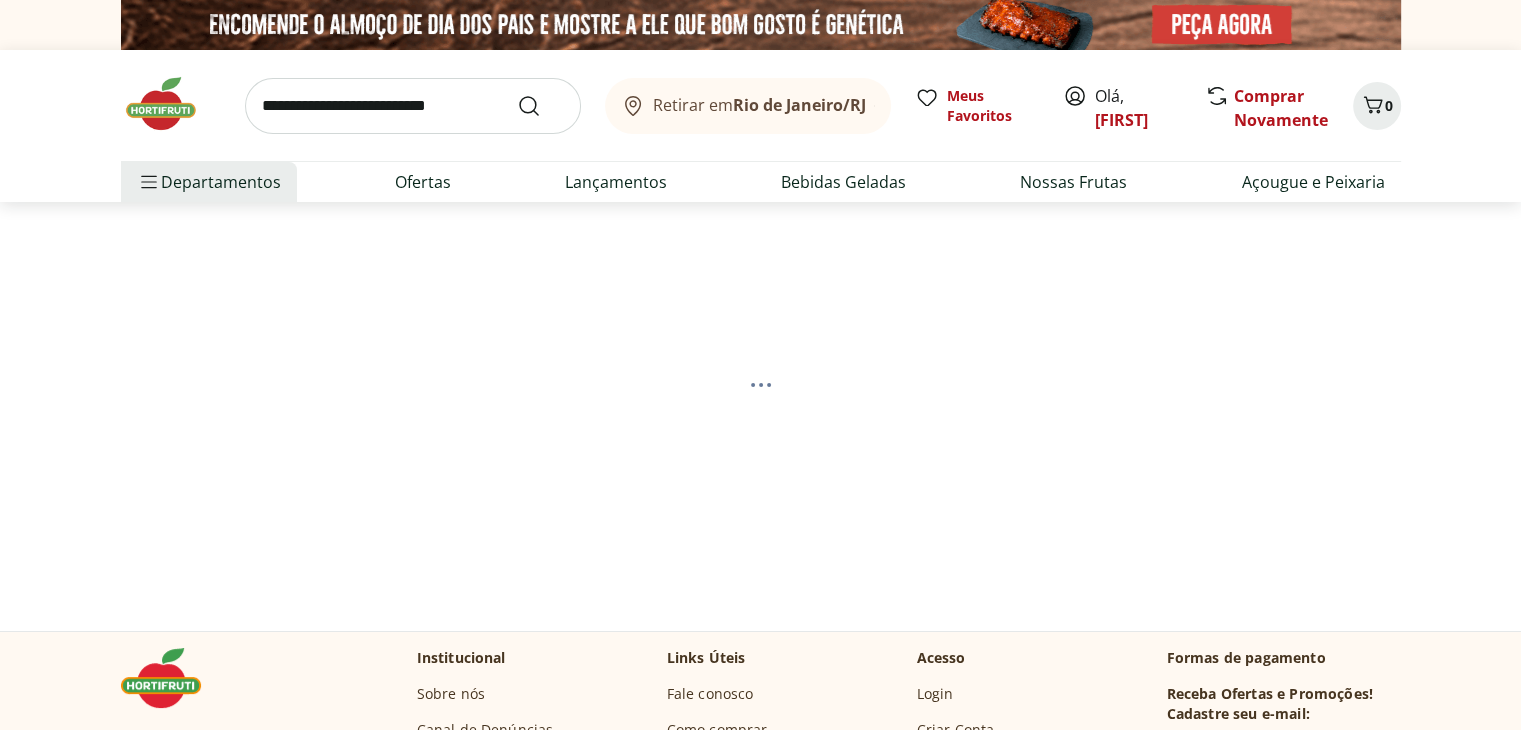 select on "**********" 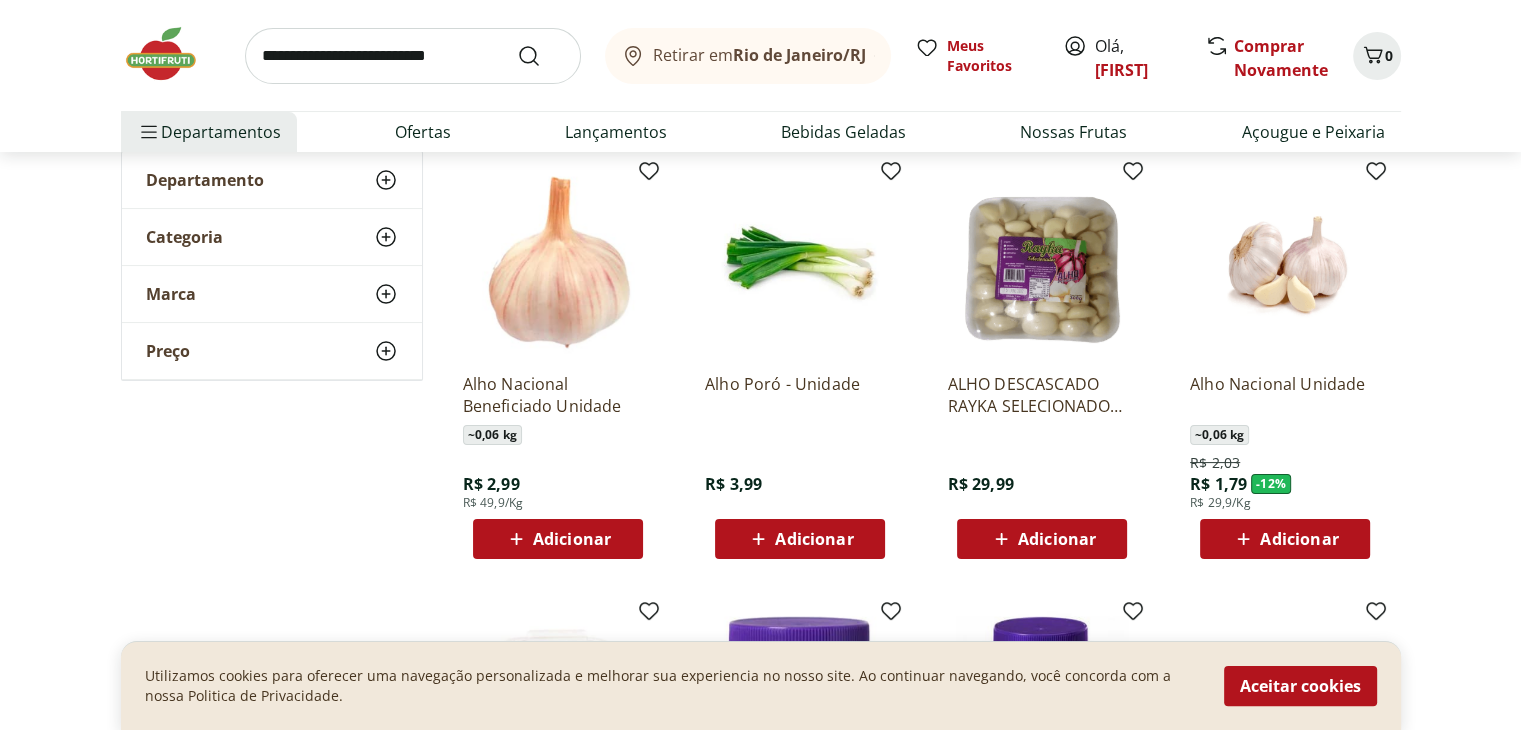 scroll, scrollTop: 300, scrollLeft: 0, axis: vertical 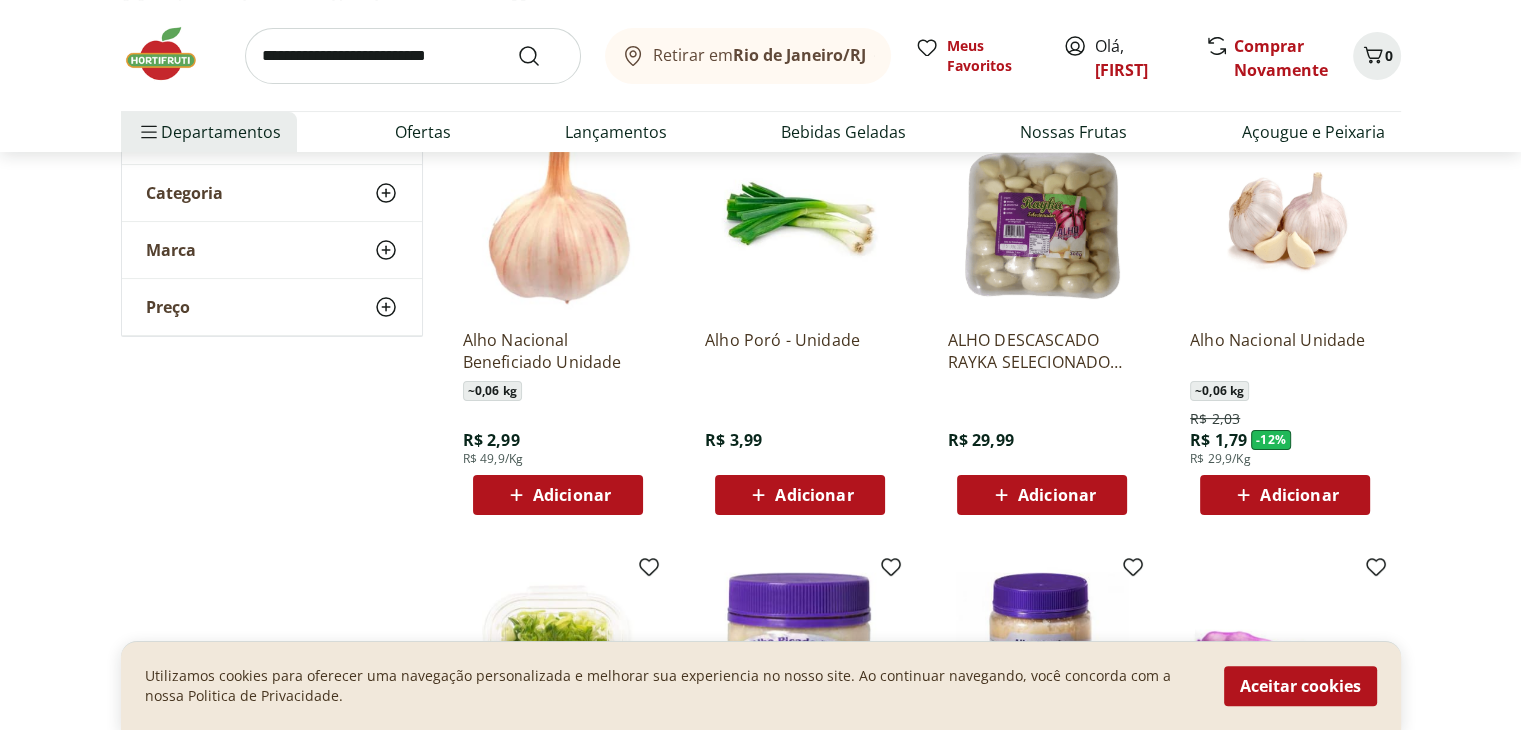 click on "Adicionar" at bounding box center (1299, 495) 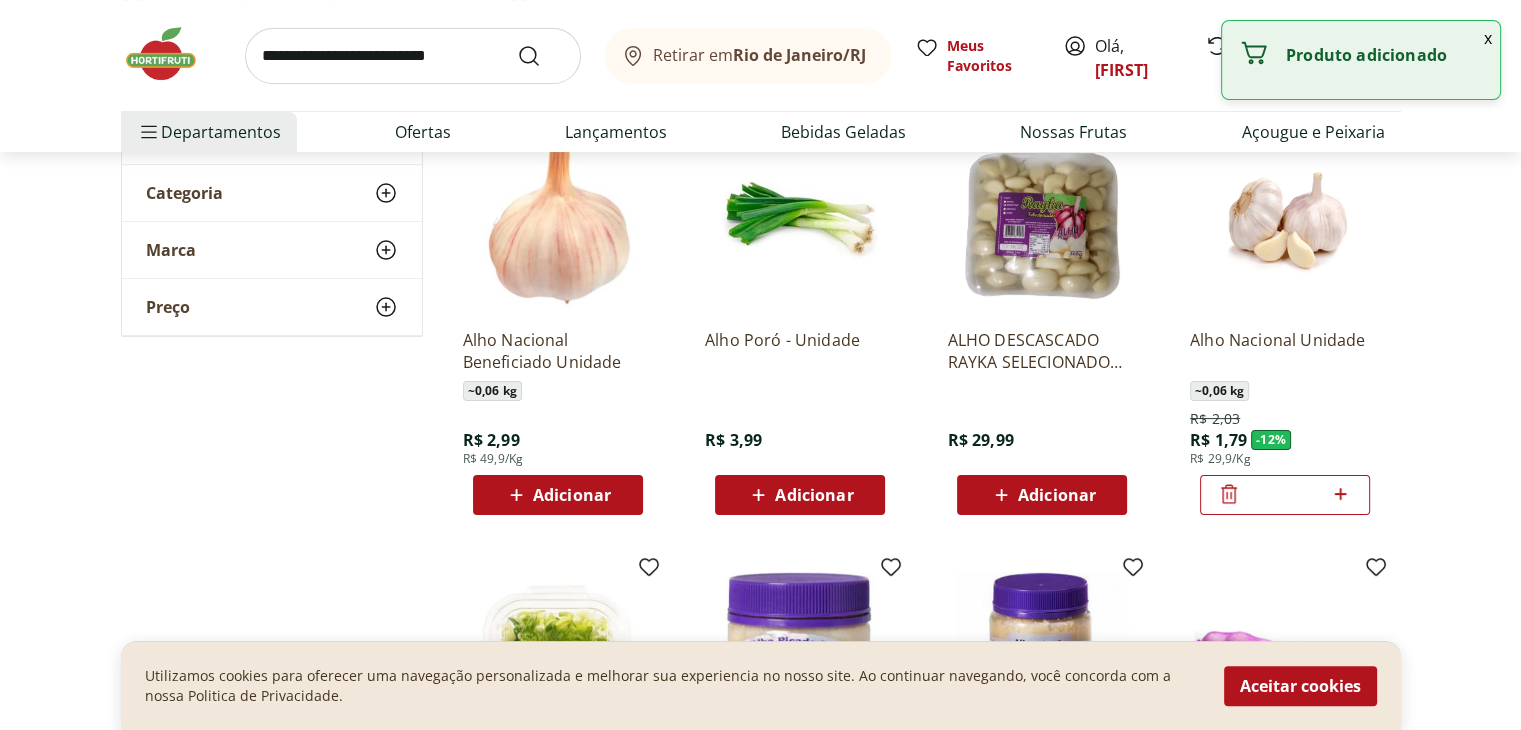 click 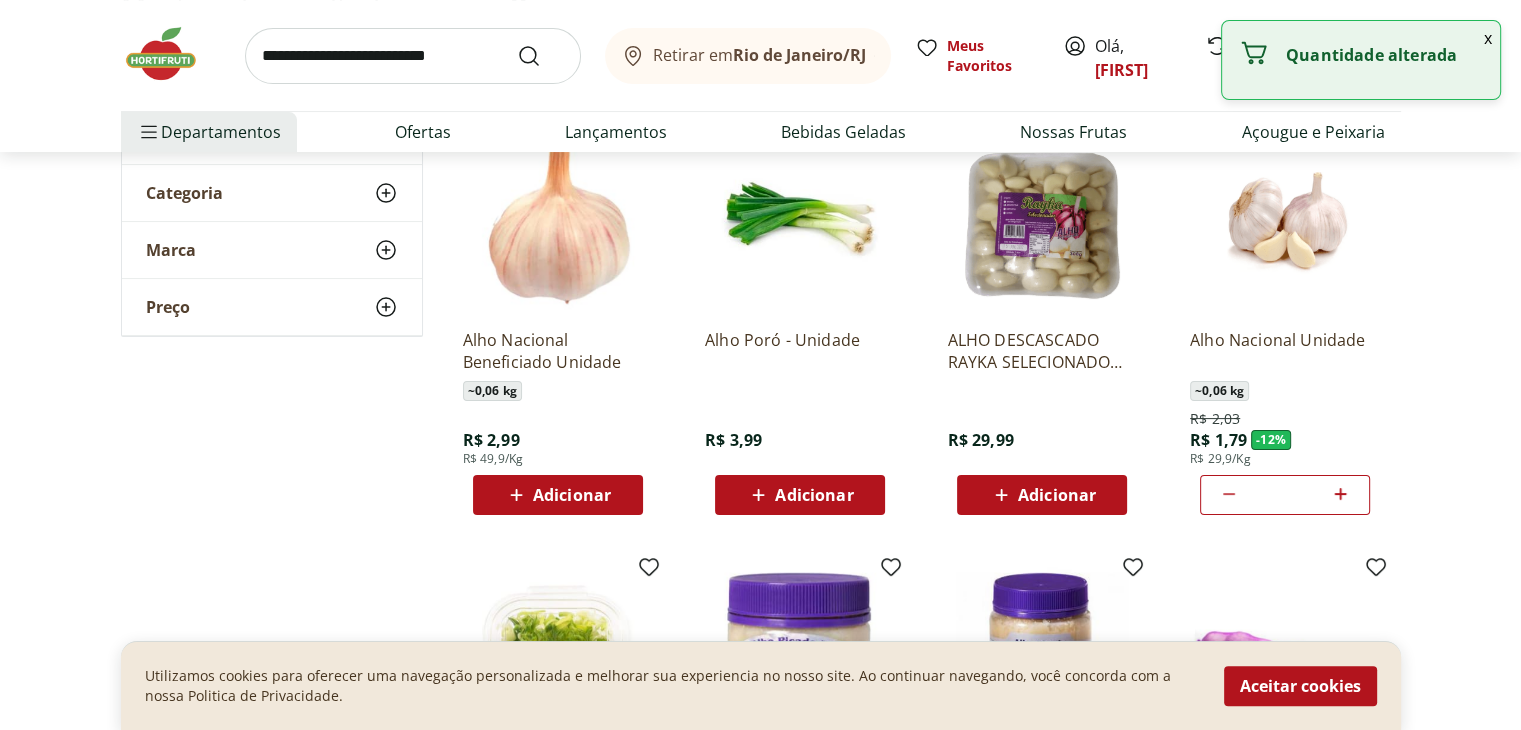 click 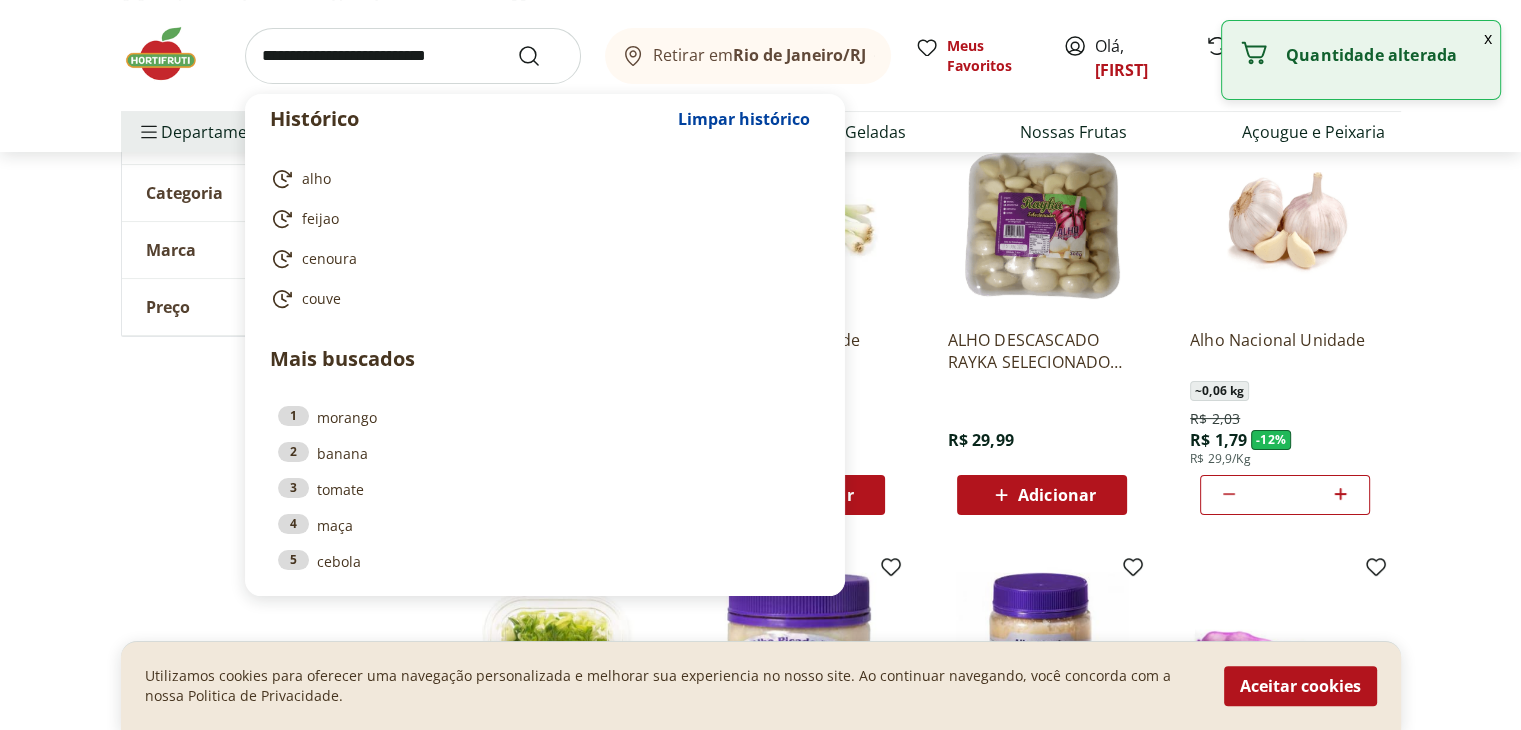 drag, startPoint x: 433, startPoint y: 64, endPoint x: 410, endPoint y: 64, distance: 23 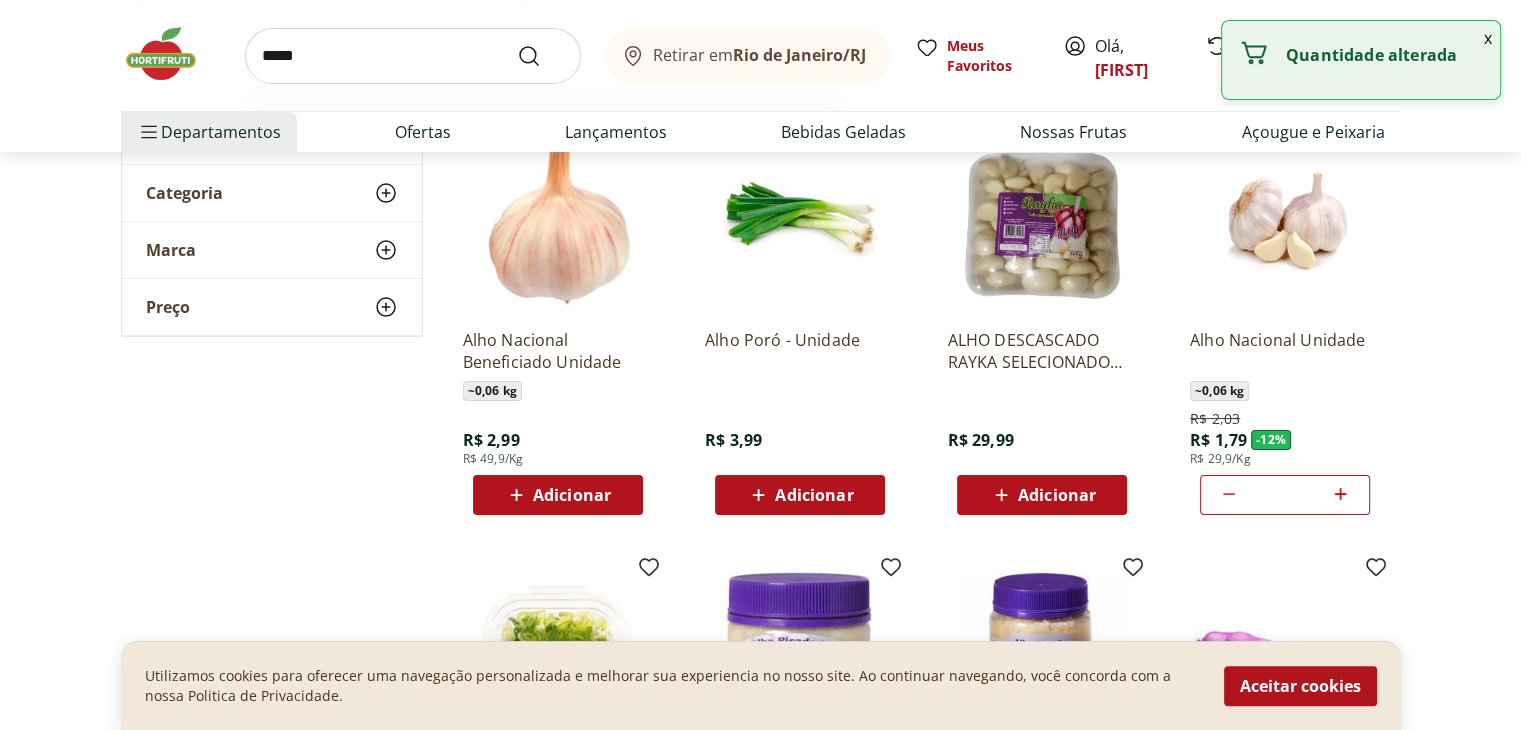 type on "******" 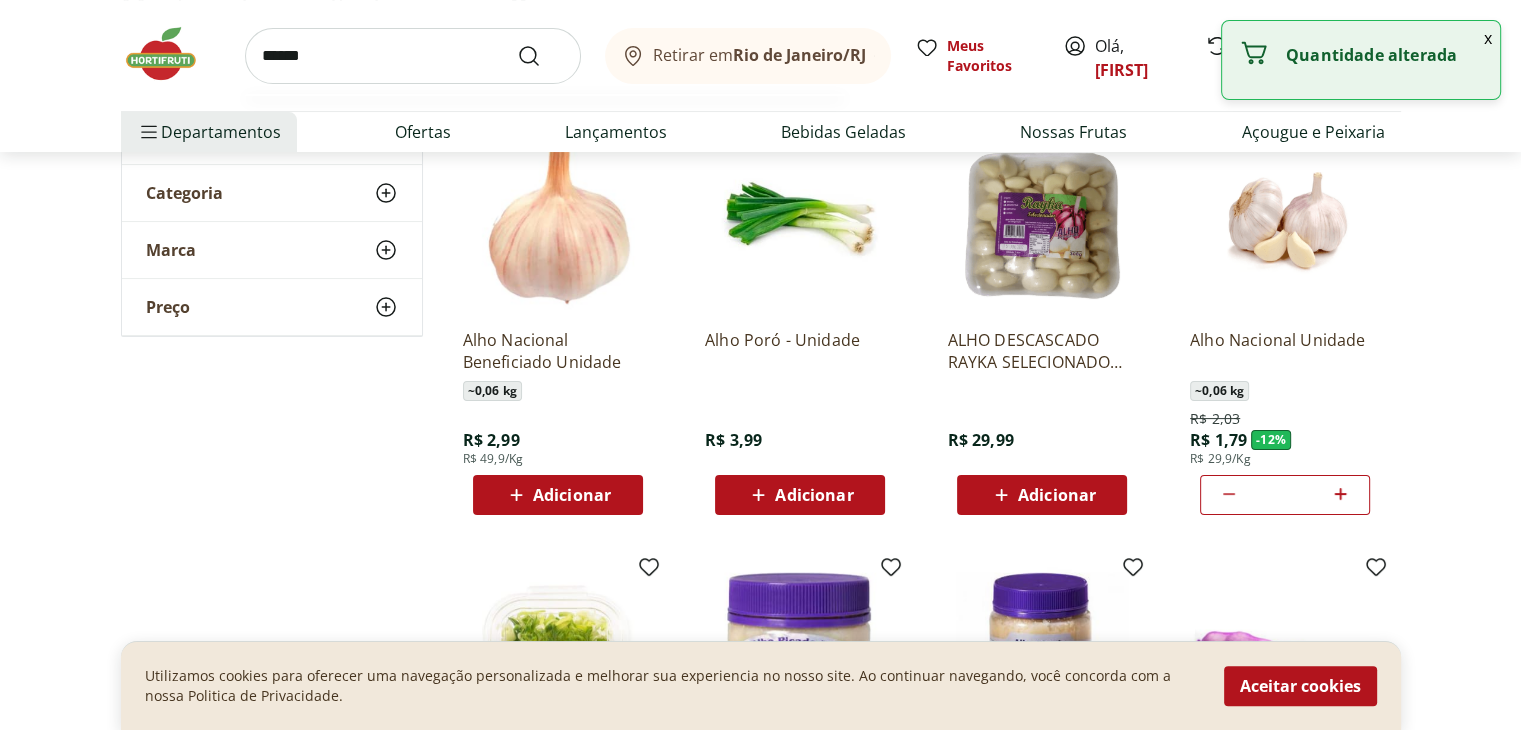 click at bounding box center (541, 56) 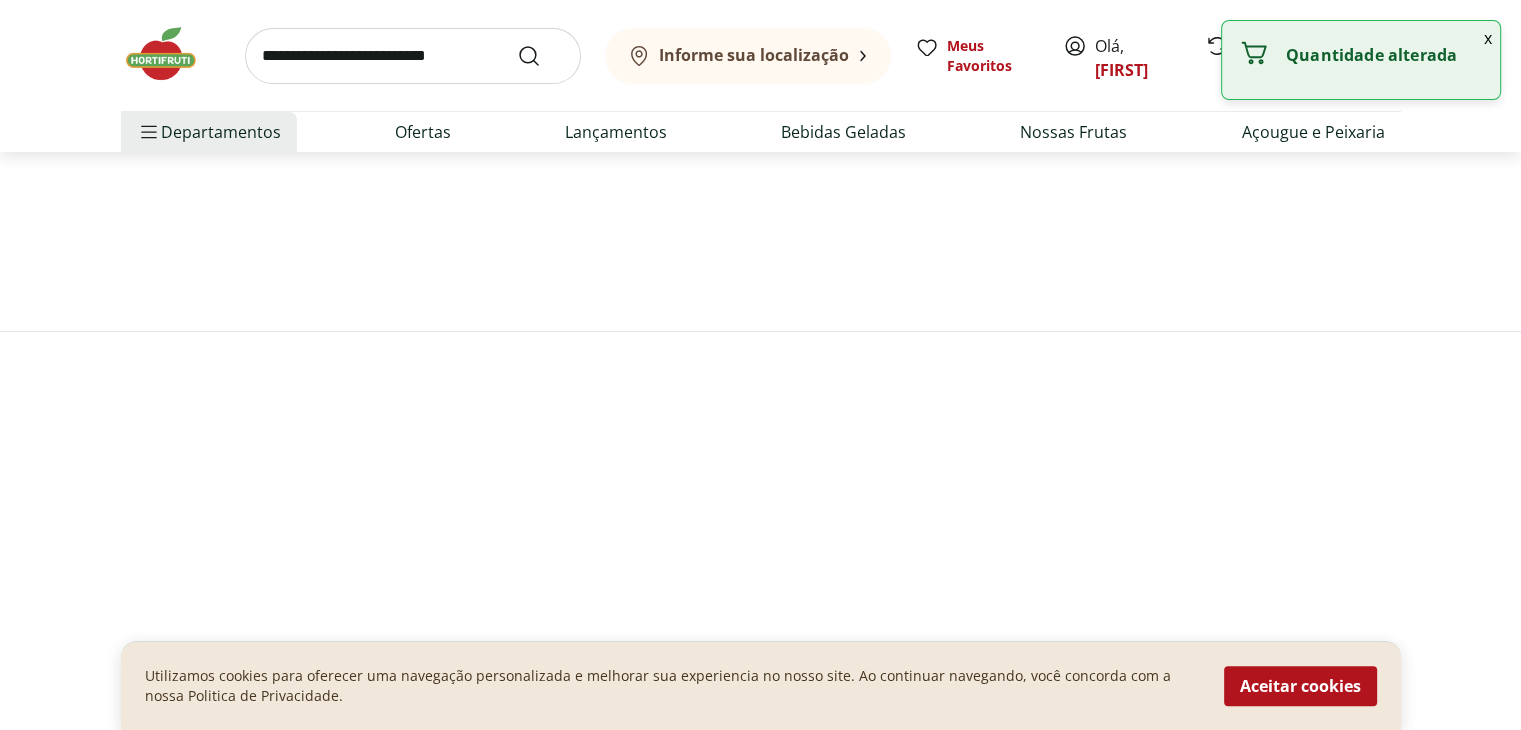 scroll, scrollTop: 0, scrollLeft: 0, axis: both 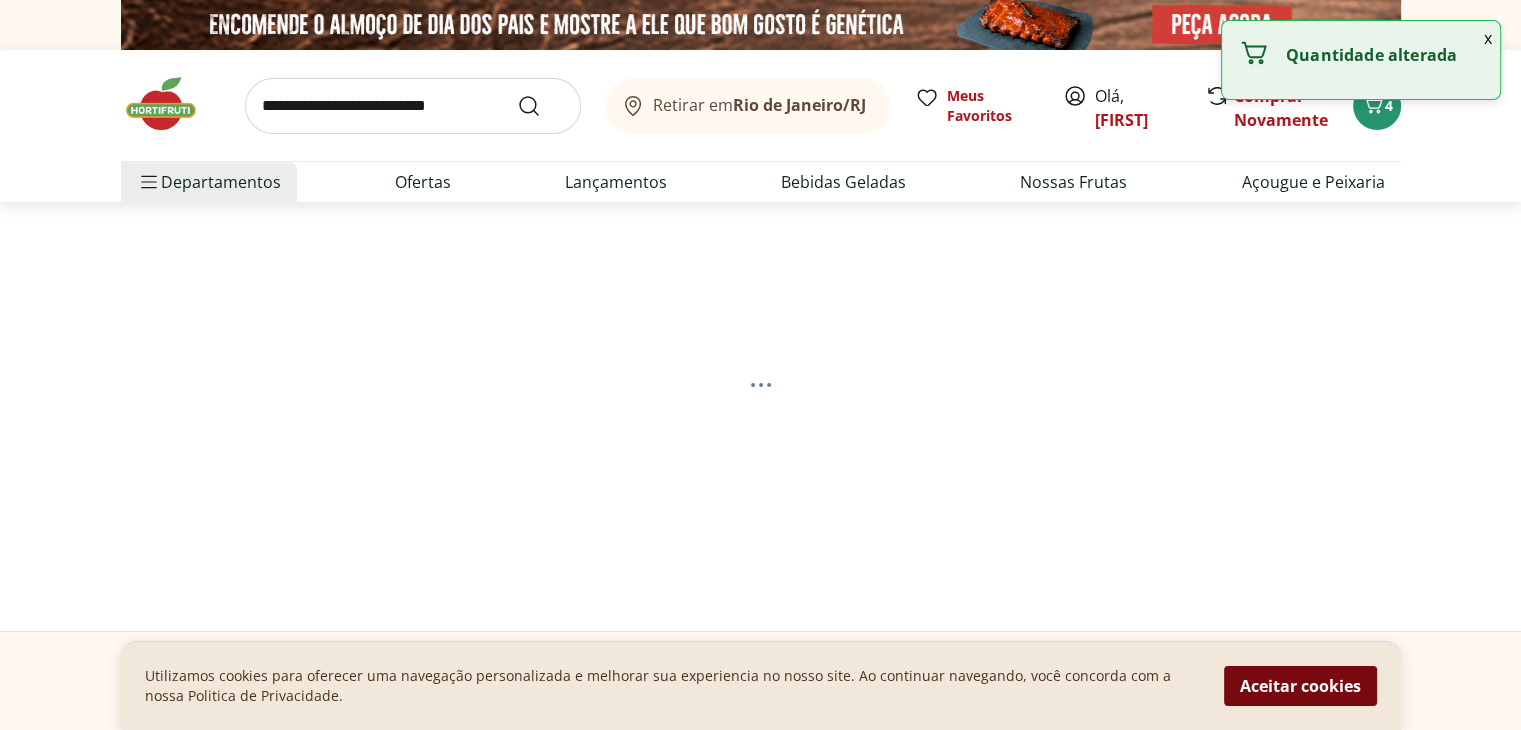 click on "Hortifruti Retirar em  Rio de Janeiro/RJ Olá,  Juan 4 Retirar em  Rio de Janeiro/RJ Meus Favoritos Olá,  Juan Comprar Novamente 4  Departamentos Nossa Marca Nossa Marca Ver tudo do departamento Açougue & Peixaria Congelados e Refrigerados Frutas, Legumes e Verduras Orgânicos Mercearia Sorvetes Hortifruti Hortifruti Ver tudo do departamento Cogumelos Frutas Legumes Ovos Temperos Frescos Verduras Orgânicos Orgânicos Ver tudo do departamento Bebidas Orgânicas Frutas Orgânicas Legumes Orgânicos Ovos Orgânicos Perecíveis Orgânicos Verduras Orgânicas Temperos Frescos Açougue e Peixaria Açougue e Peixaria Ver tudo do departamento Aves Bovinos Exóticos Frutos do Mar Linguiça e Salsicha Peixes Salgados e Defumados Suínos Prontinhos Prontinhos Ver tudo do departamento Frutas Cortadinhas Pré Preparados Prontos para Consumo Saladas Sucos e Água de Coco Padaria Padaria Ver tudo do departamento Bolos e Mini Bolos Doces Pão Padaria Própria Salgados Torradas Bebidas Bebidas Ver tudo do departamento Gelo" at bounding box center (760, 1157) 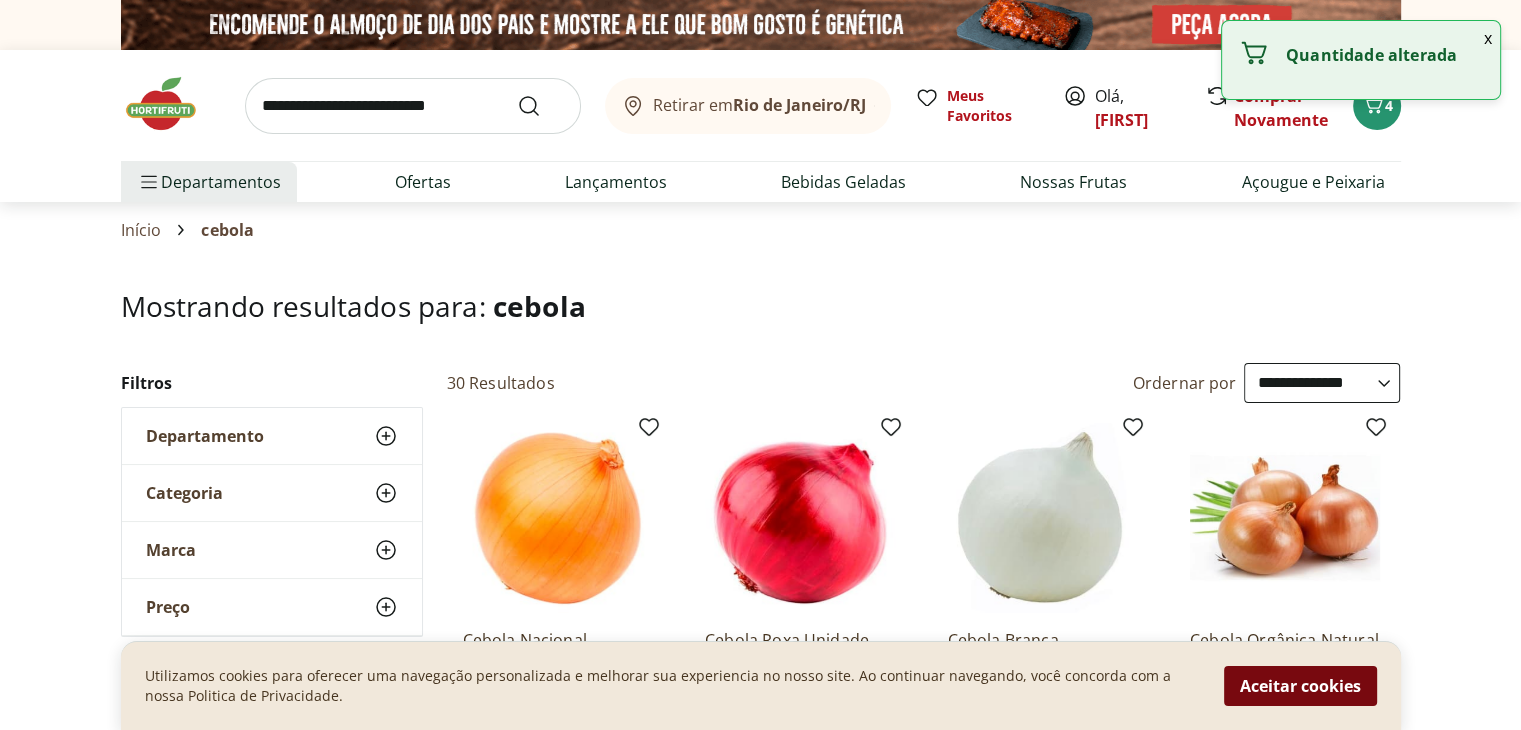 click on "Aceitar cookies" at bounding box center (1300, 686) 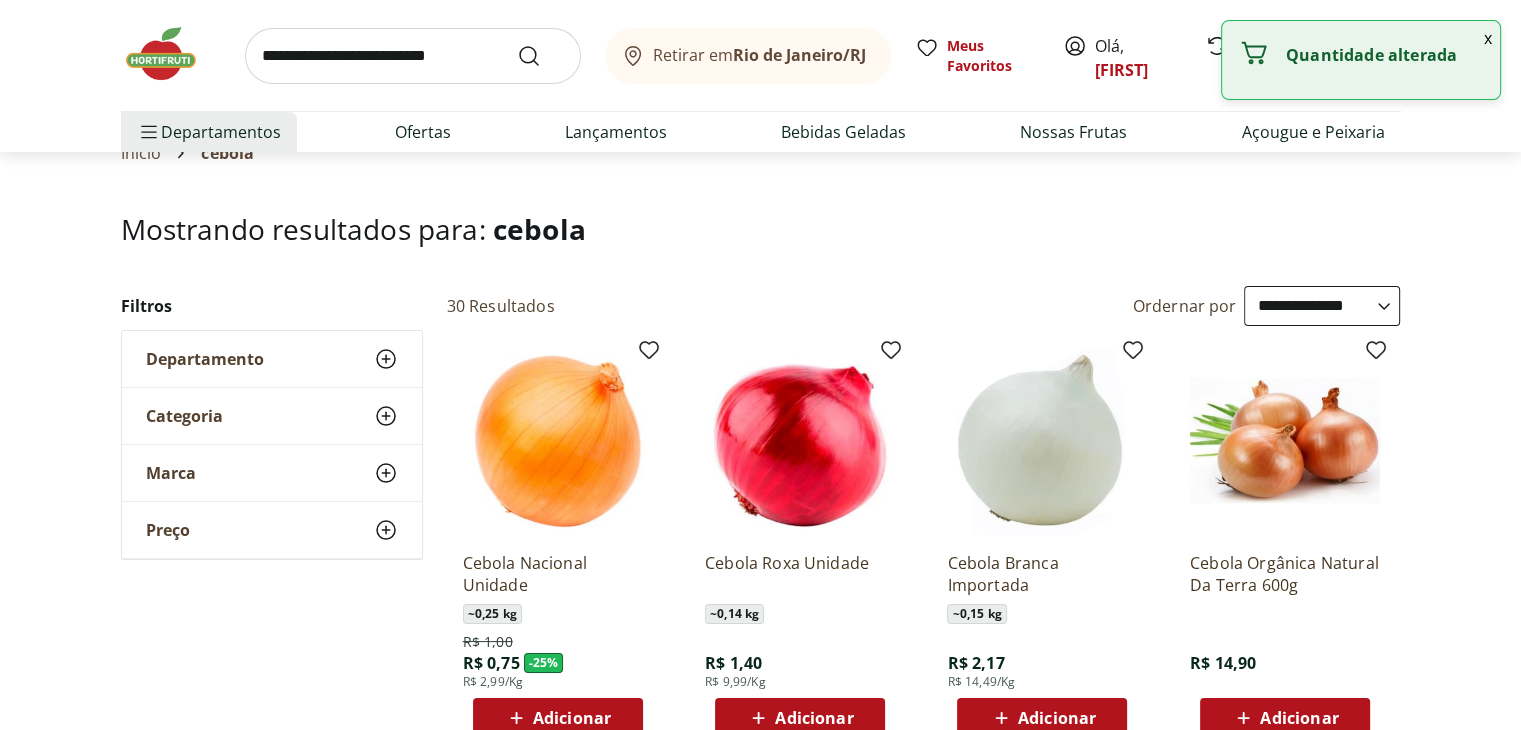 scroll, scrollTop: 200, scrollLeft: 0, axis: vertical 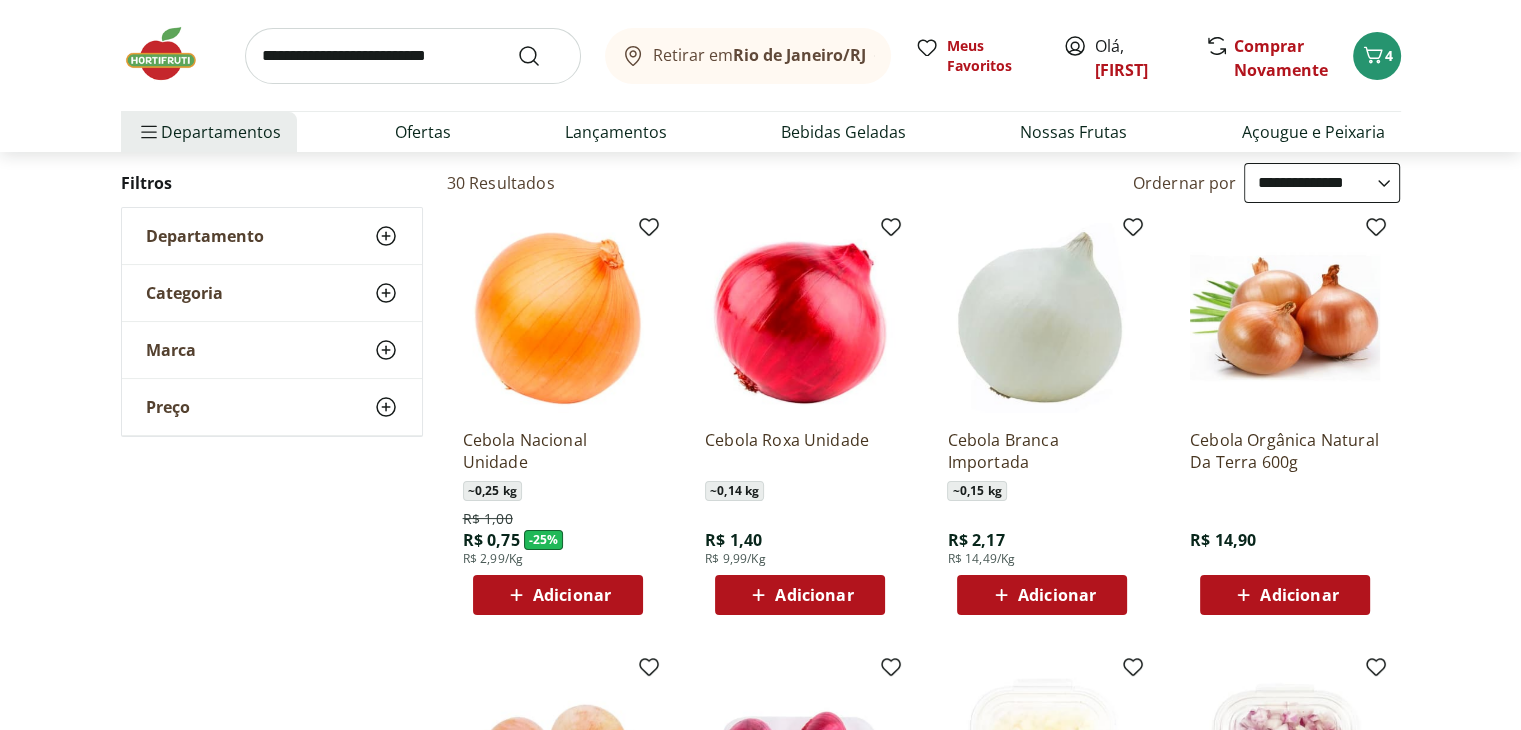 click on "Adicionar" at bounding box center [572, 595] 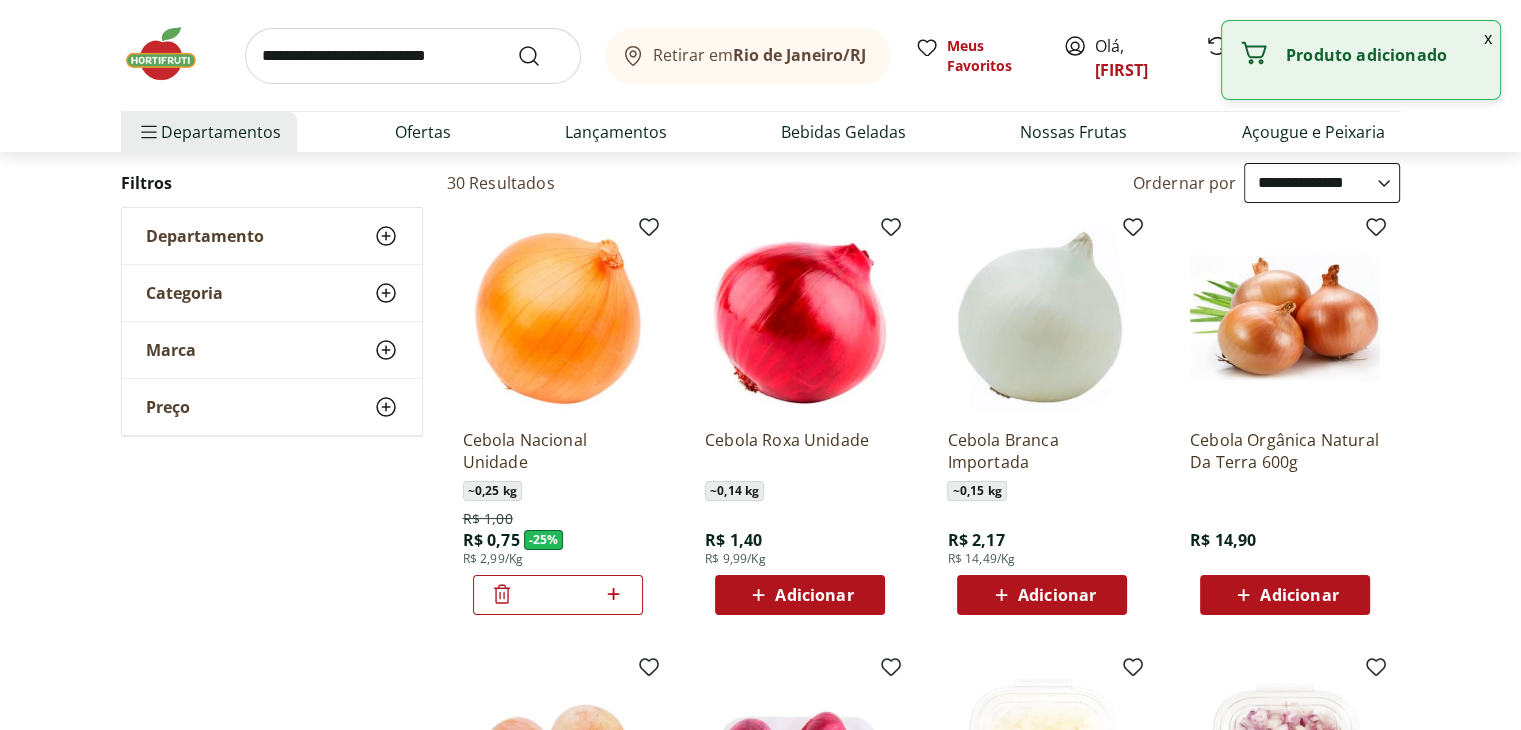 click 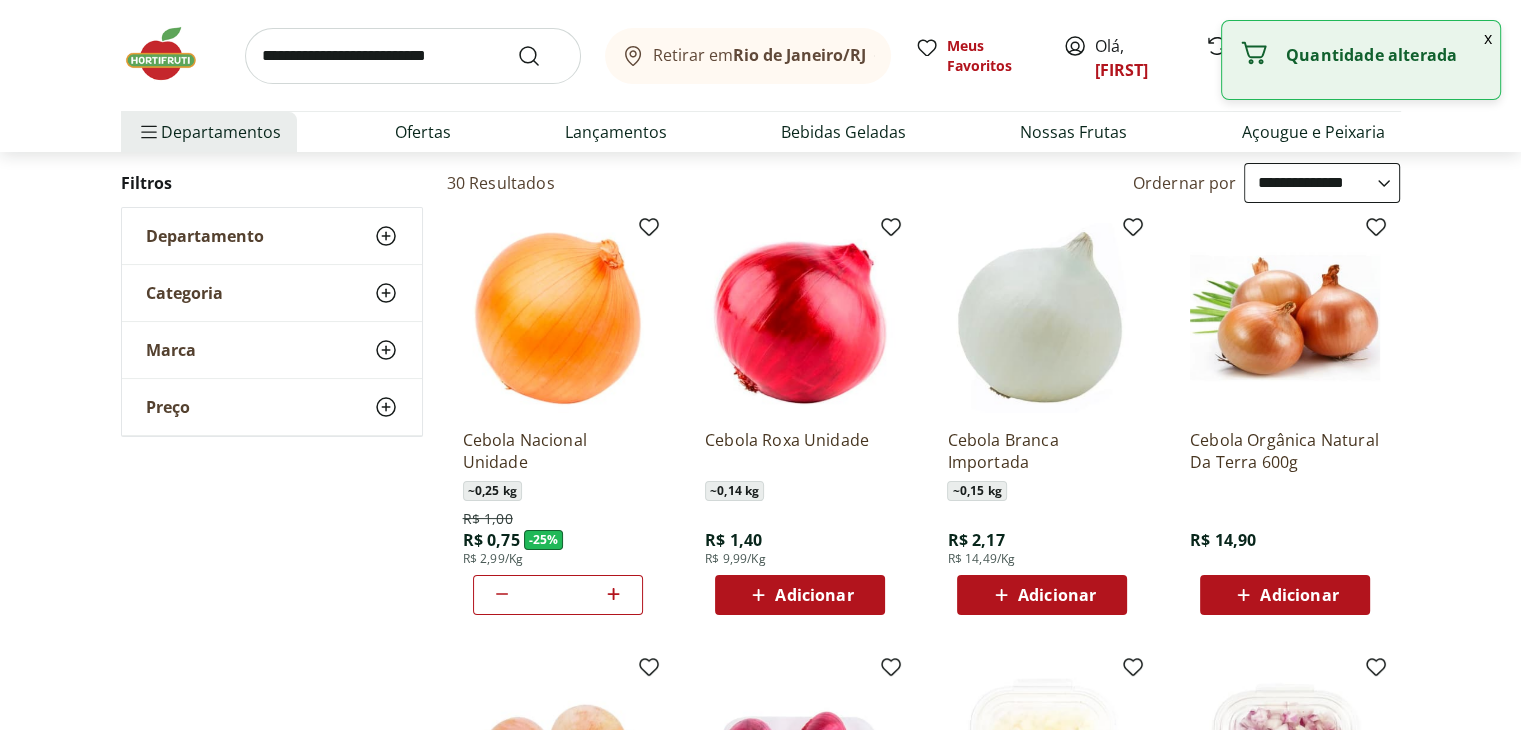 click 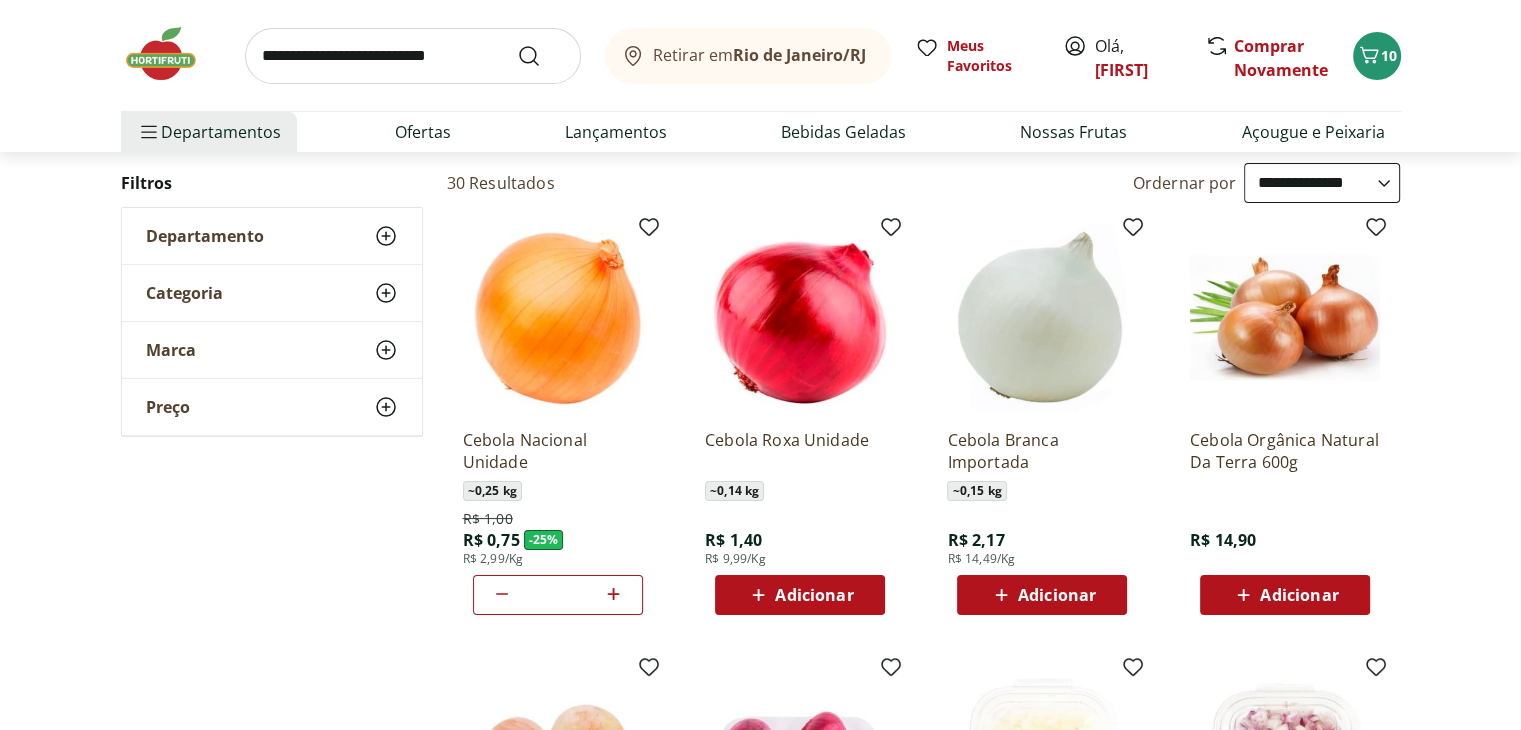 click at bounding box center (413, 56) 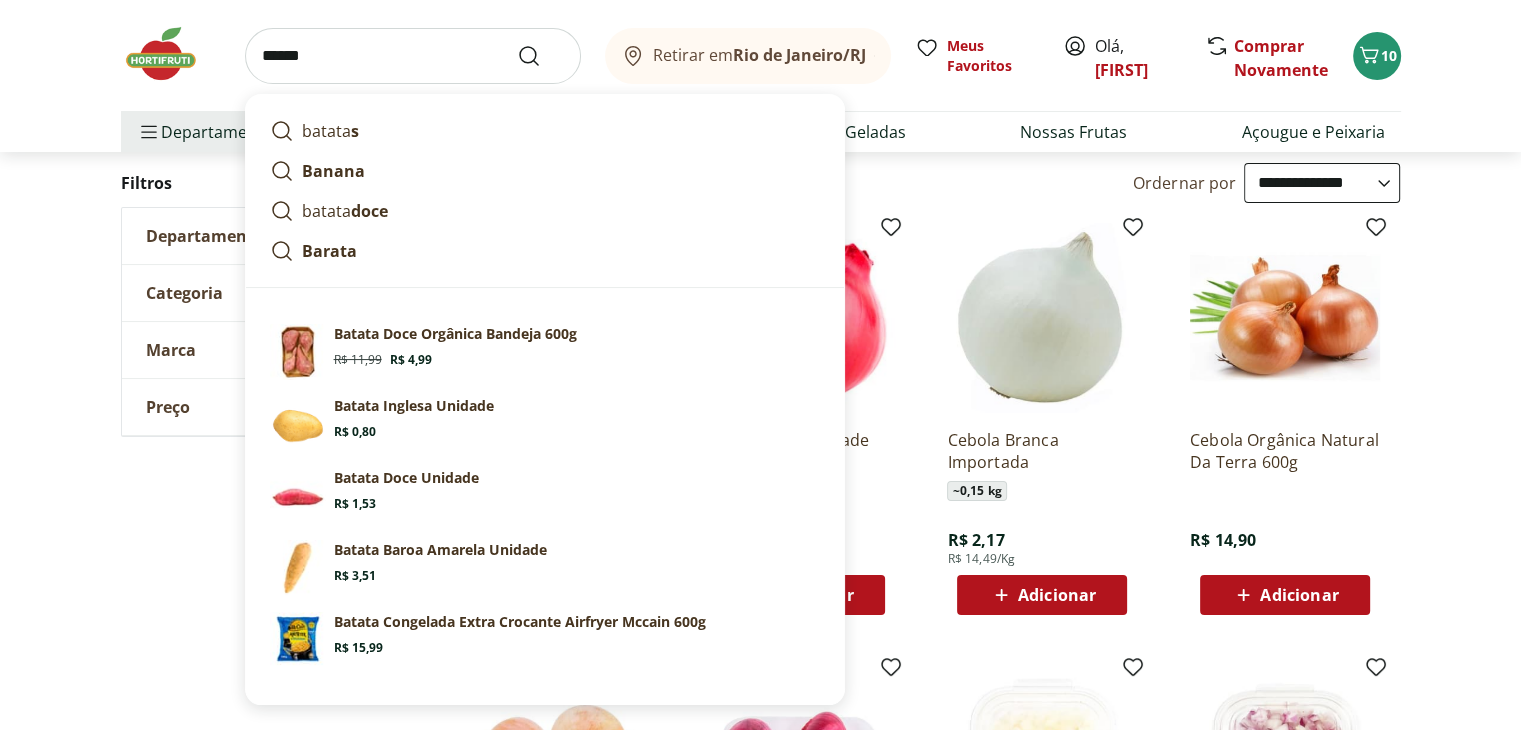 type on "******" 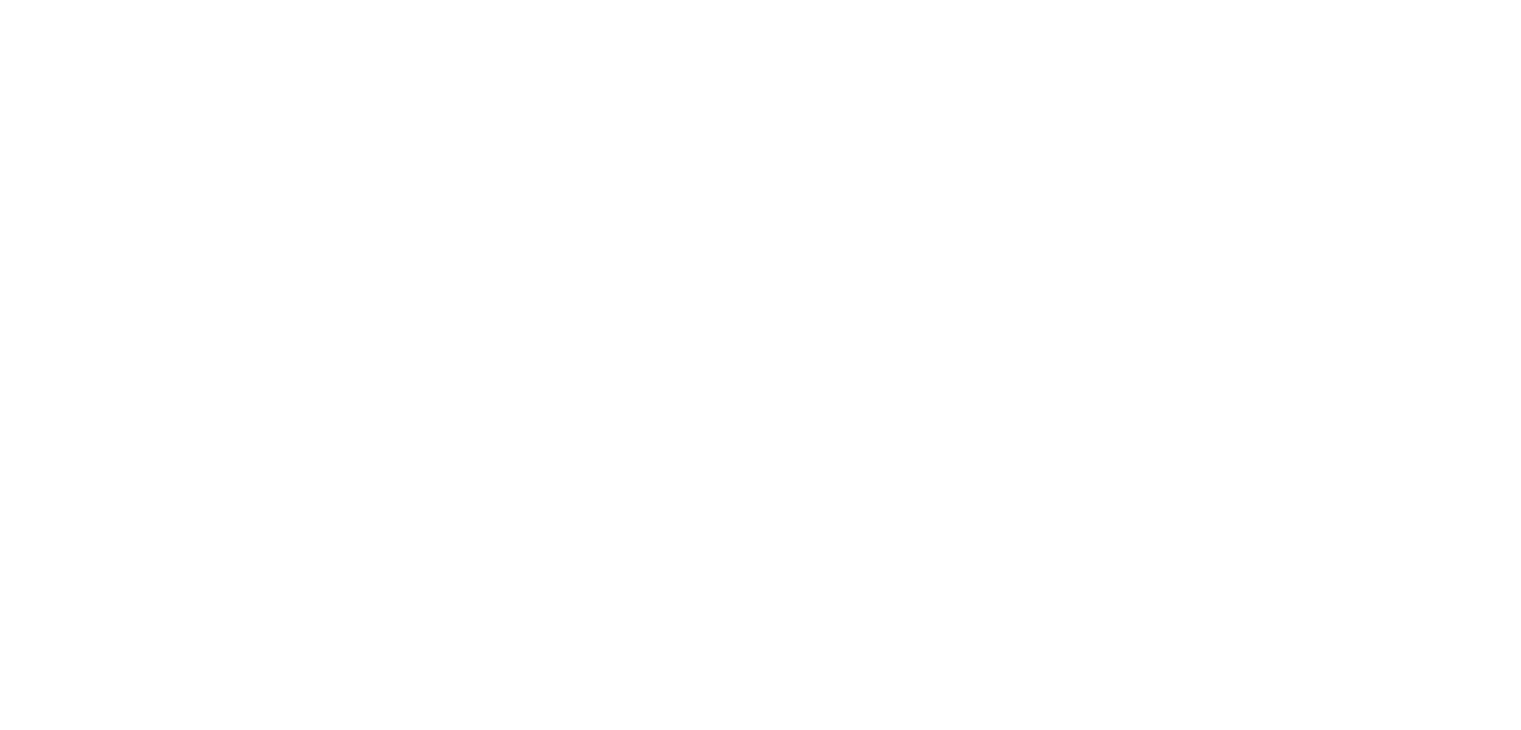 scroll, scrollTop: 0, scrollLeft: 0, axis: both 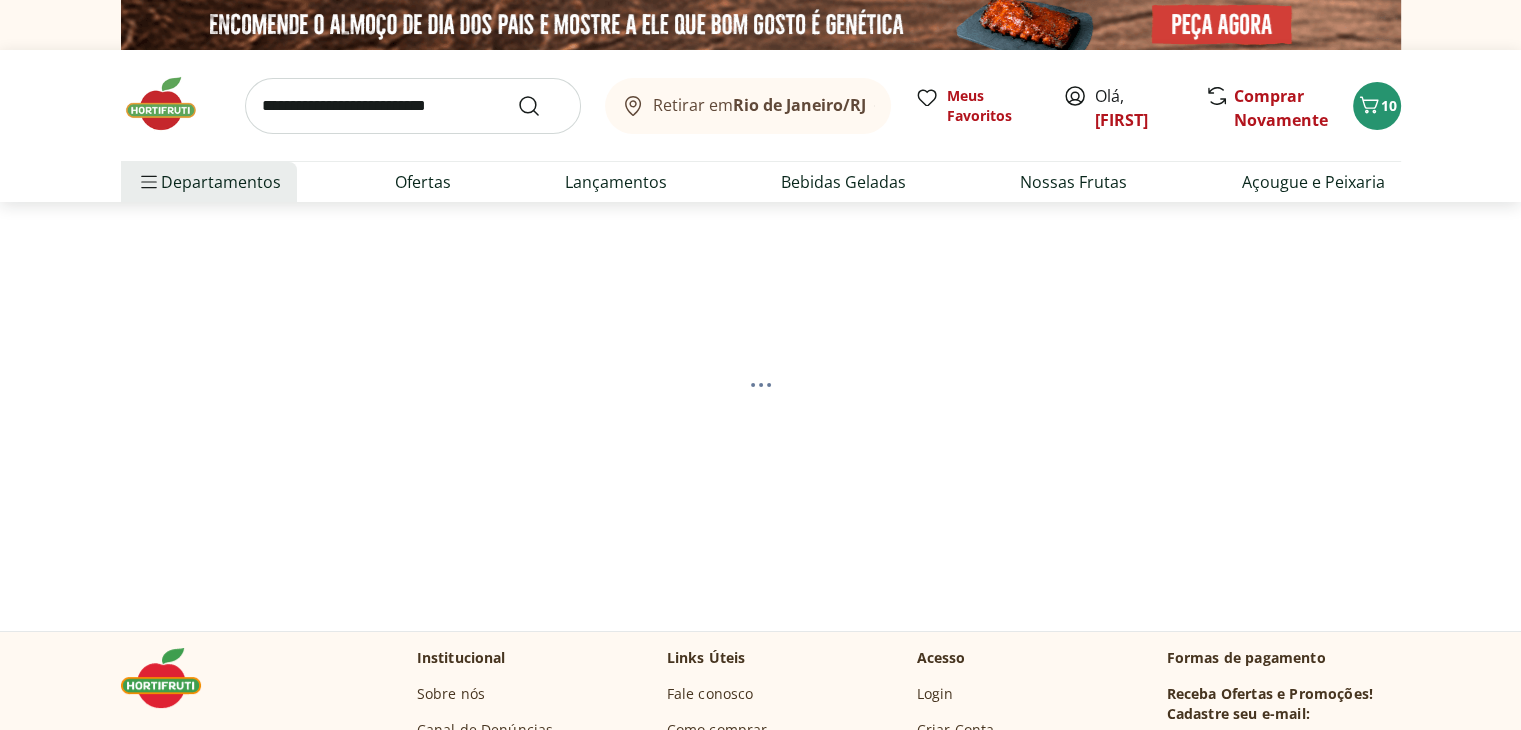 select on "**********" 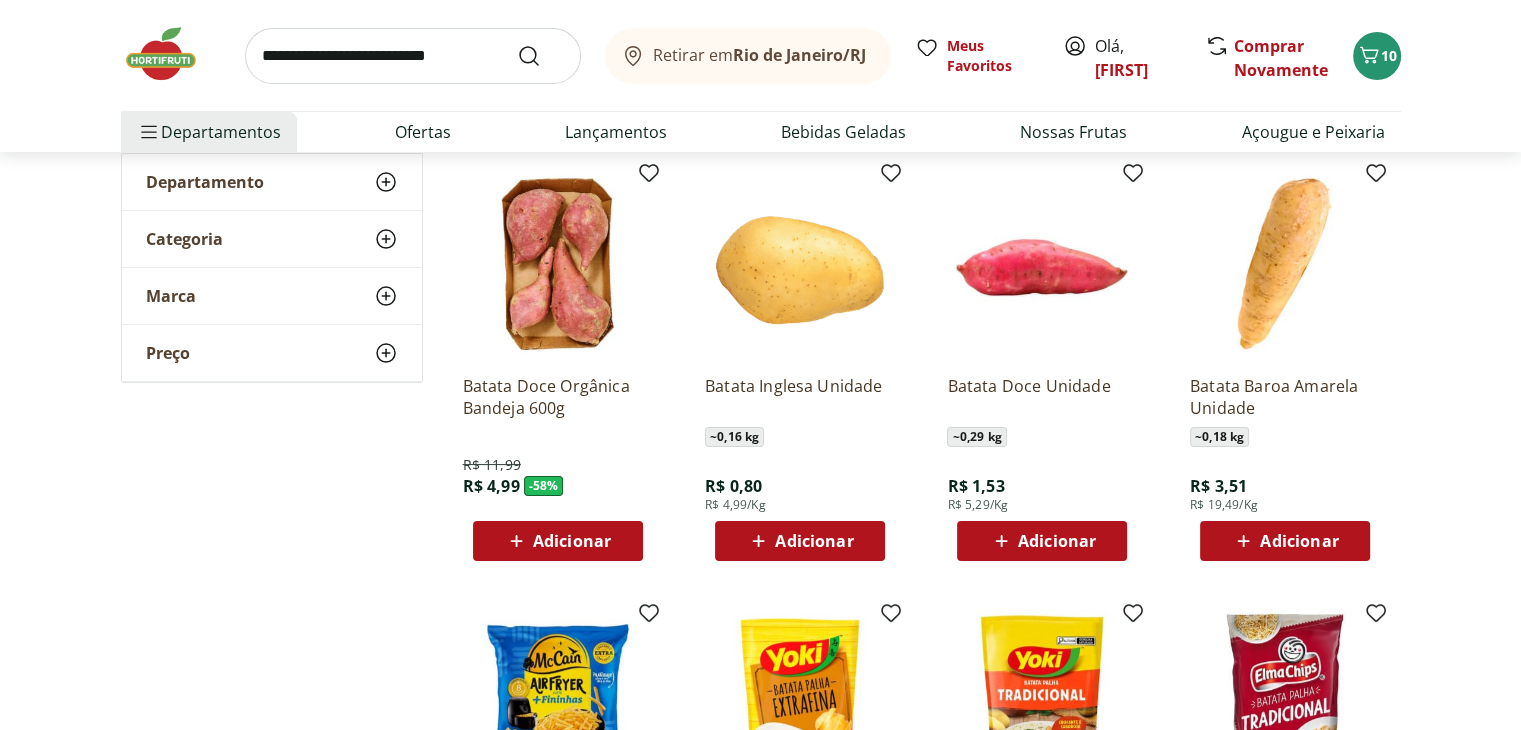 scroll, scrollTop: 300, scrollLeft: 0, axis: vertical 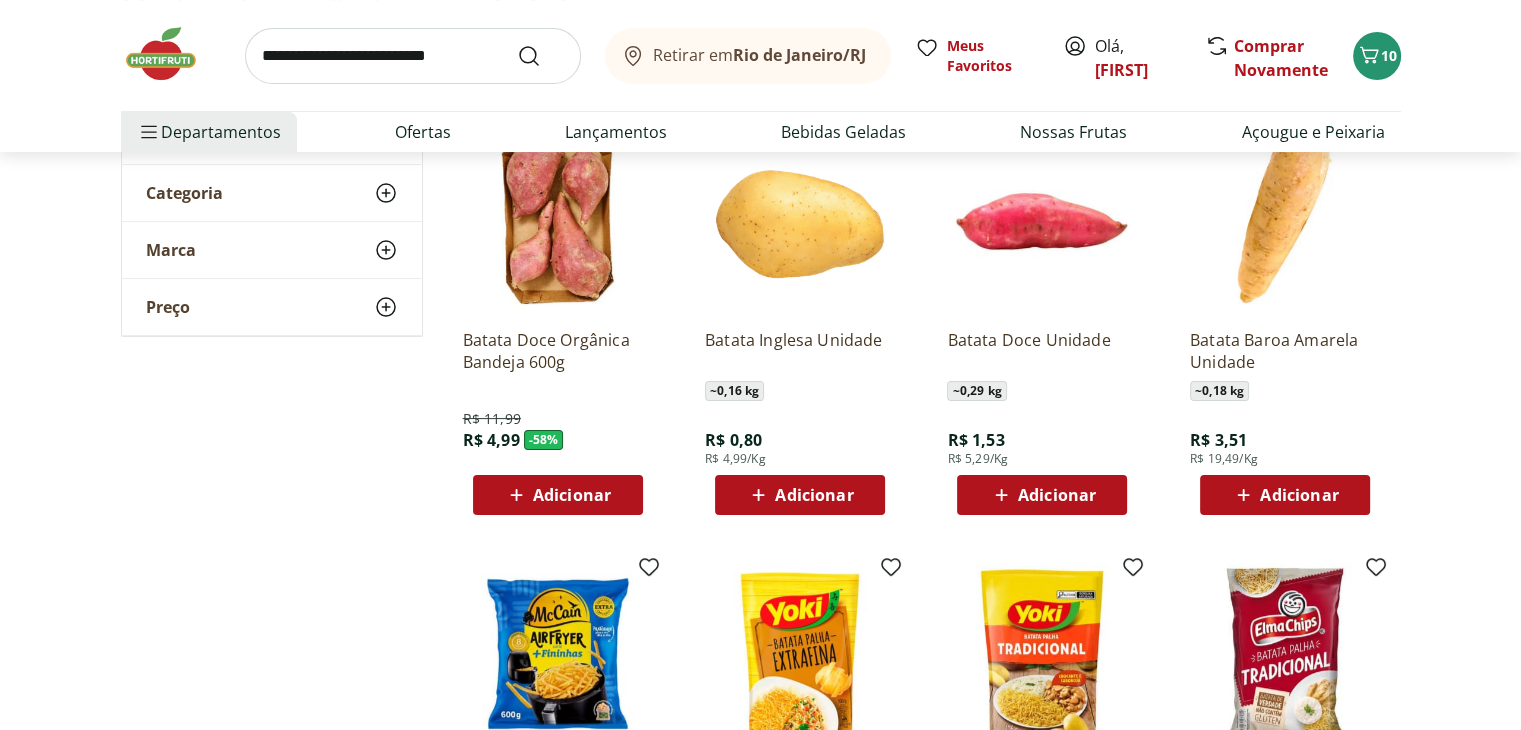 click on "Adicionar" at bounding box center [814, 495] 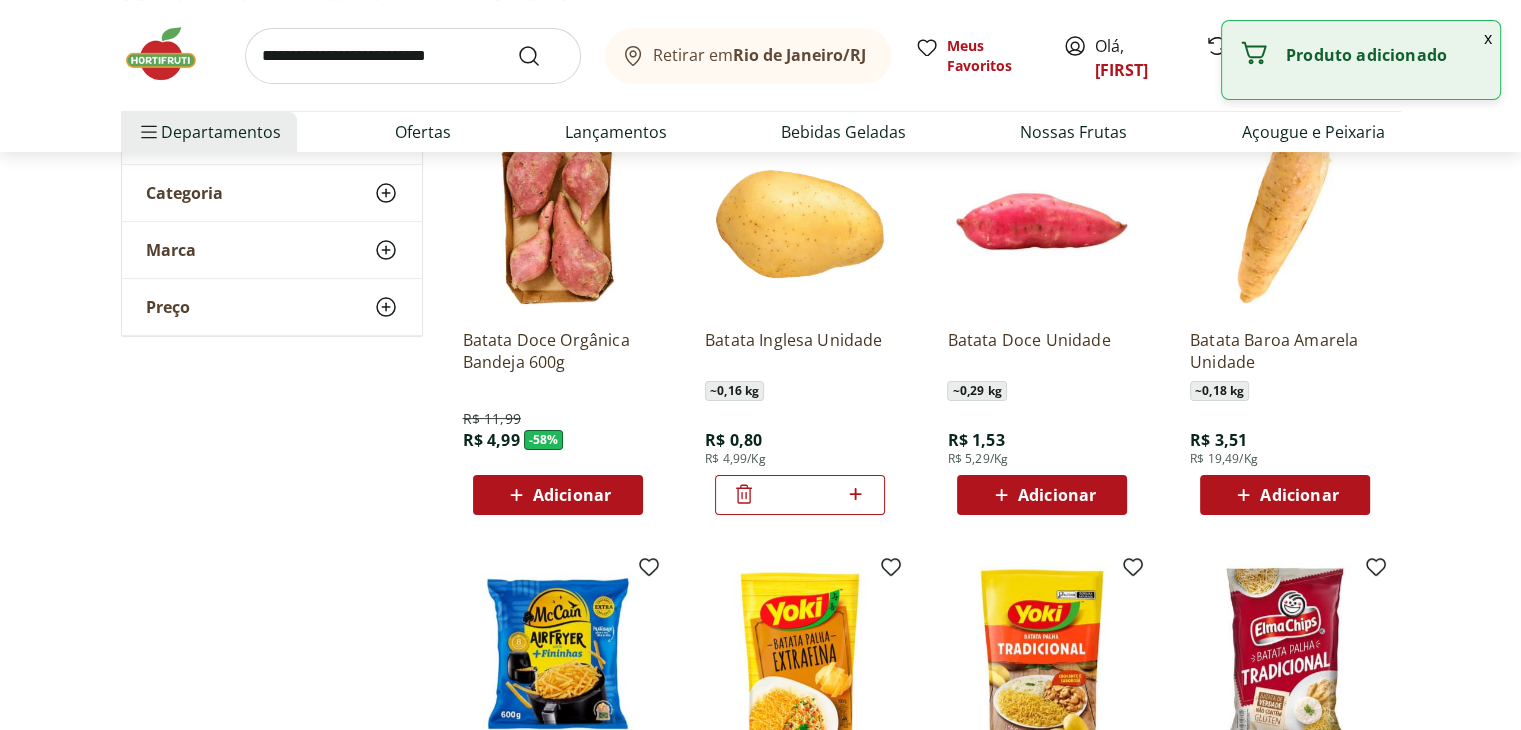 click 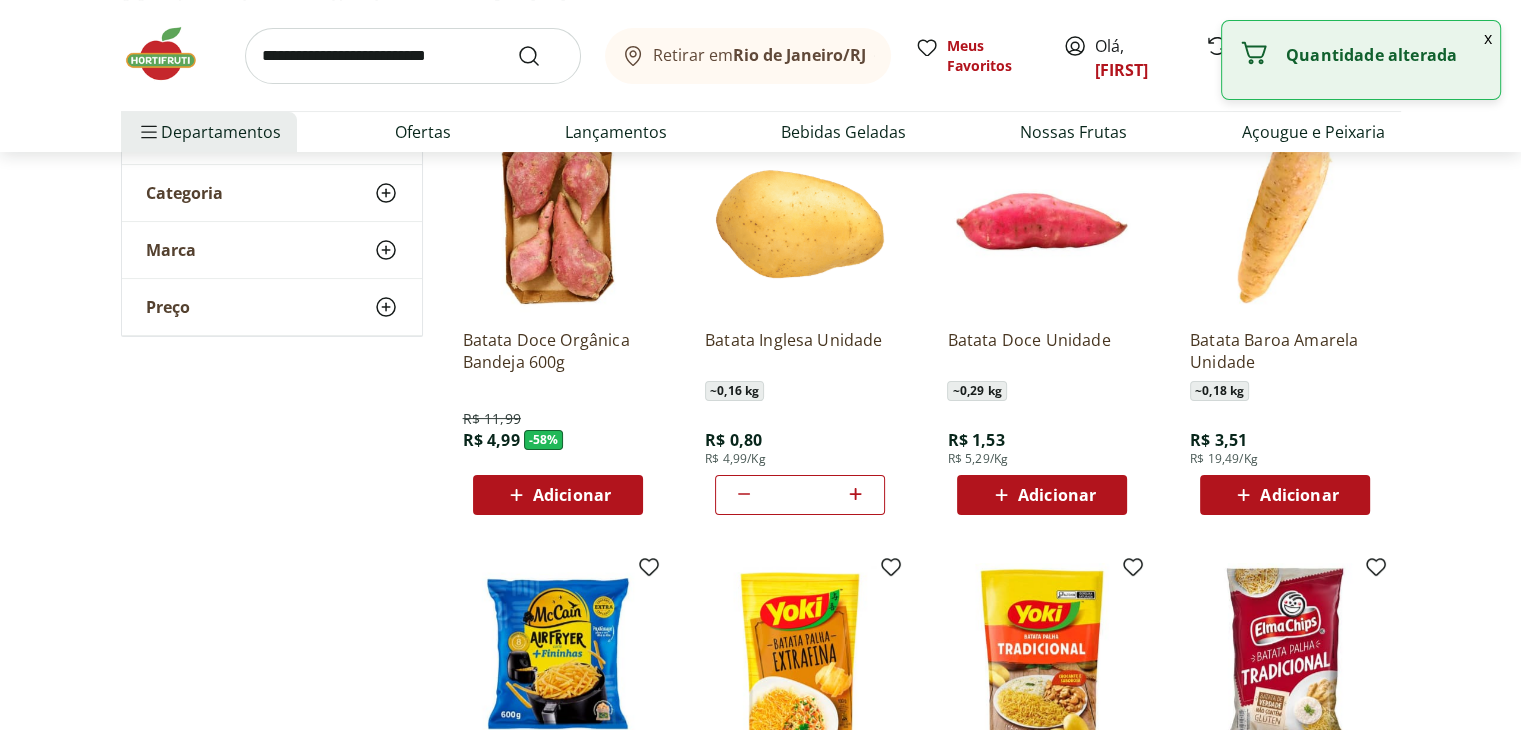 click 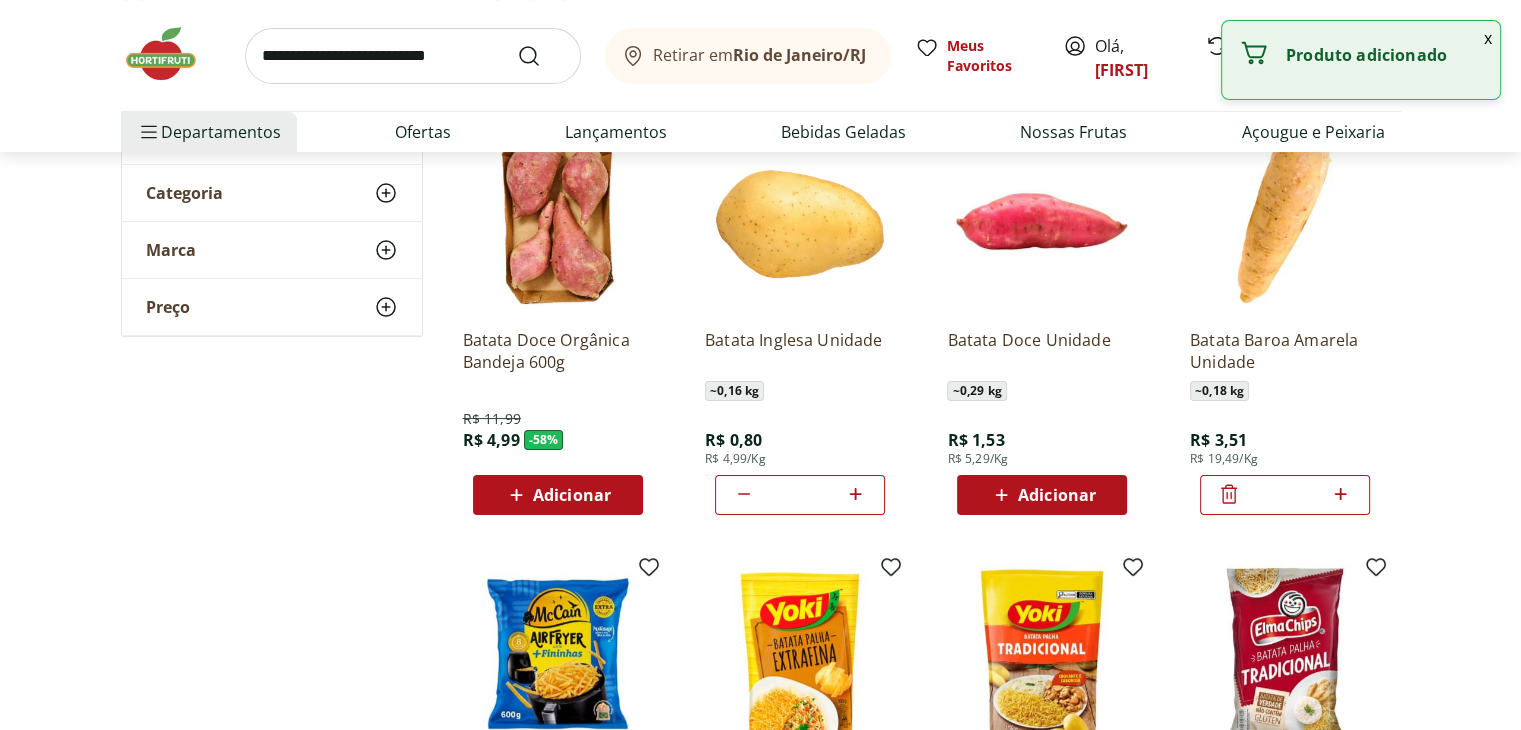 click 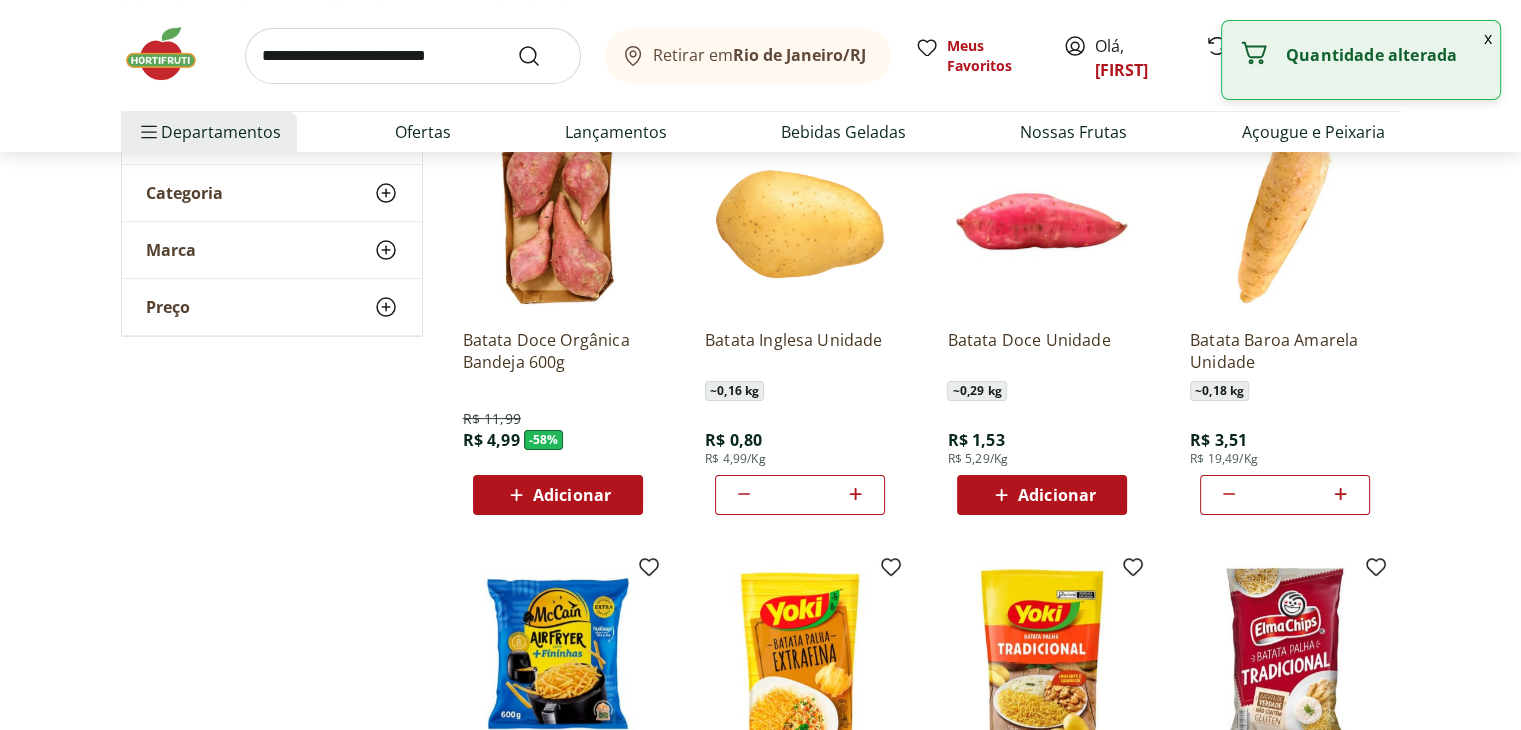 click 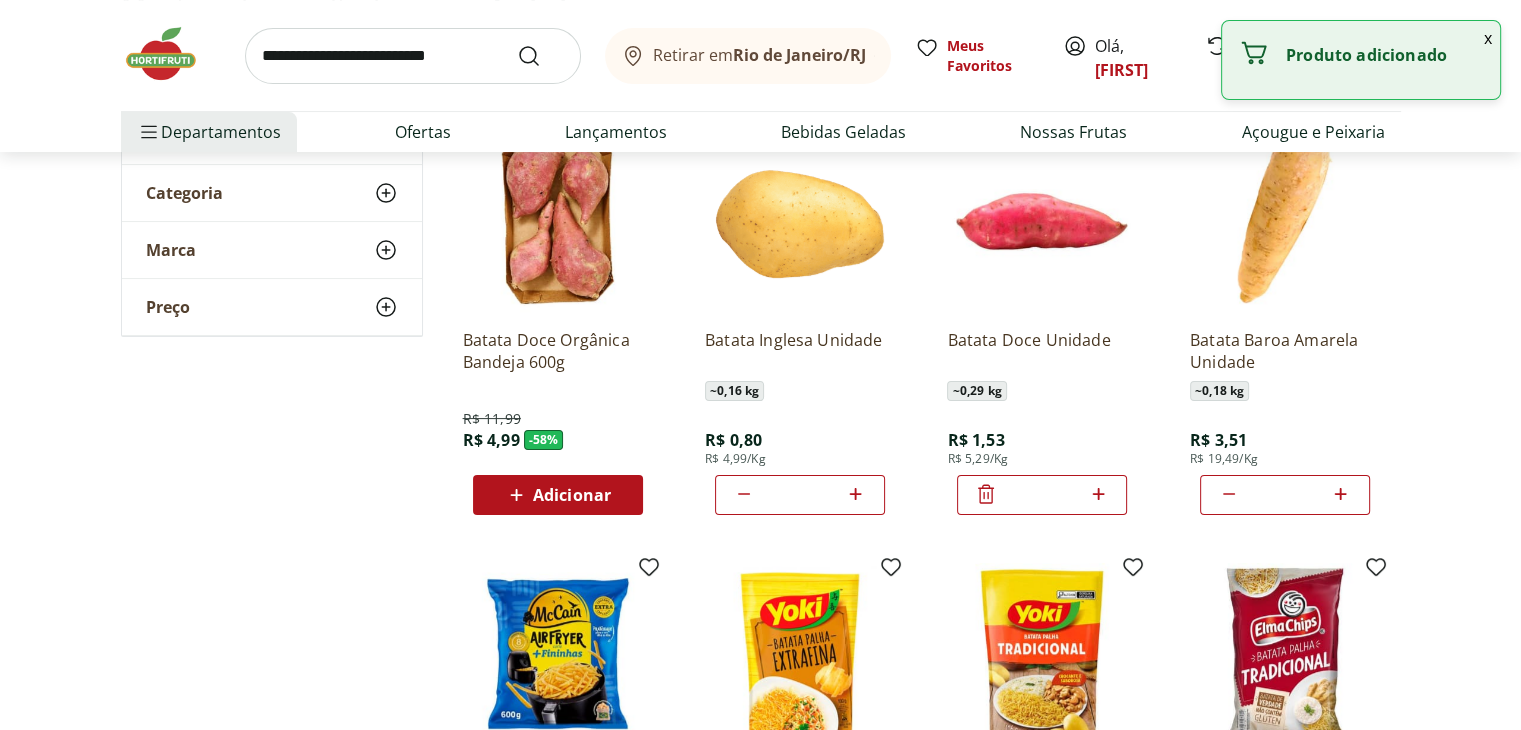 click 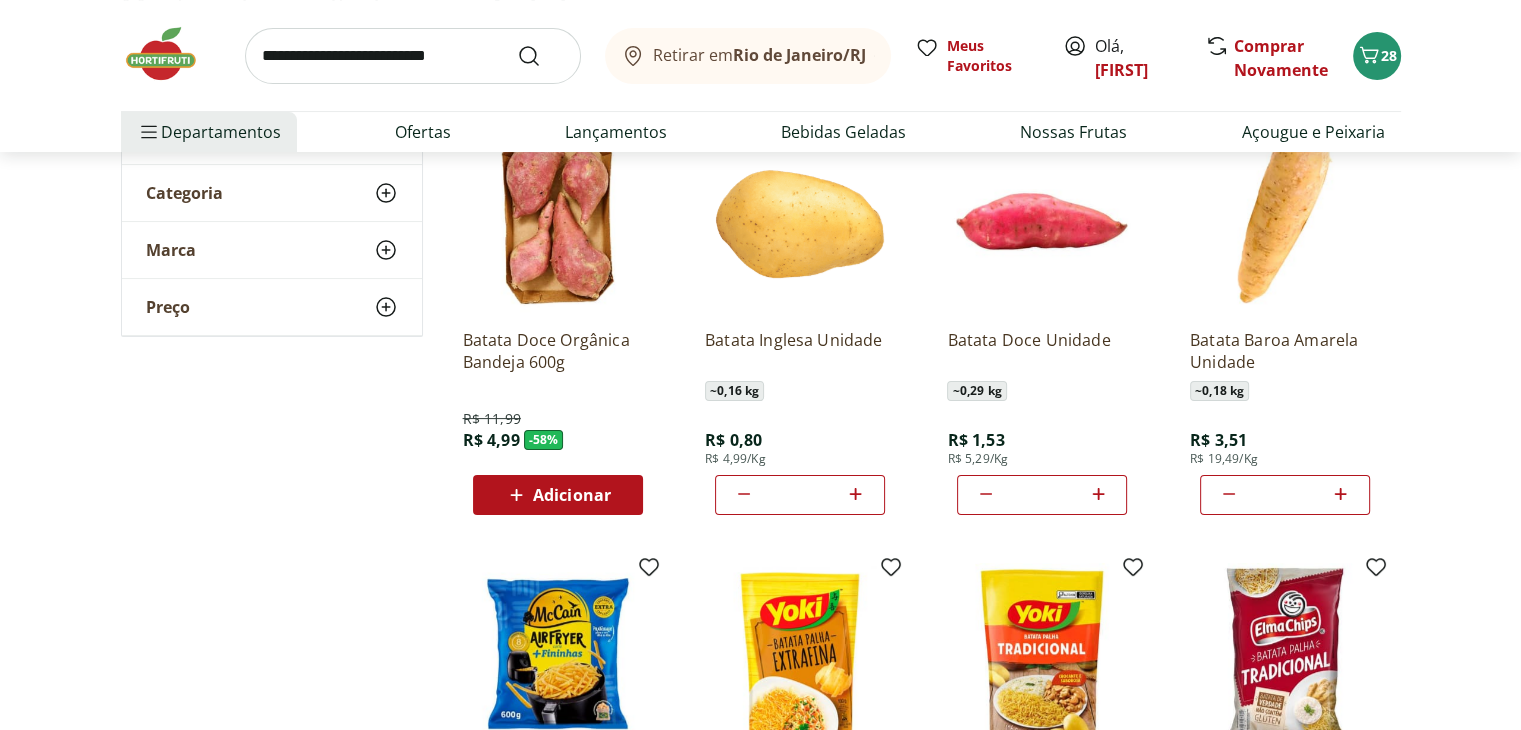 click at bounding box center (413, 56) 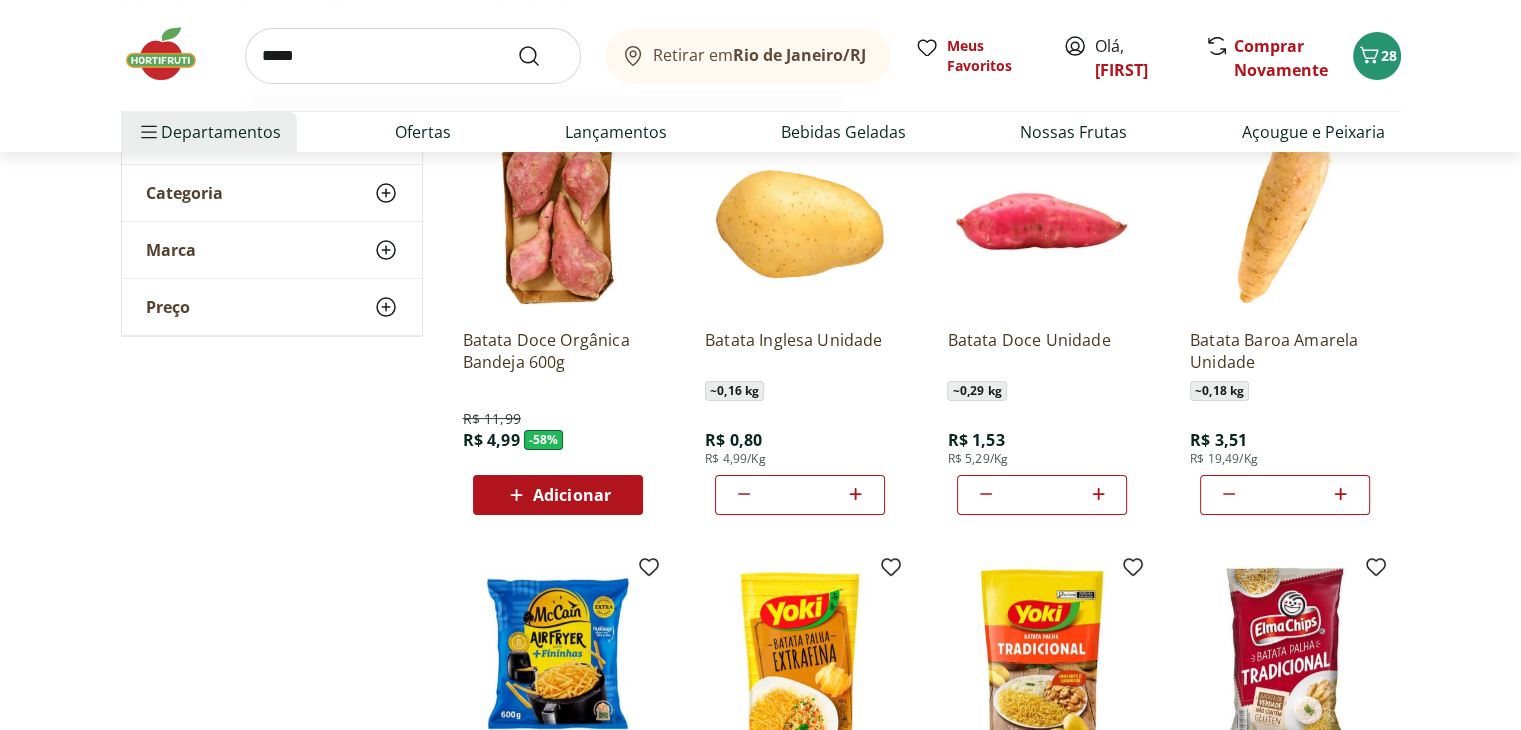 type on "*****" 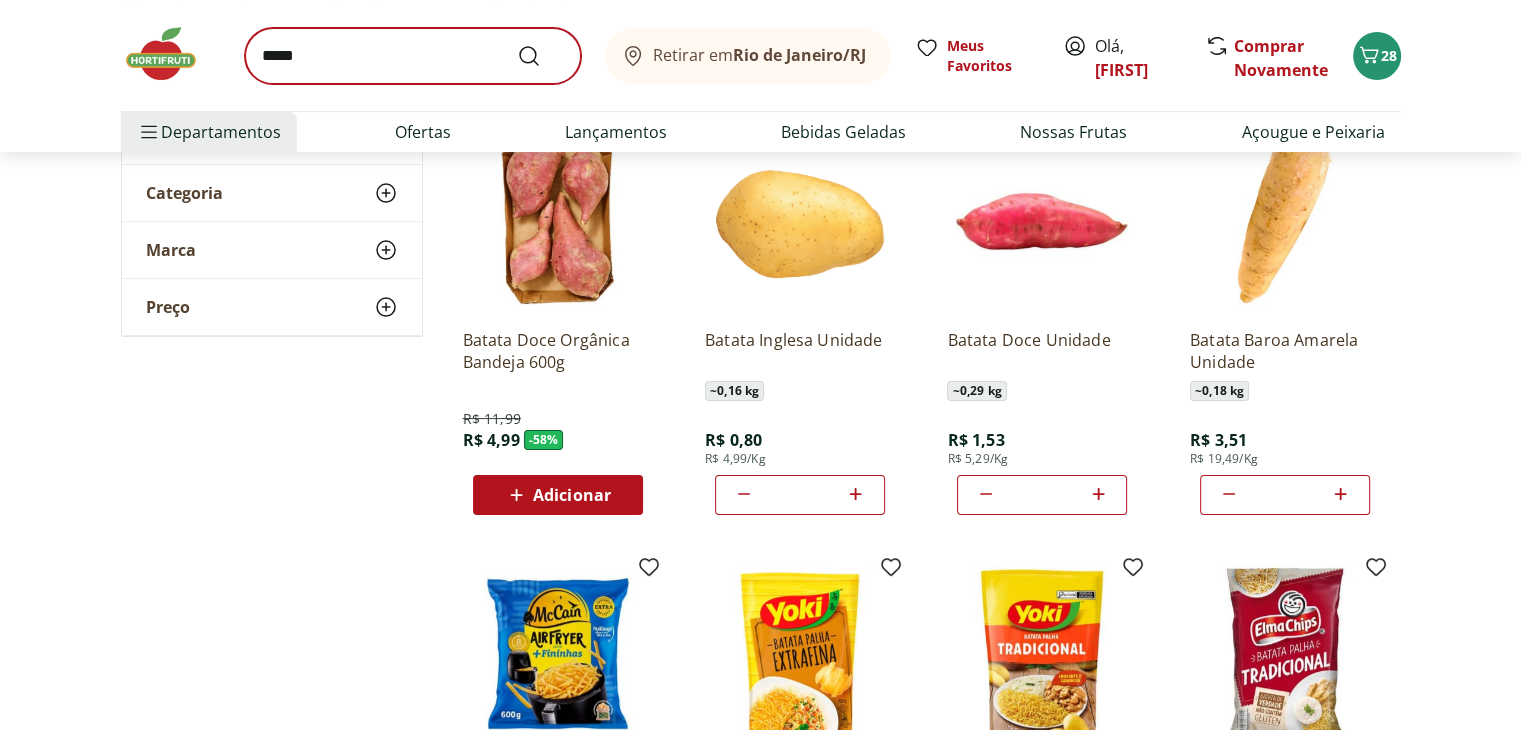 scroll, scrollTop: 0, scrollLeft: 0, axis: both 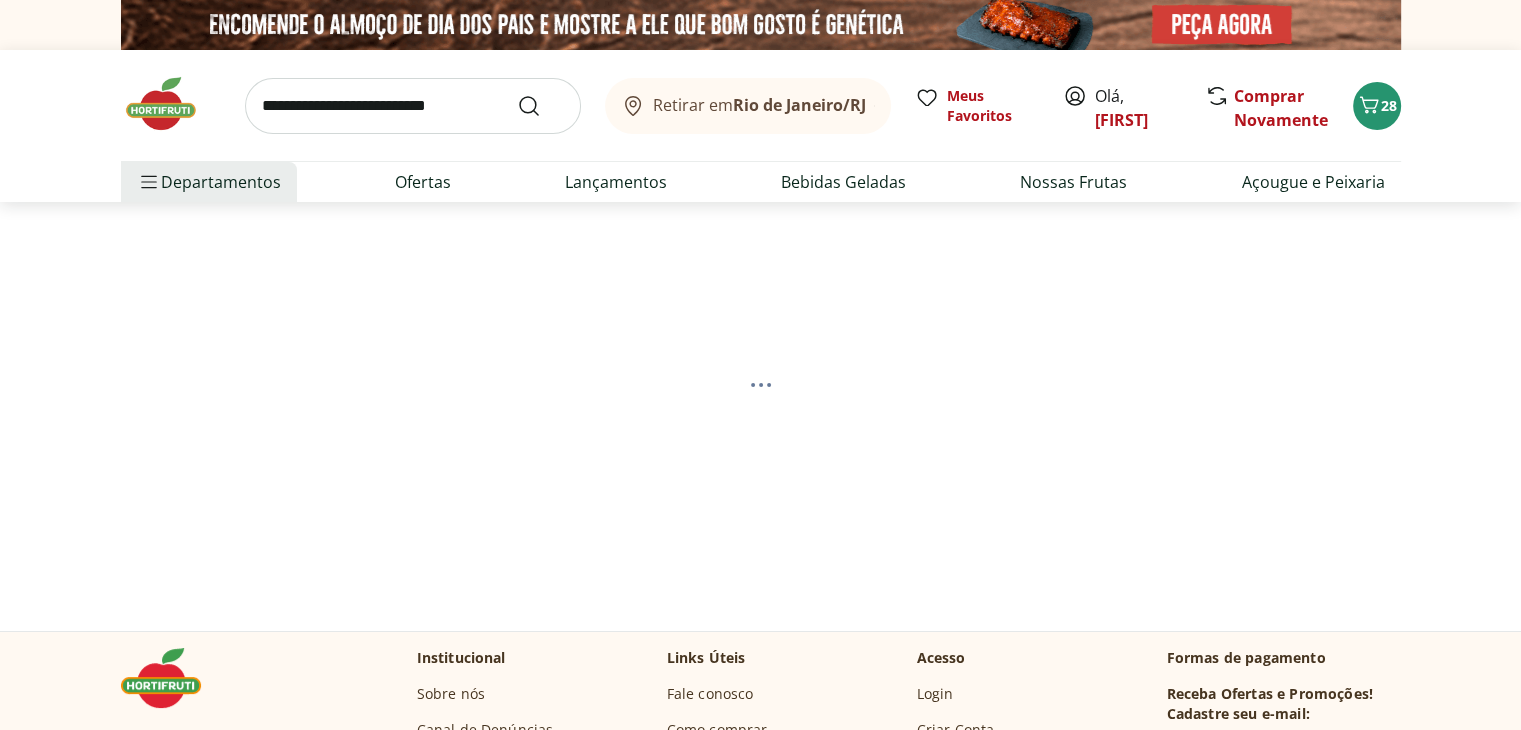 select on "**********" 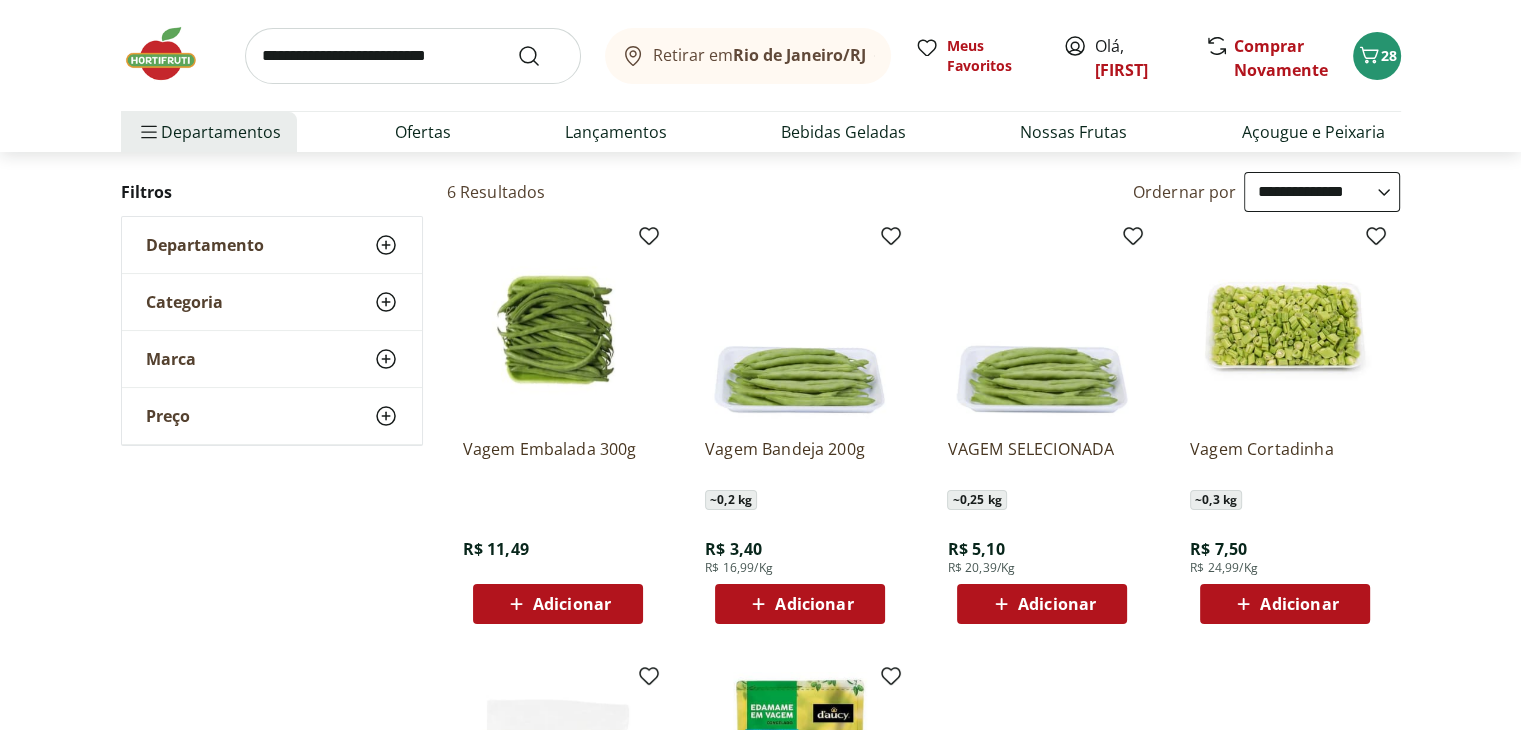 scroll, scrollTop: 300, scrollLeft: 0, axis: vertical 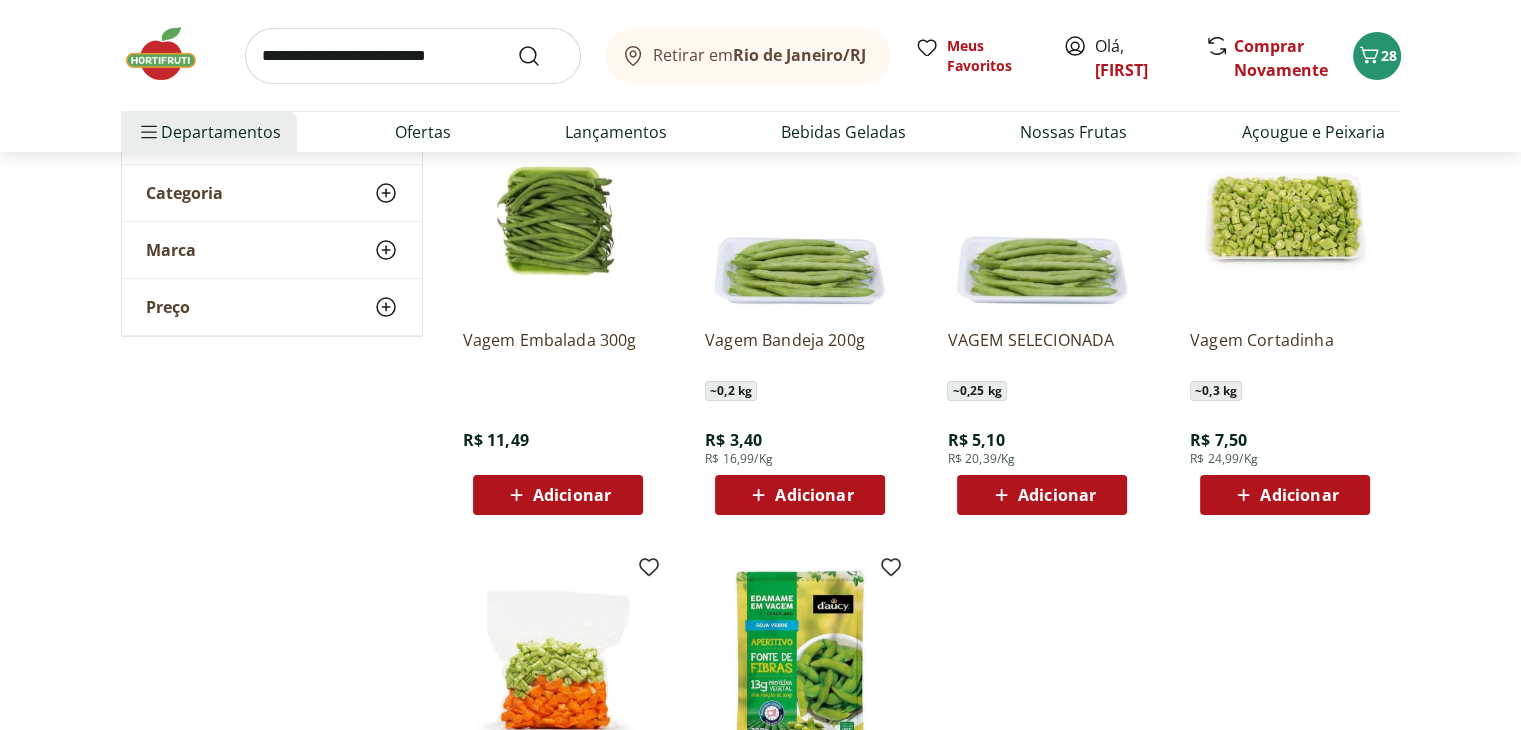 click on "Adicionar" at bounding box center [572, 495] 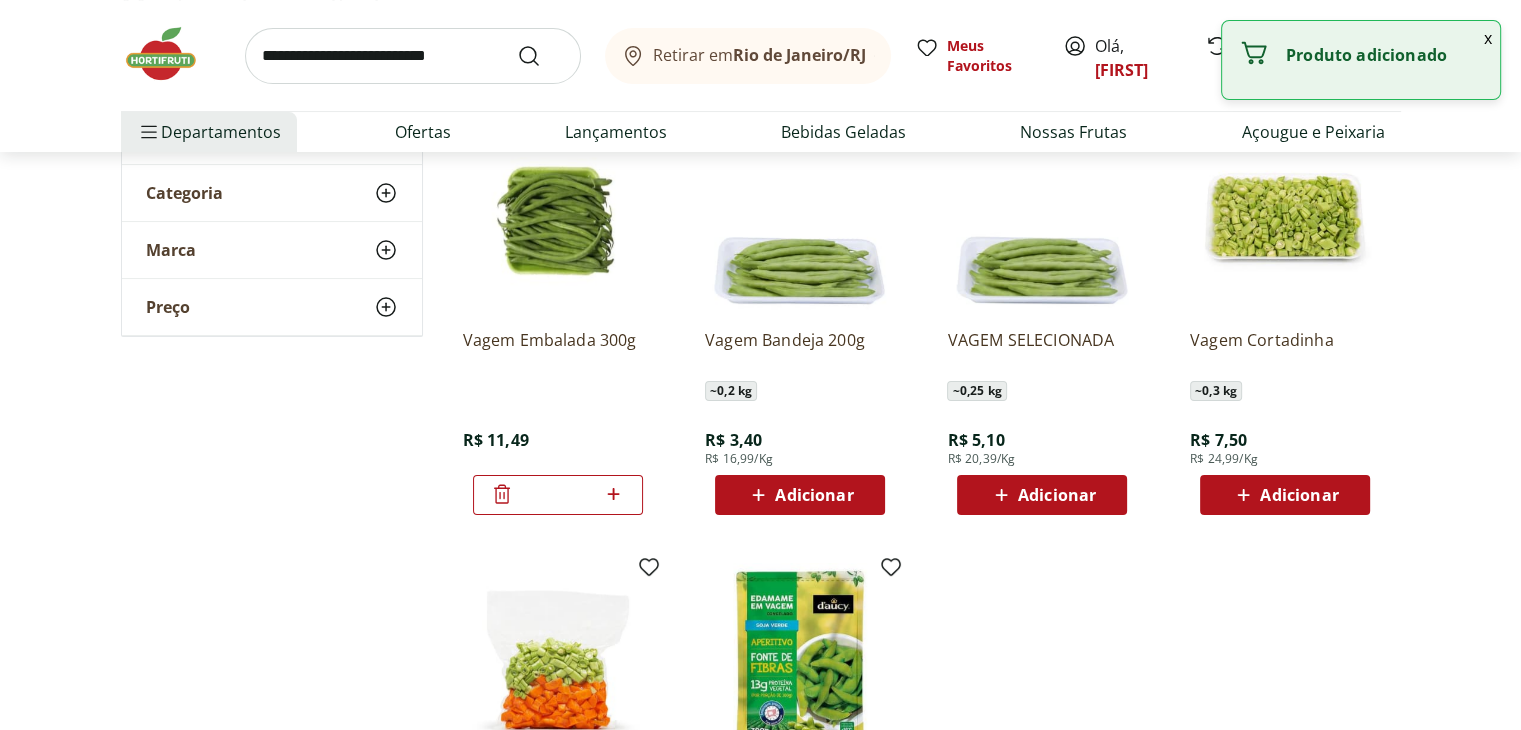 click 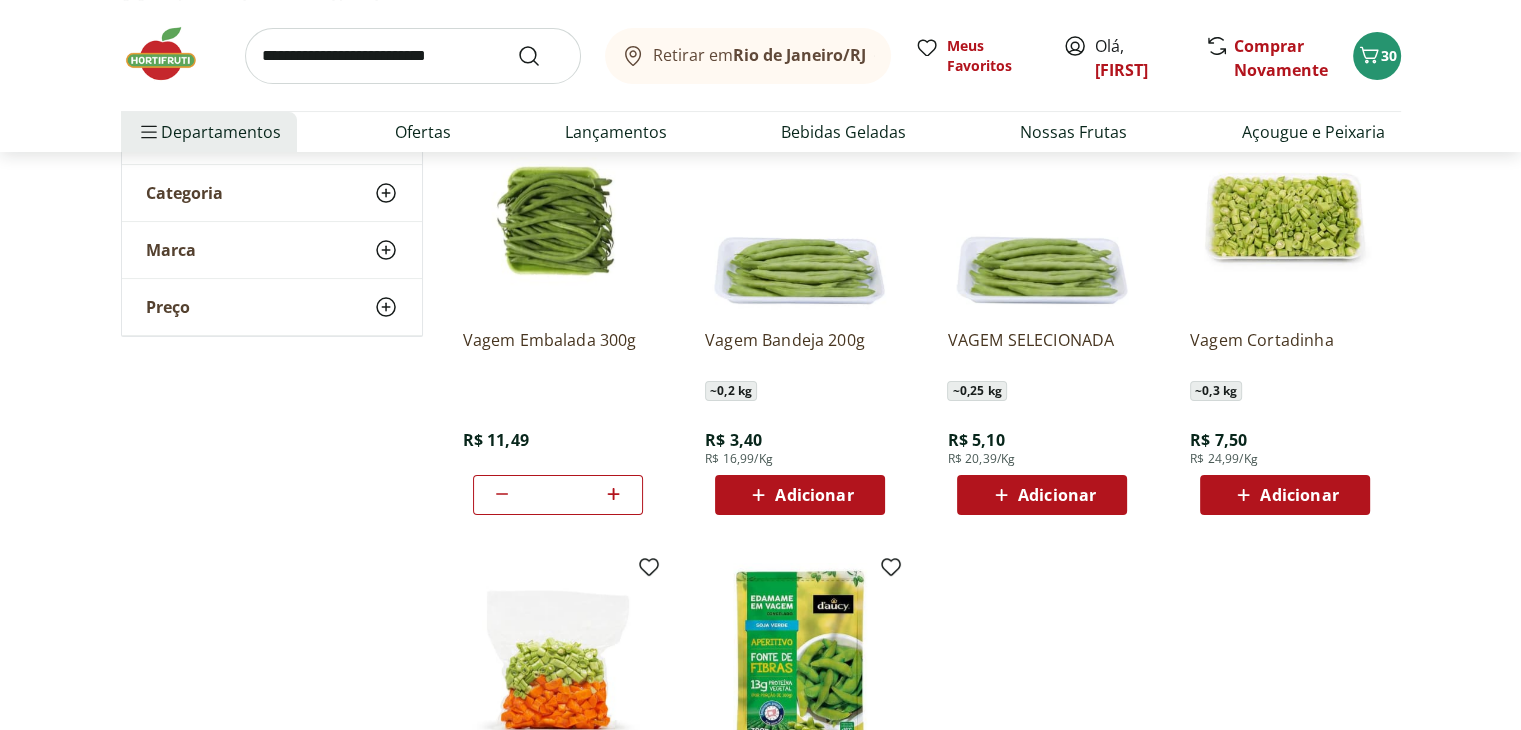 click 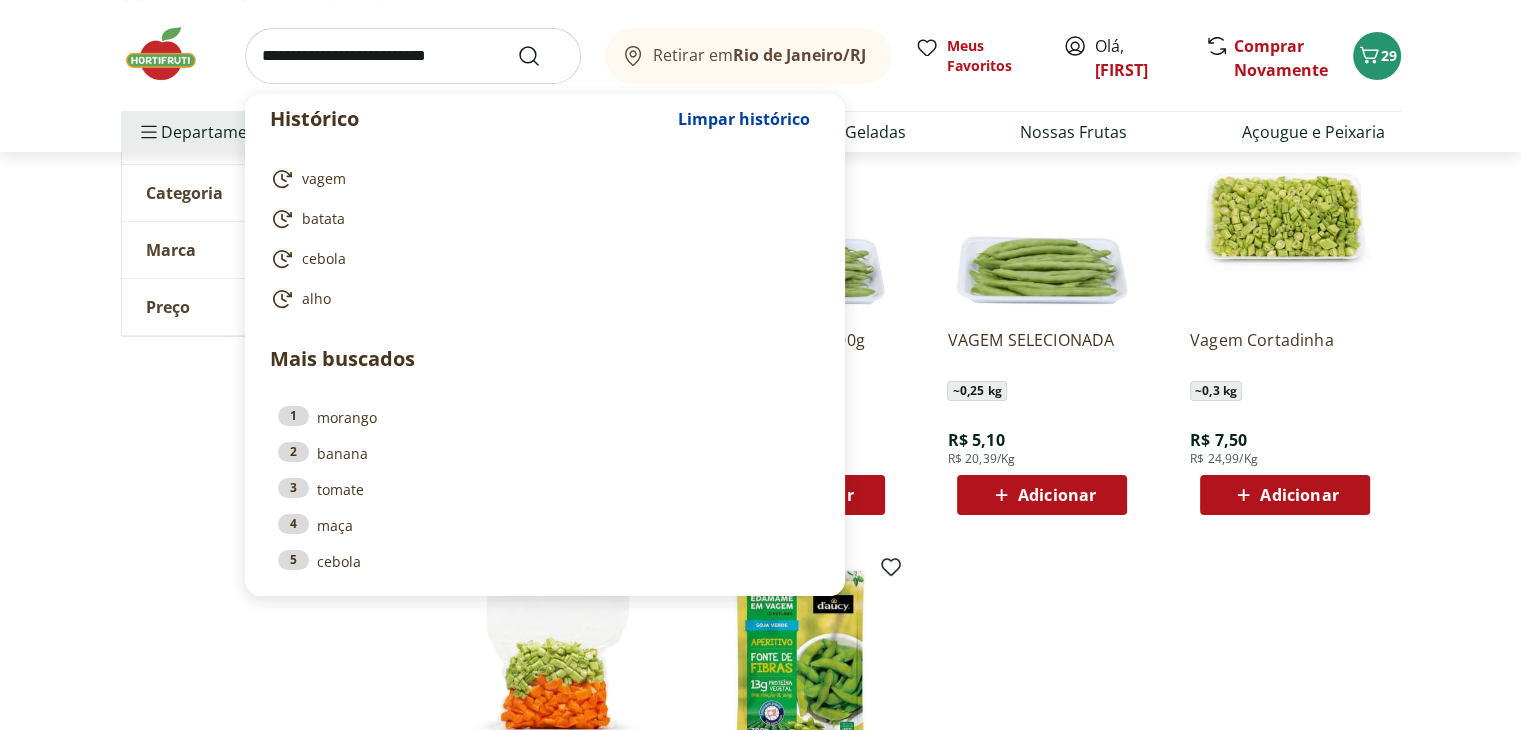 click at bounding box center (413, 56) 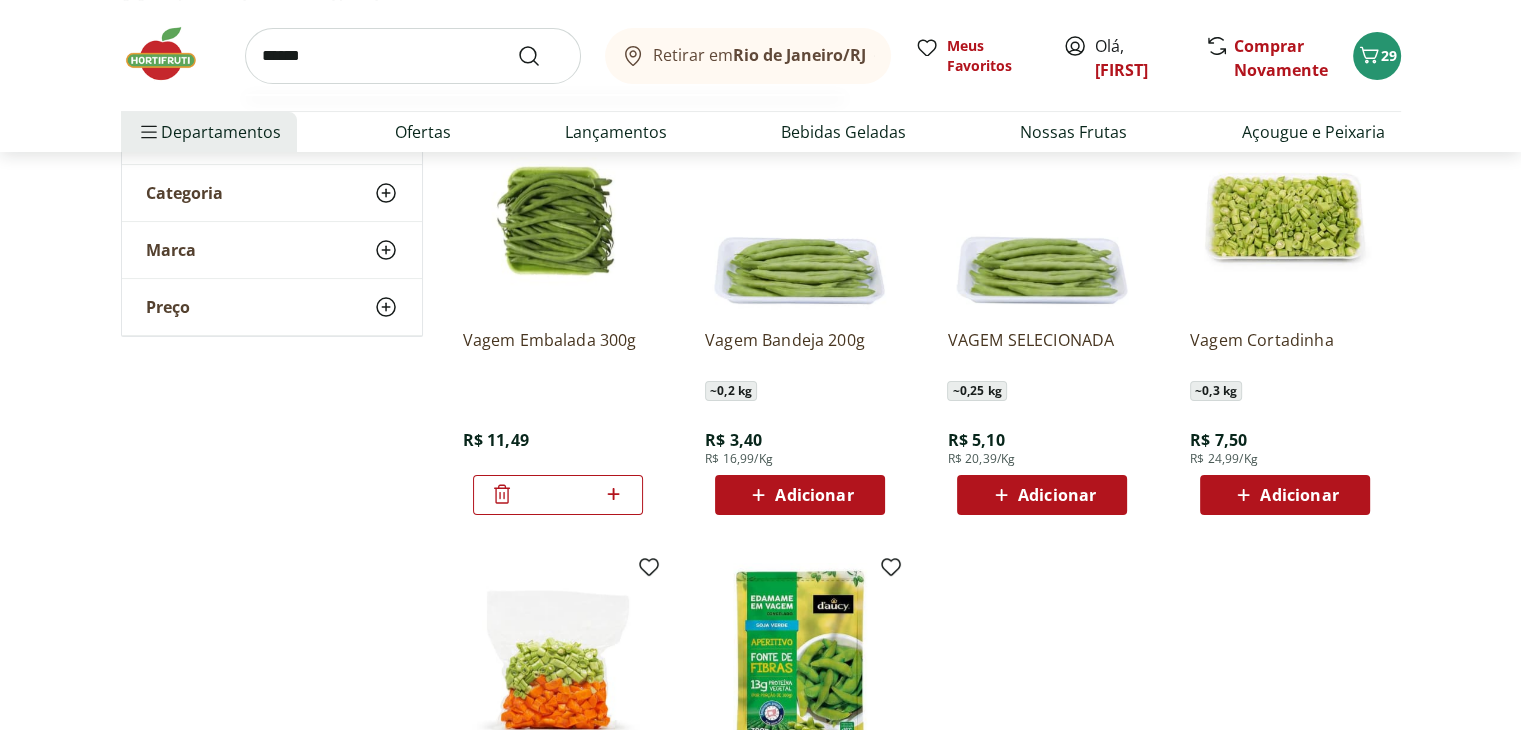 type on "*******" 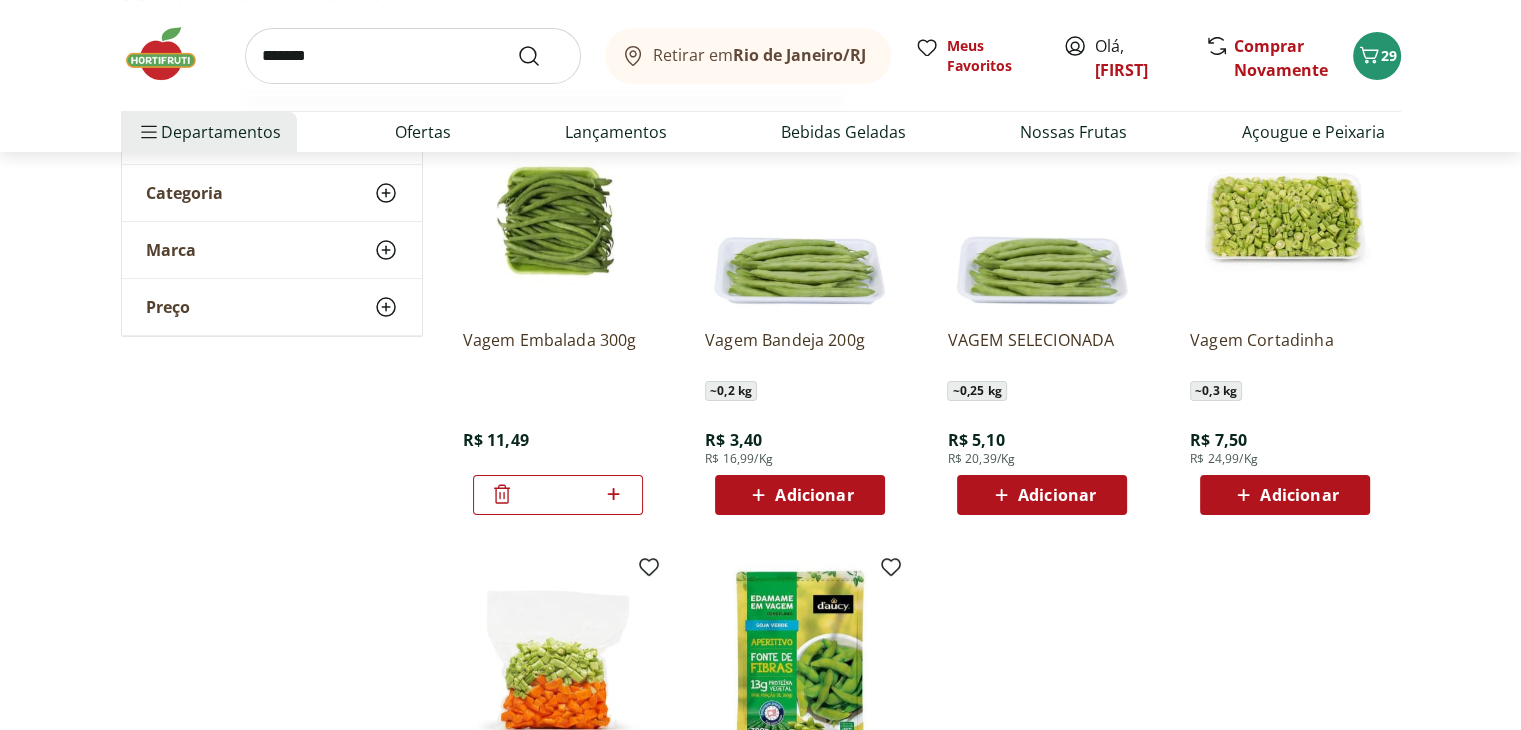 click at bounding box center (541, 56) 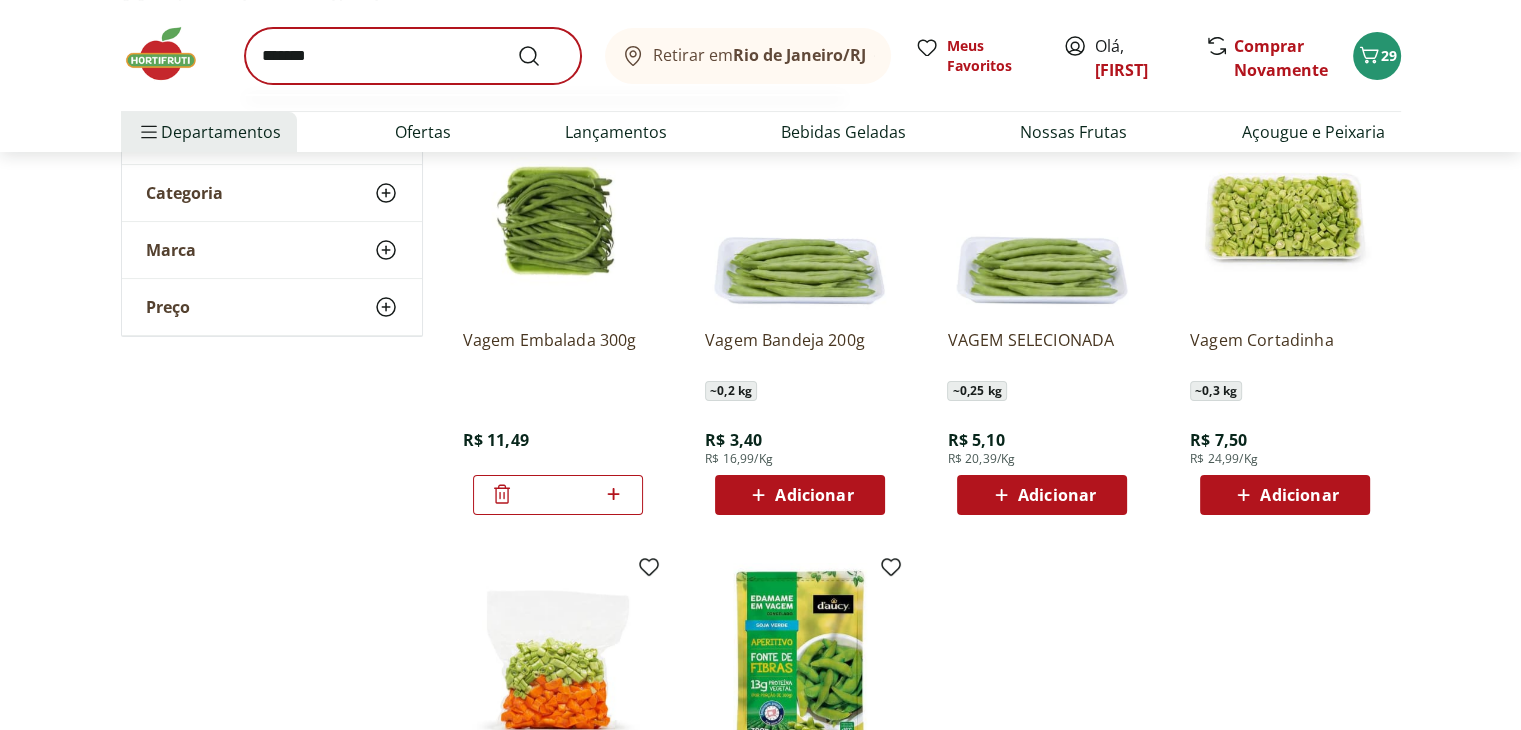 scroll, scrollTop: 0, scrollLeft: 0, axis: both 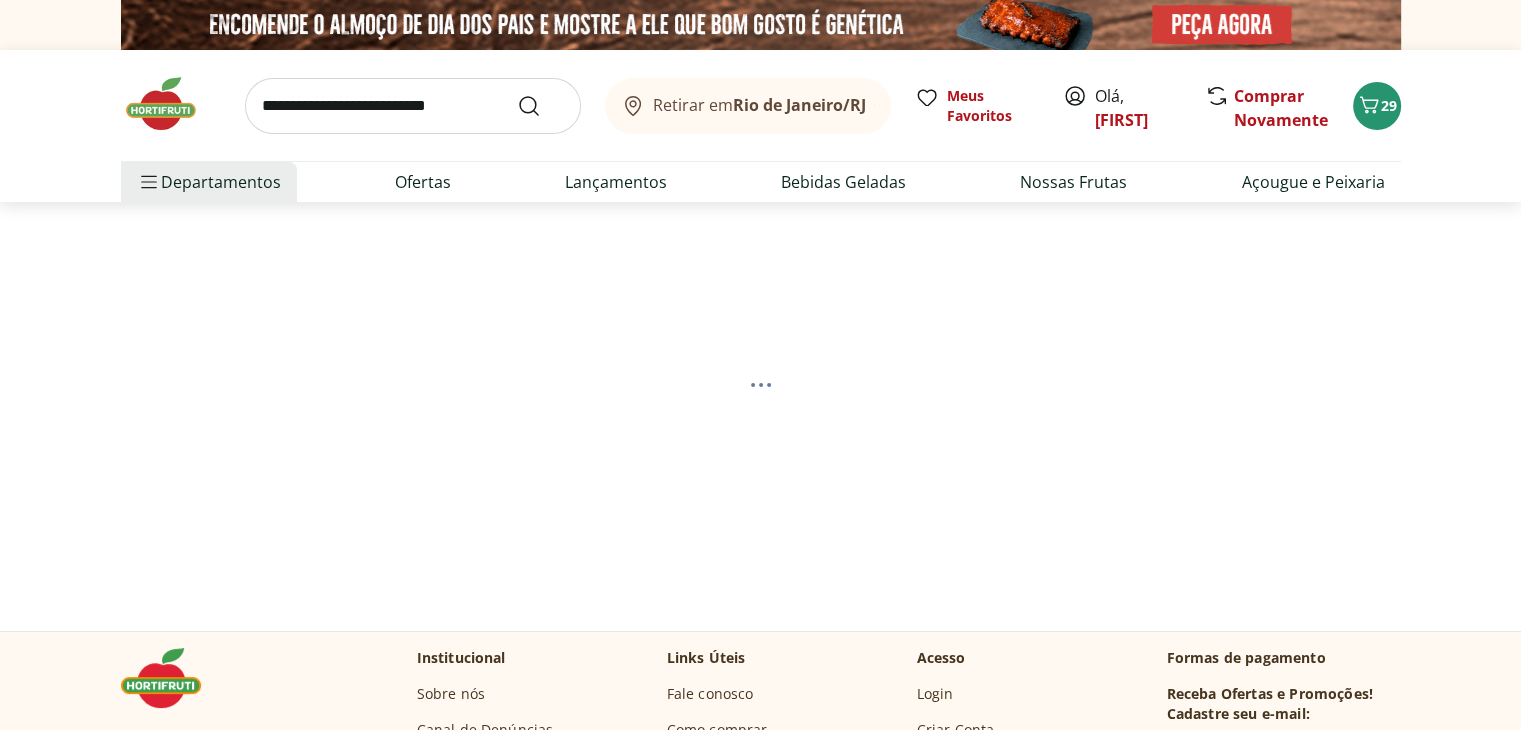select on "**********" 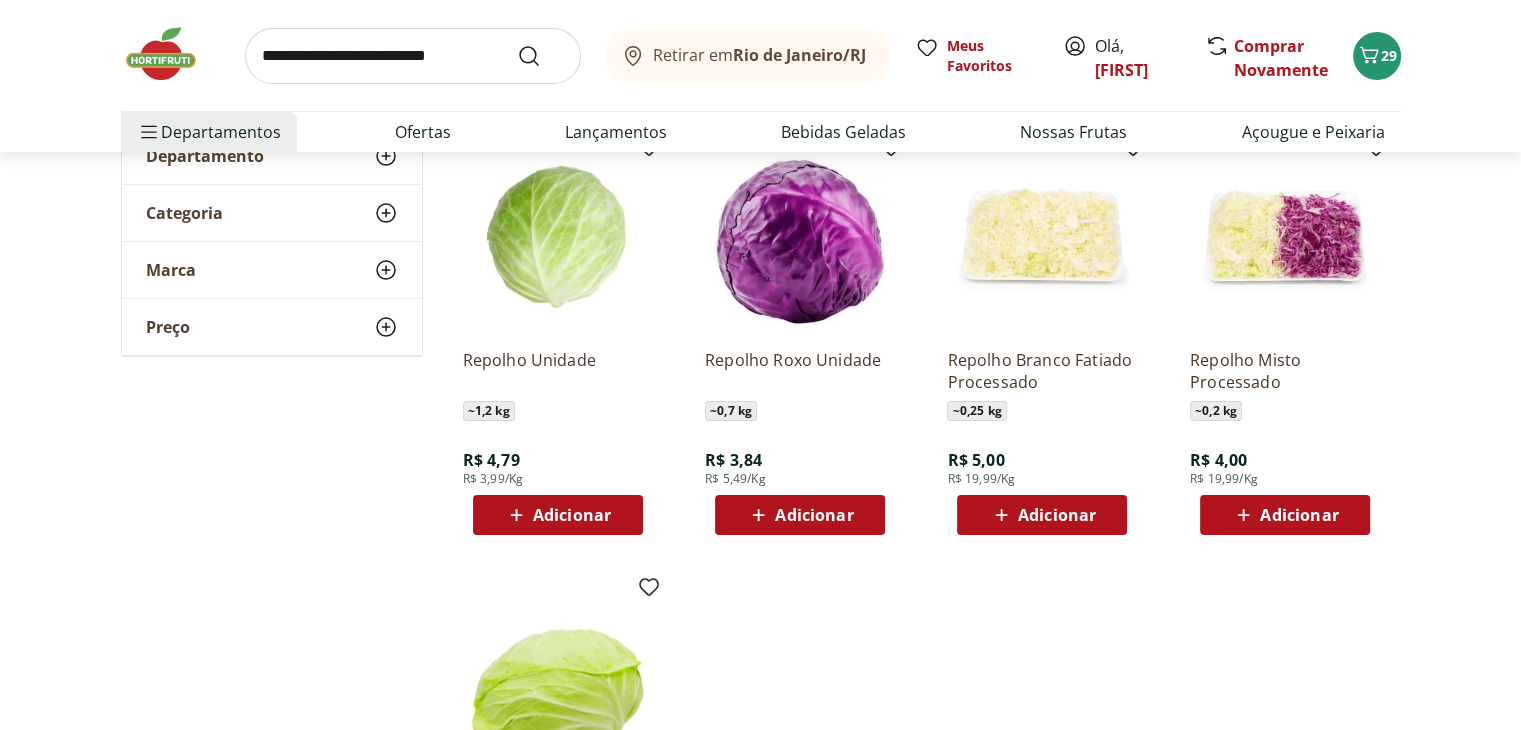 scroll, scrollTop: 300, scrollLeft: 0, axis: vertical 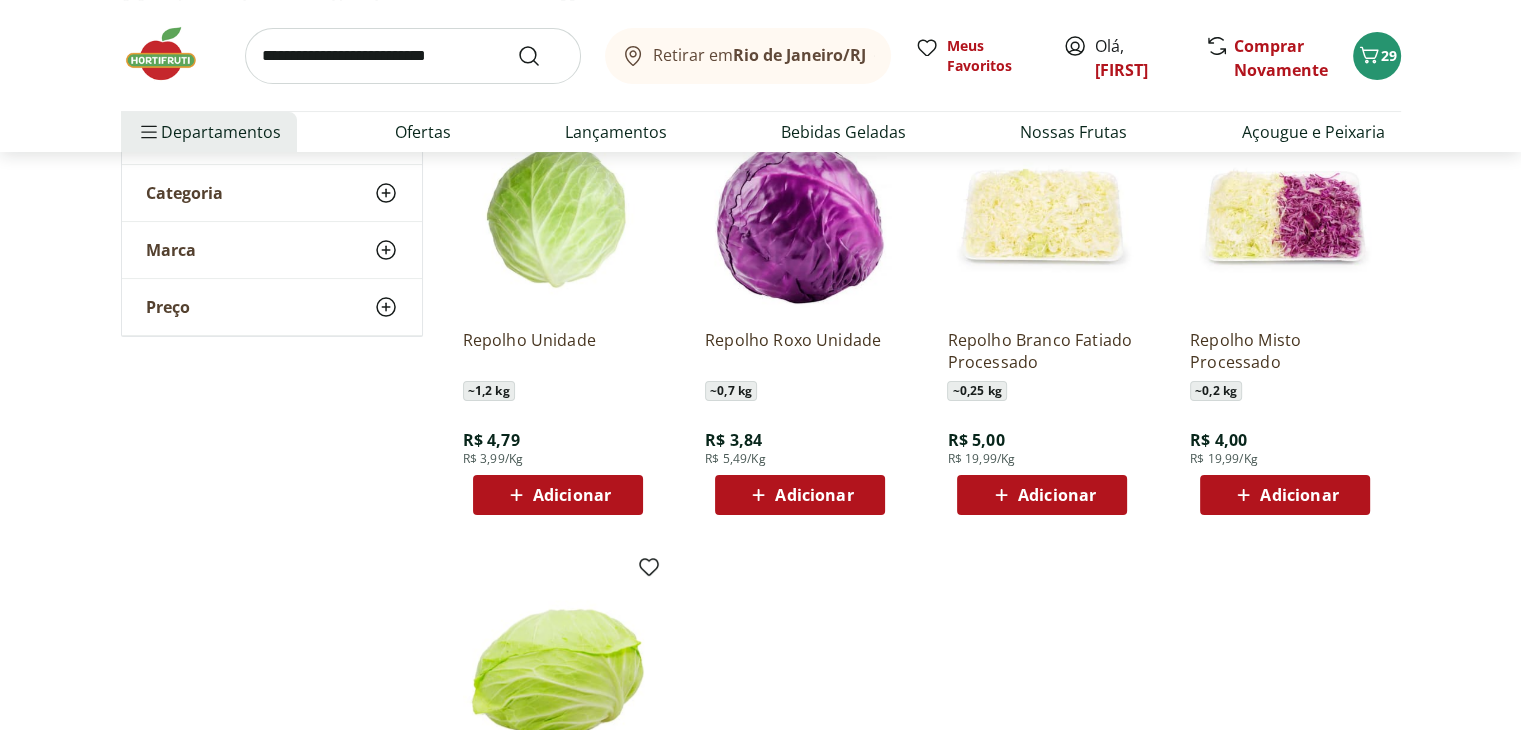 click on "Adicionar" at bounding box center [814, 495] 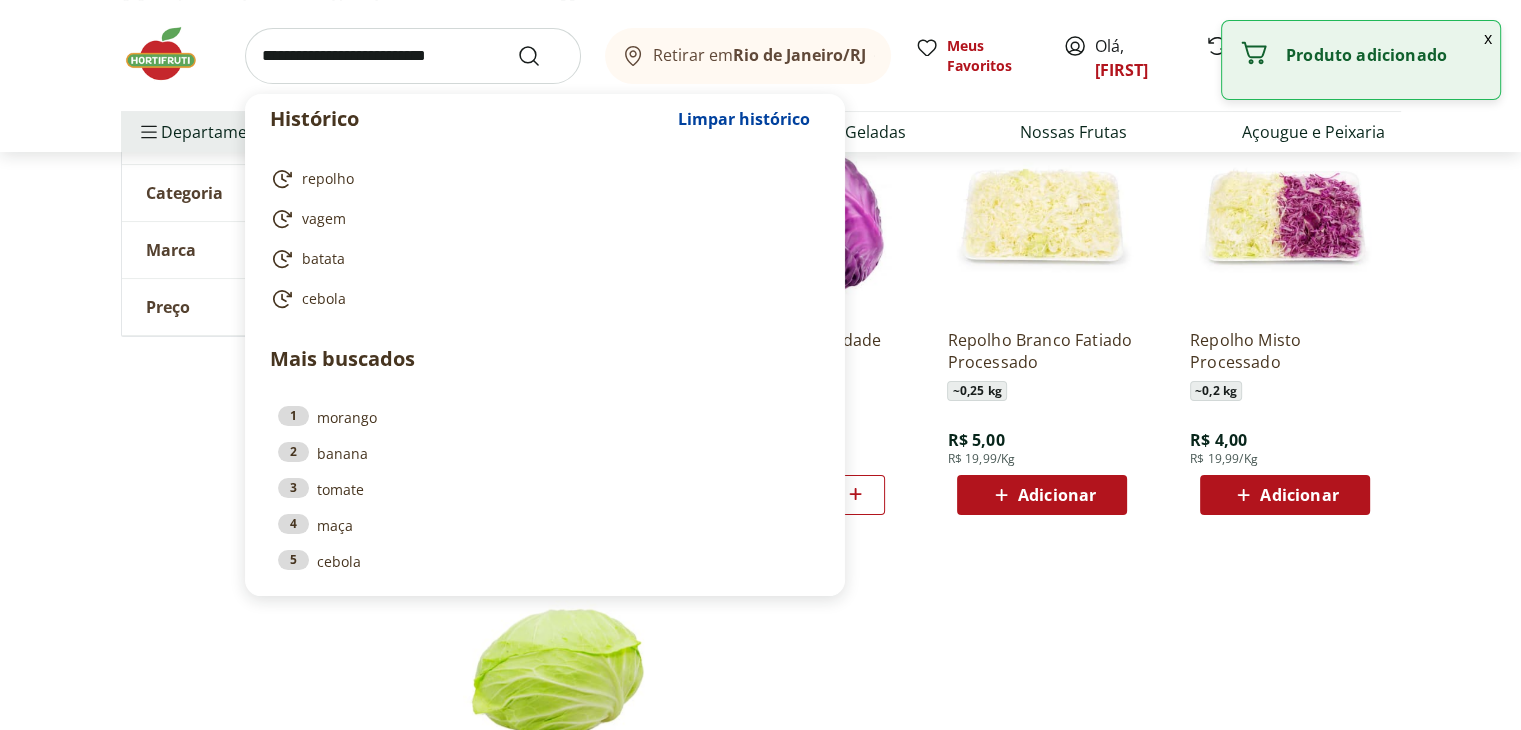 click at bounding box center [413, 56] 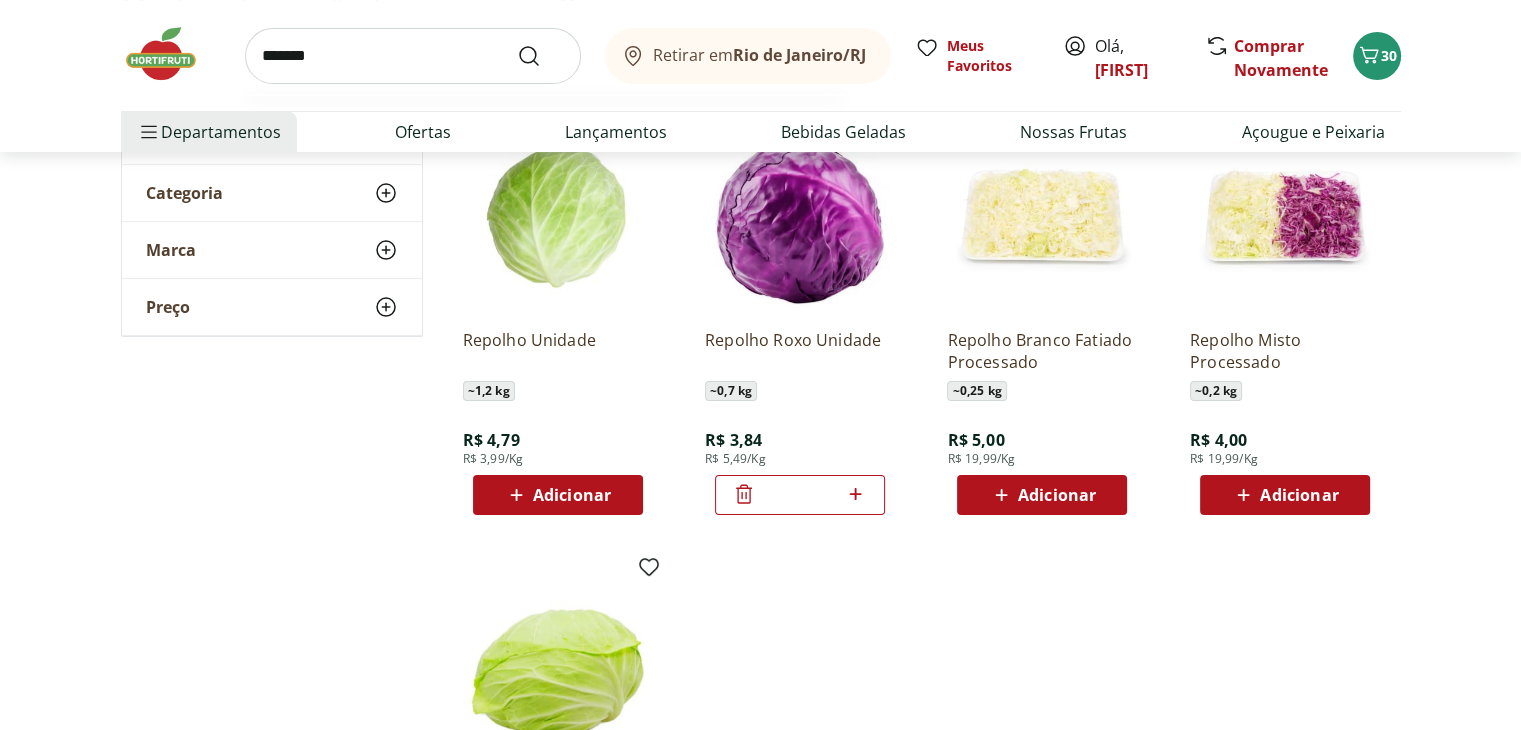 type on "*******" 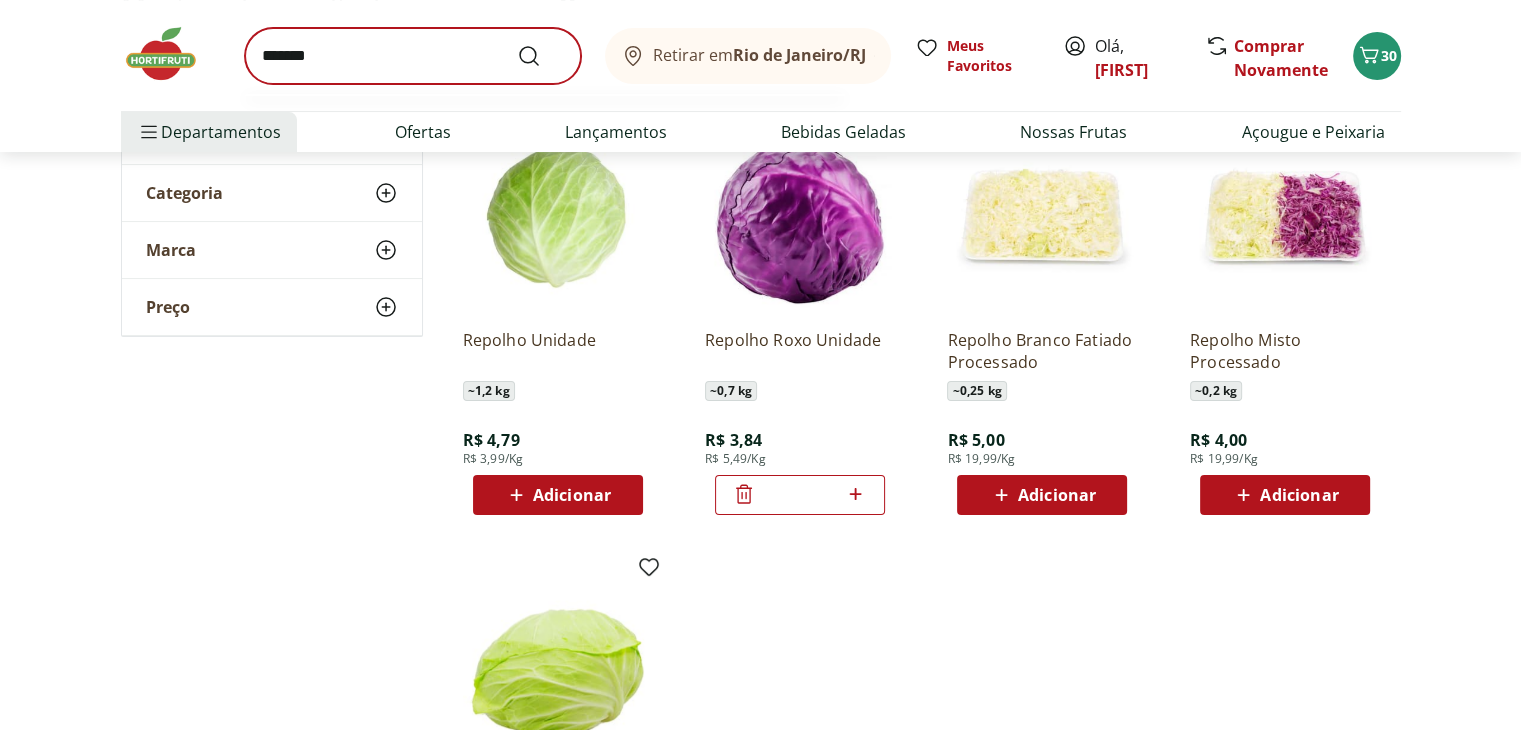 scroll, scrollTop: 0, scrollLeft: 0, axis: both 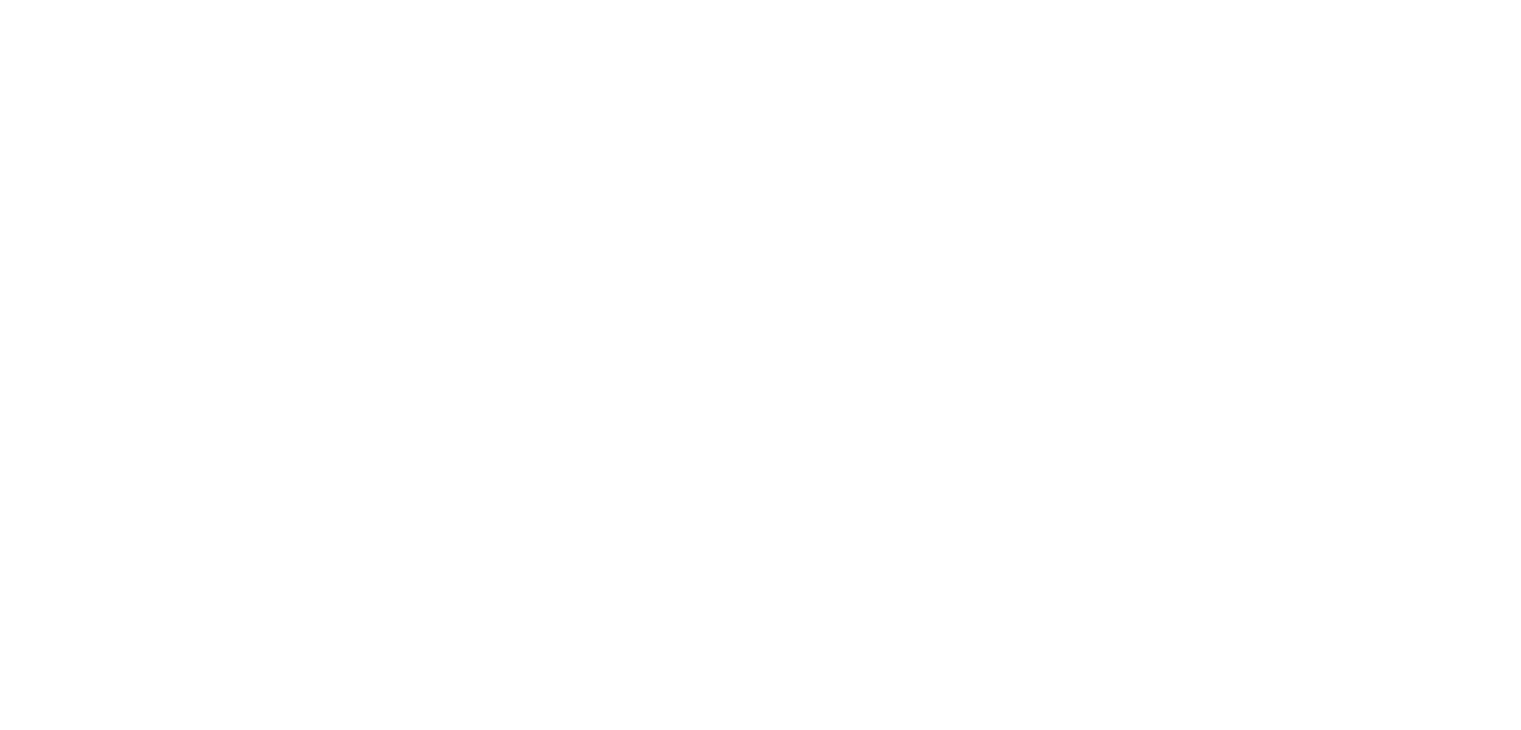 select on "**********" 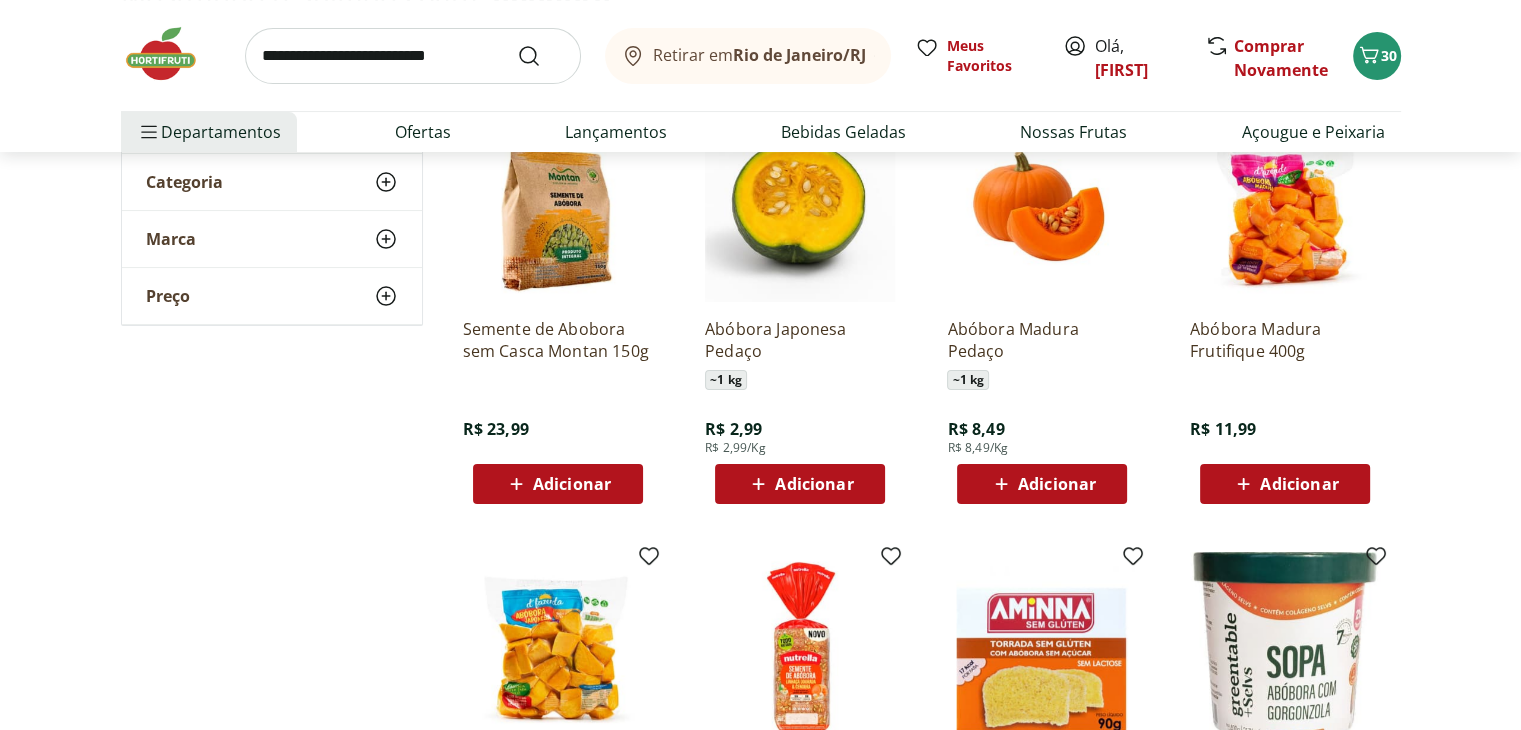 scroll, scrollTop: 300, scrollLeft: 0, axis: vertical 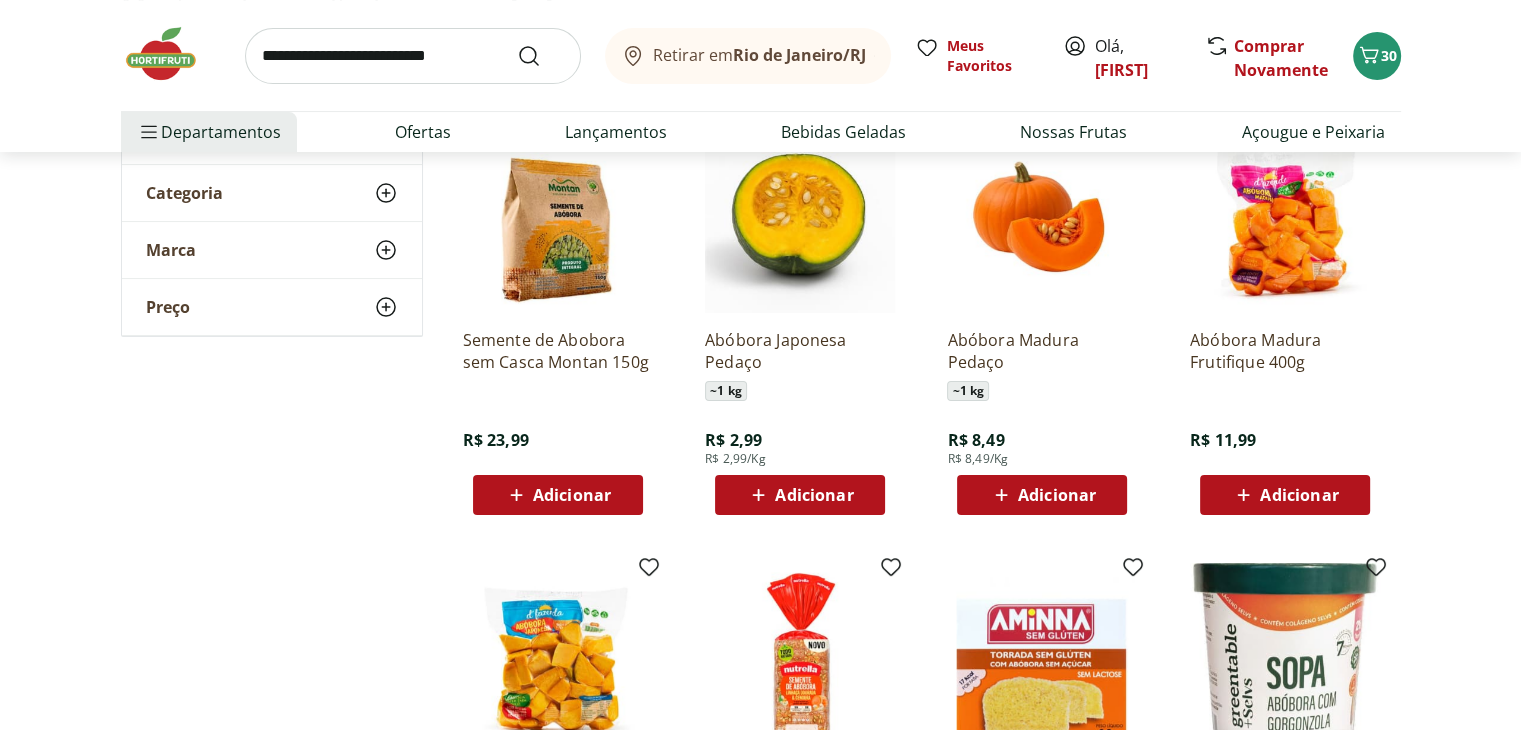 click on "Adicionar" at bounding box center [1042, 495] 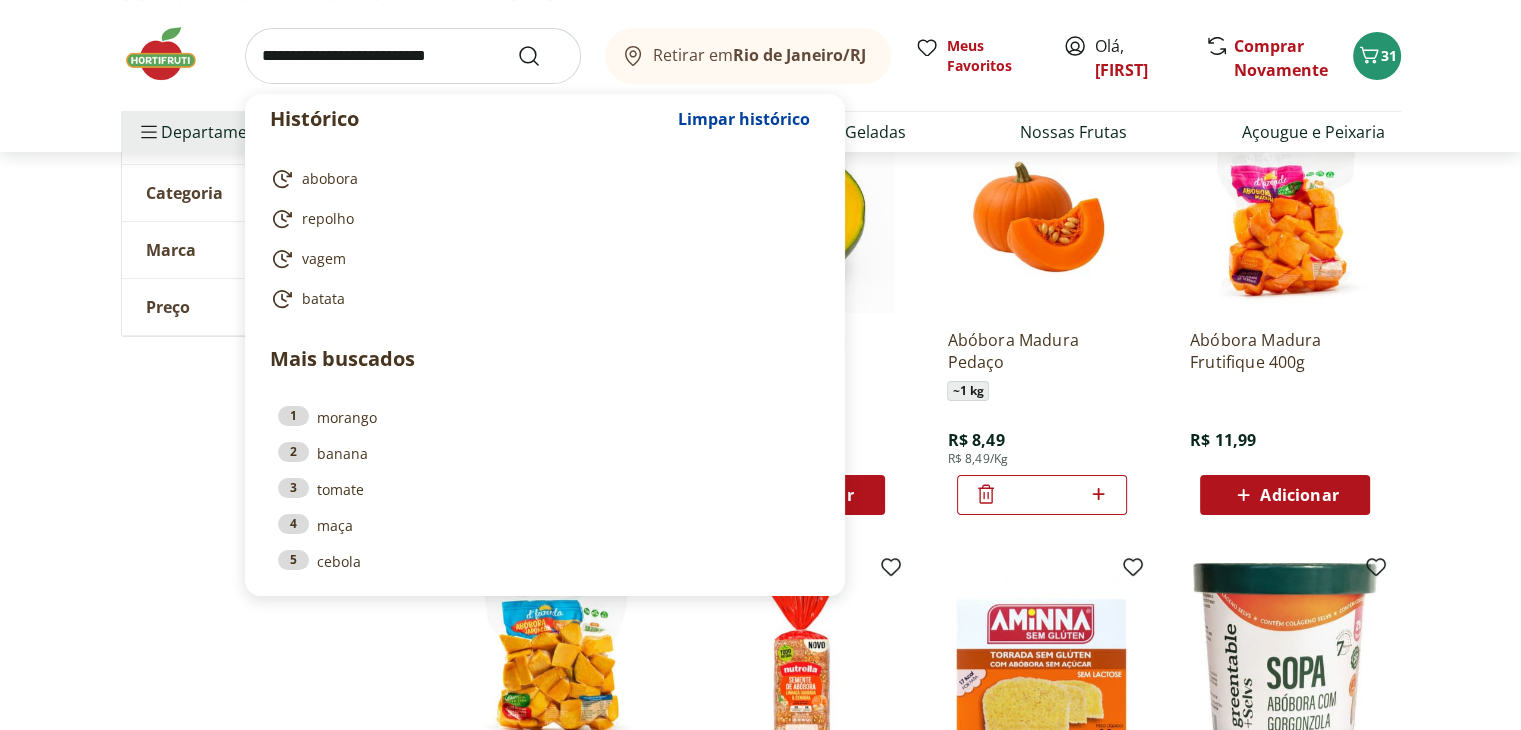 click at bounding box center [413, 56] 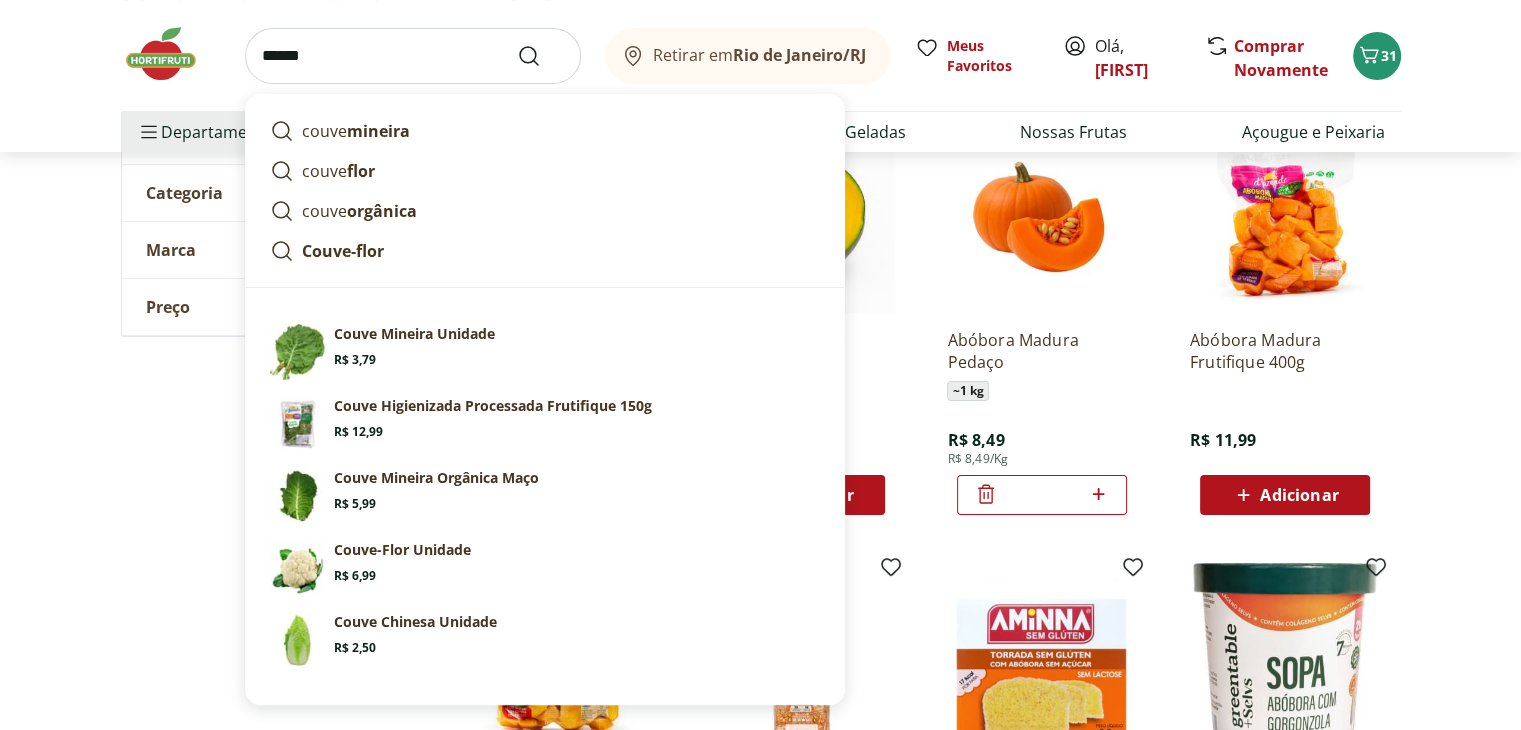 type on "*****" 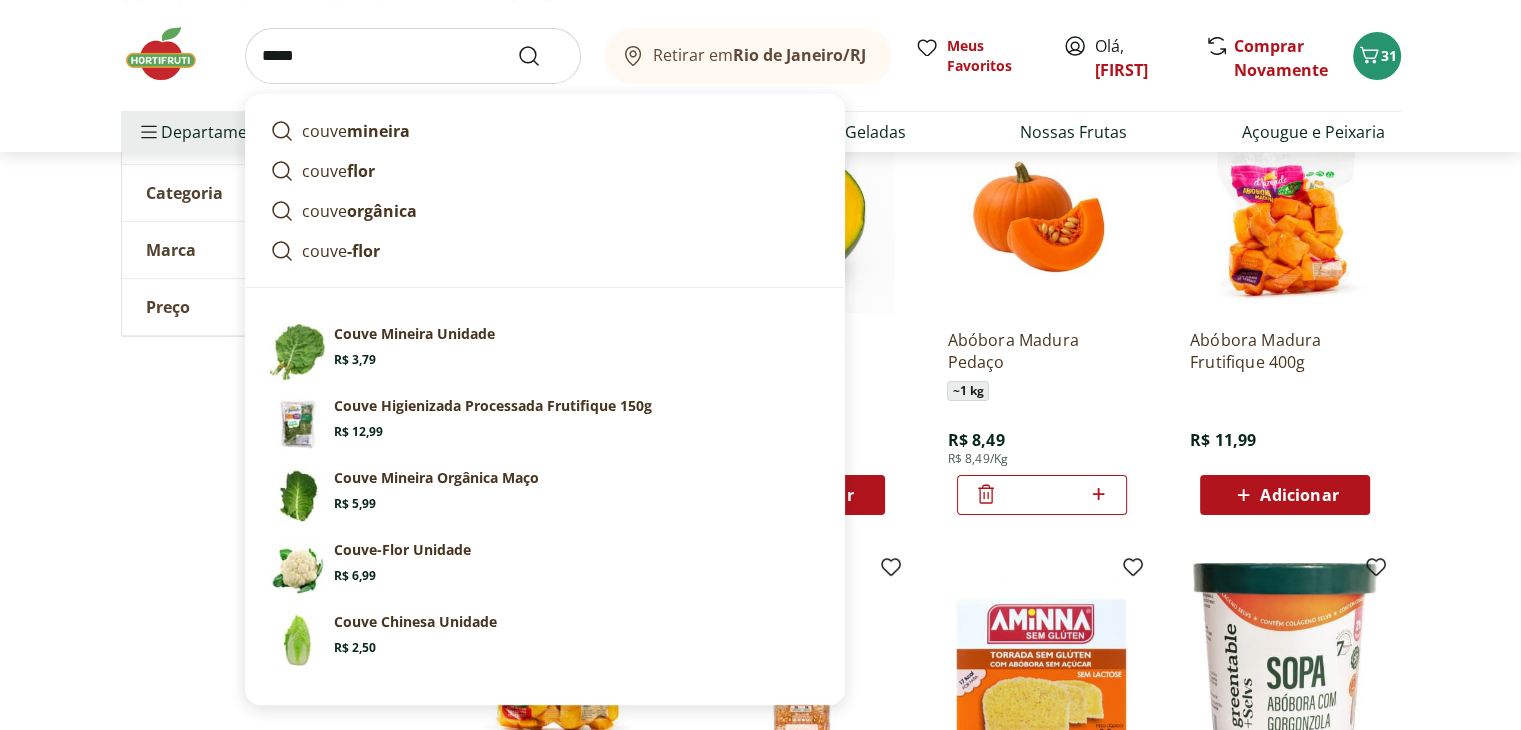 click at bounding box center (541, 56) 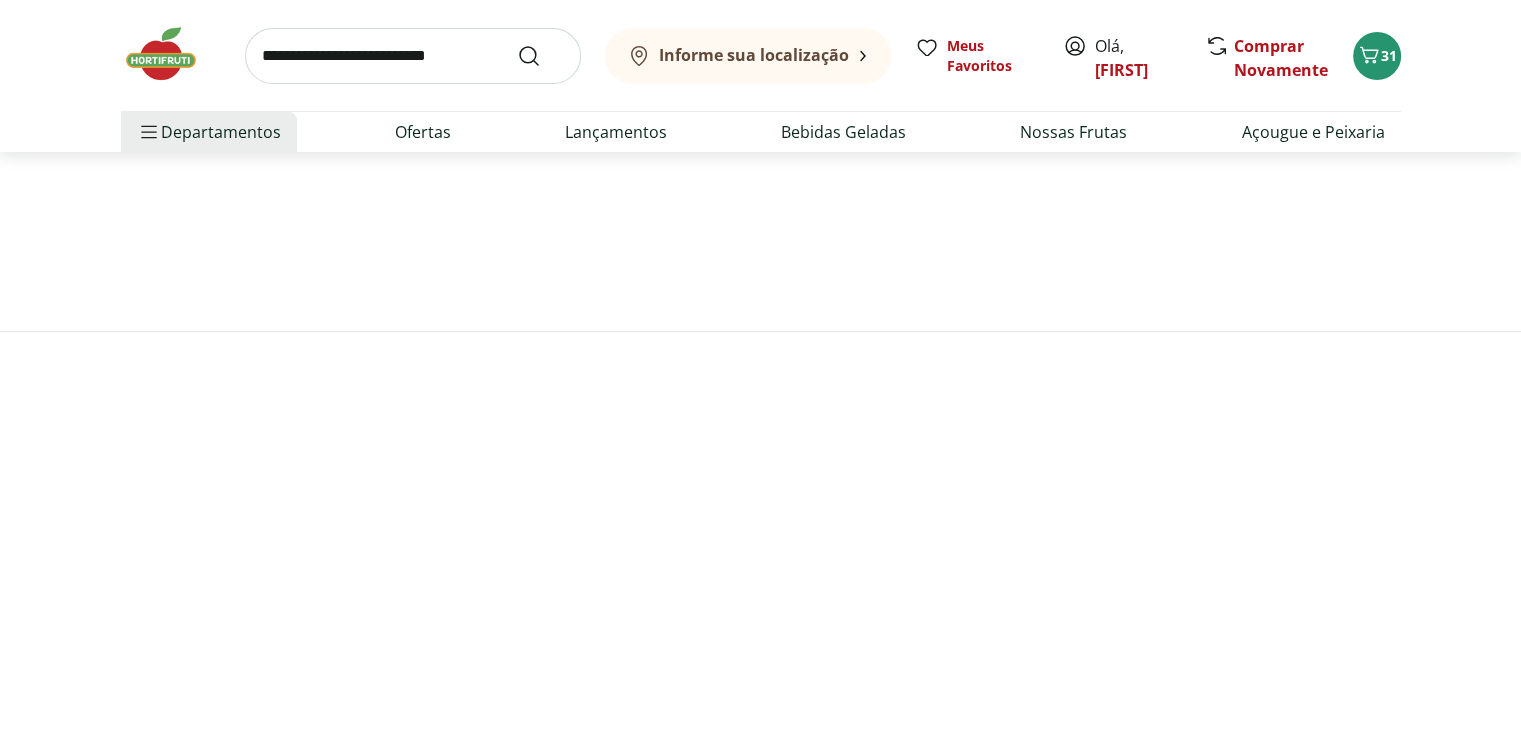 scroll, scrollTop: 0, scrollLeft: 0, axis: both 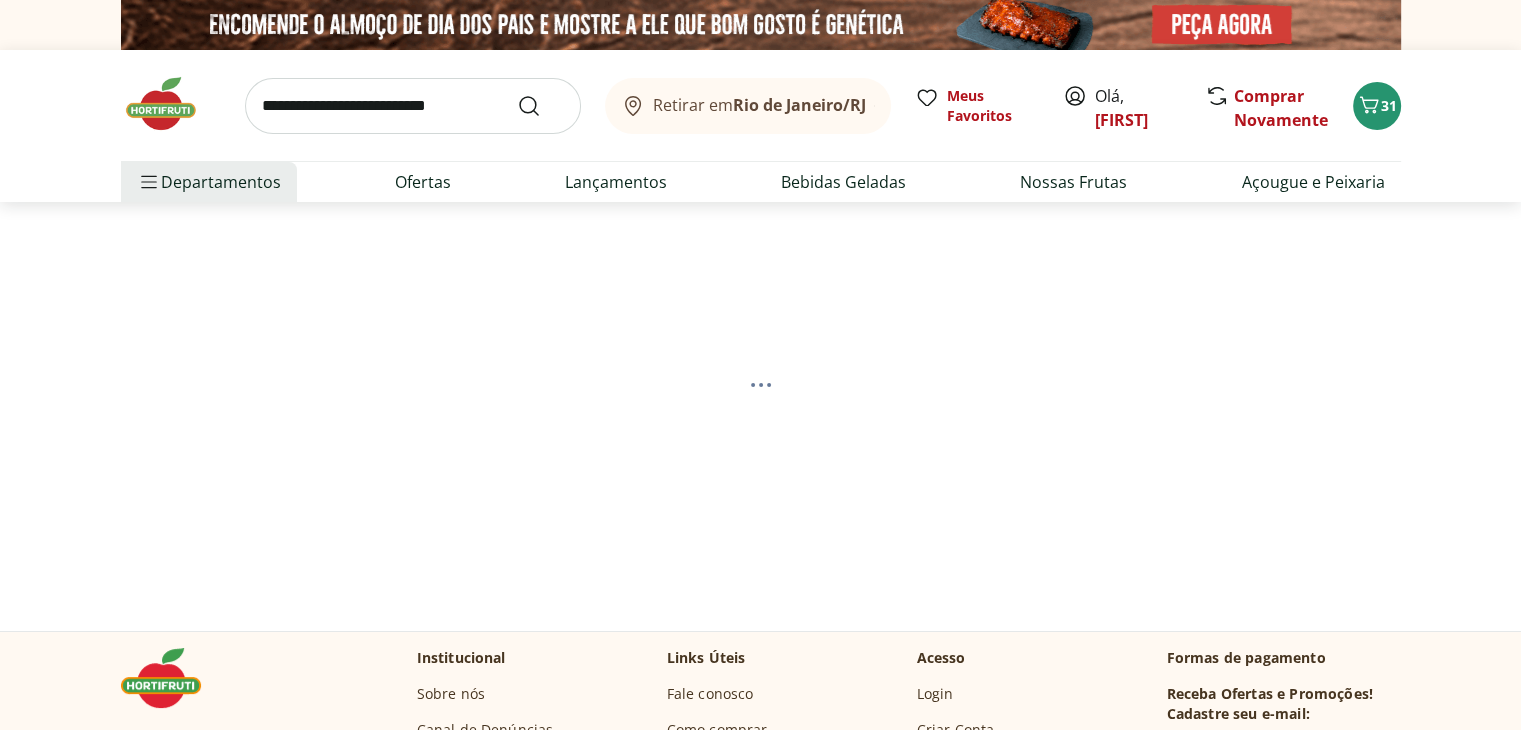 select on "**********" 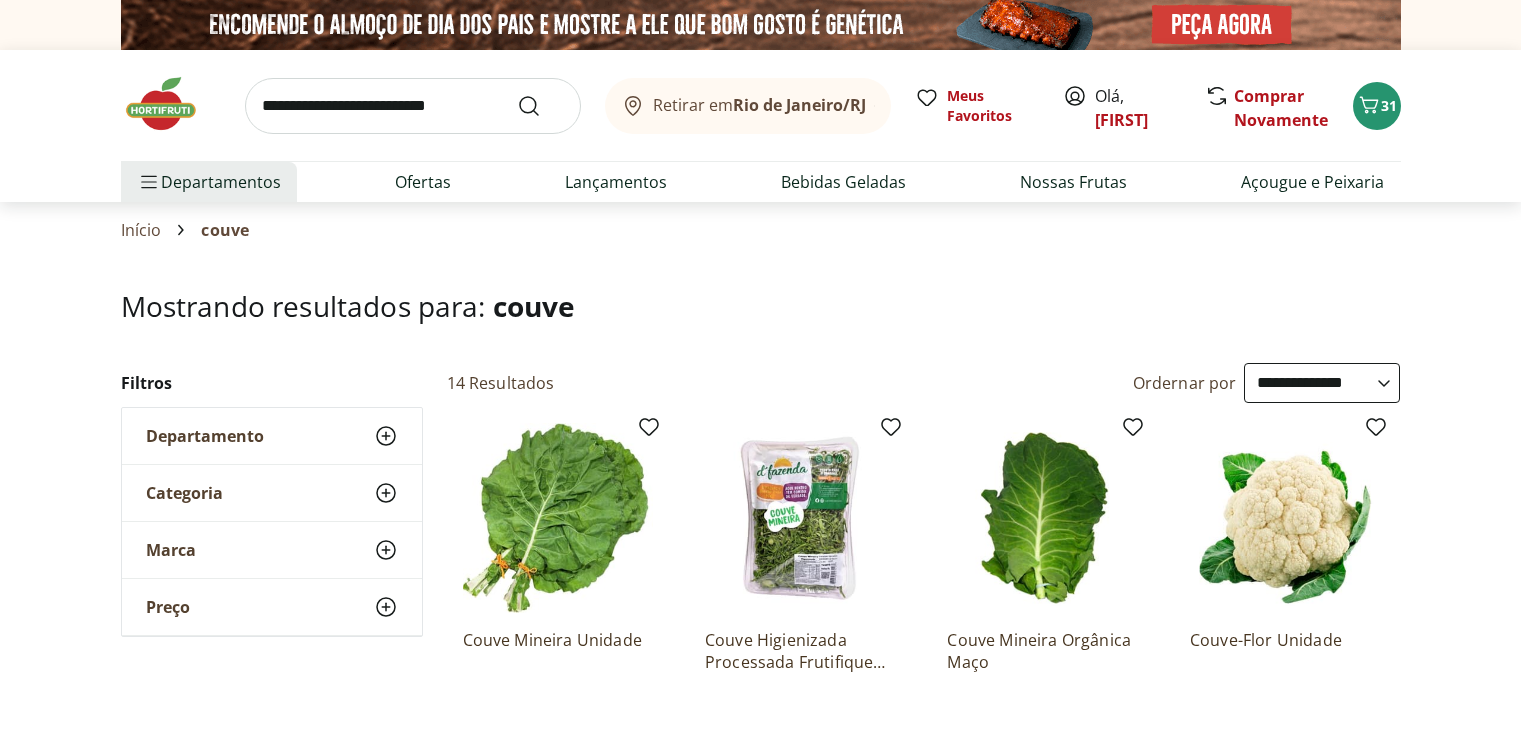 select on "**********" 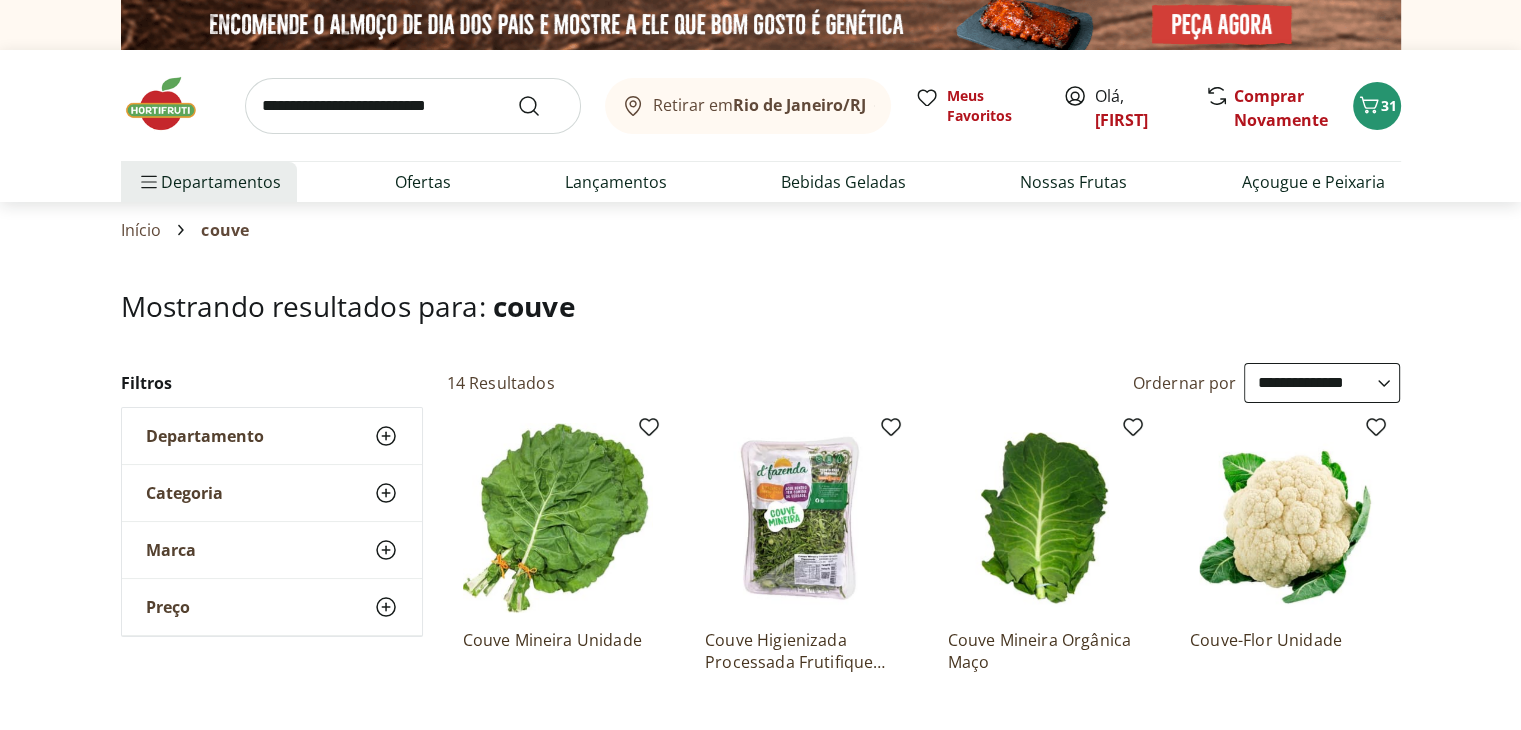scroll, scrollTop: 0, scrollLeft: 0, axis: both 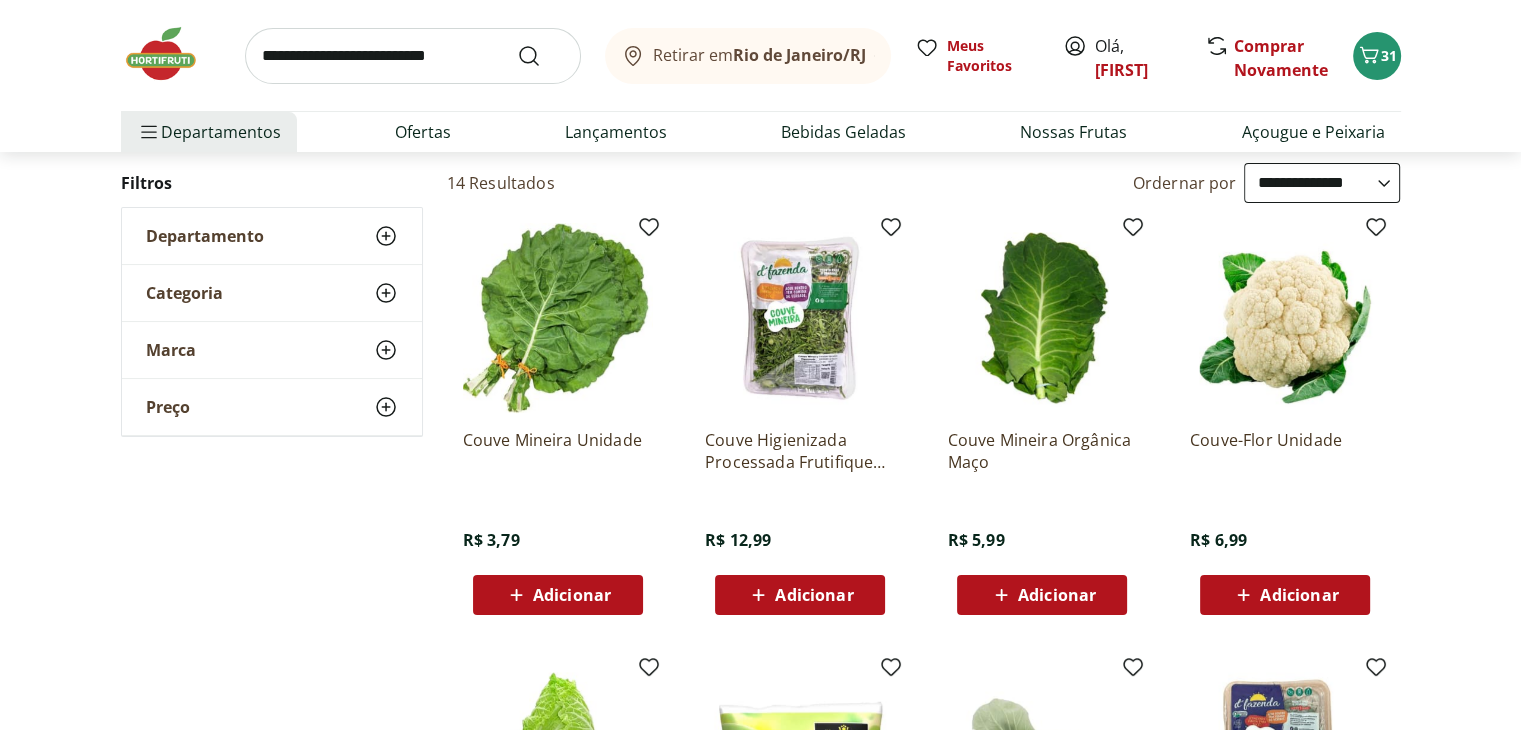 click on "Adicionar" at bounding box center (572, 595) 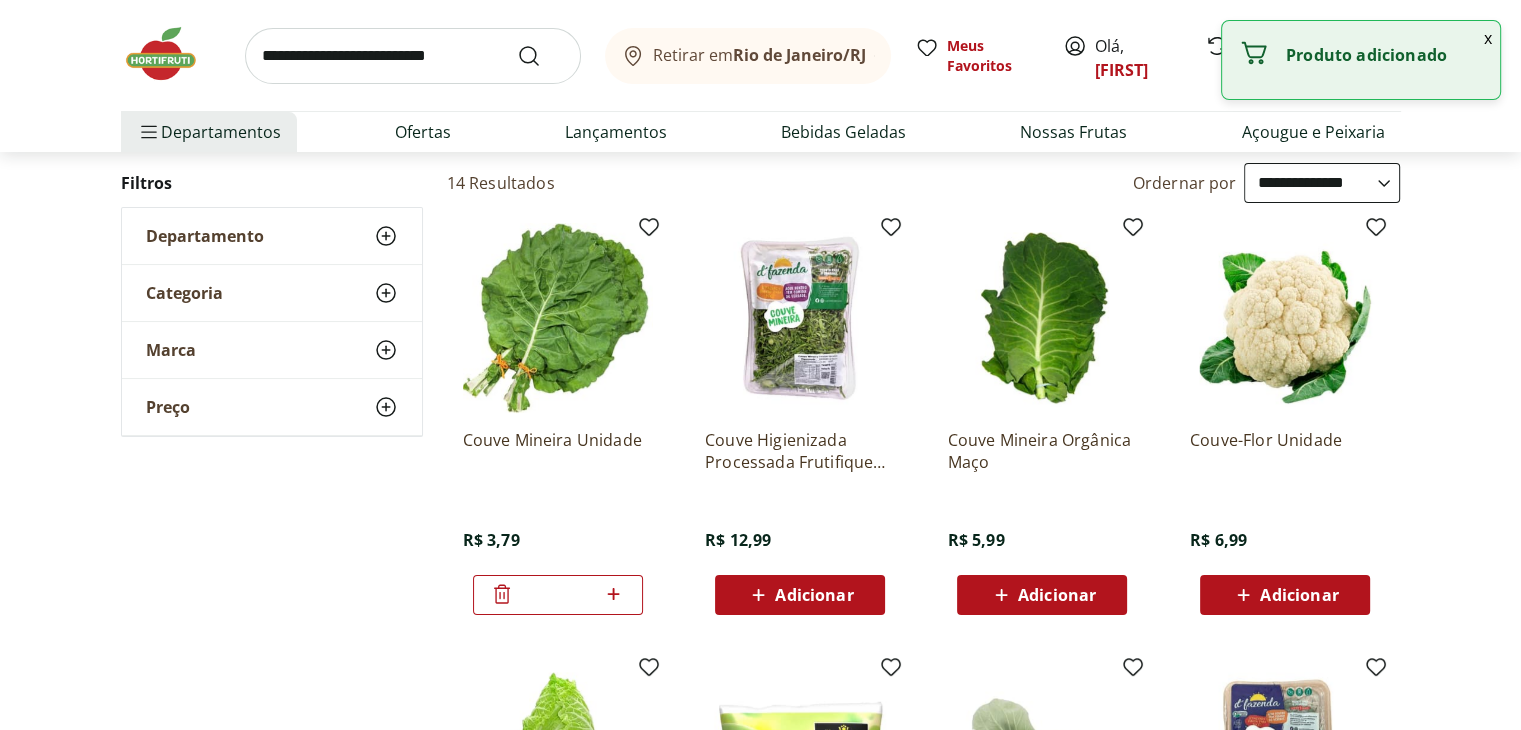 click 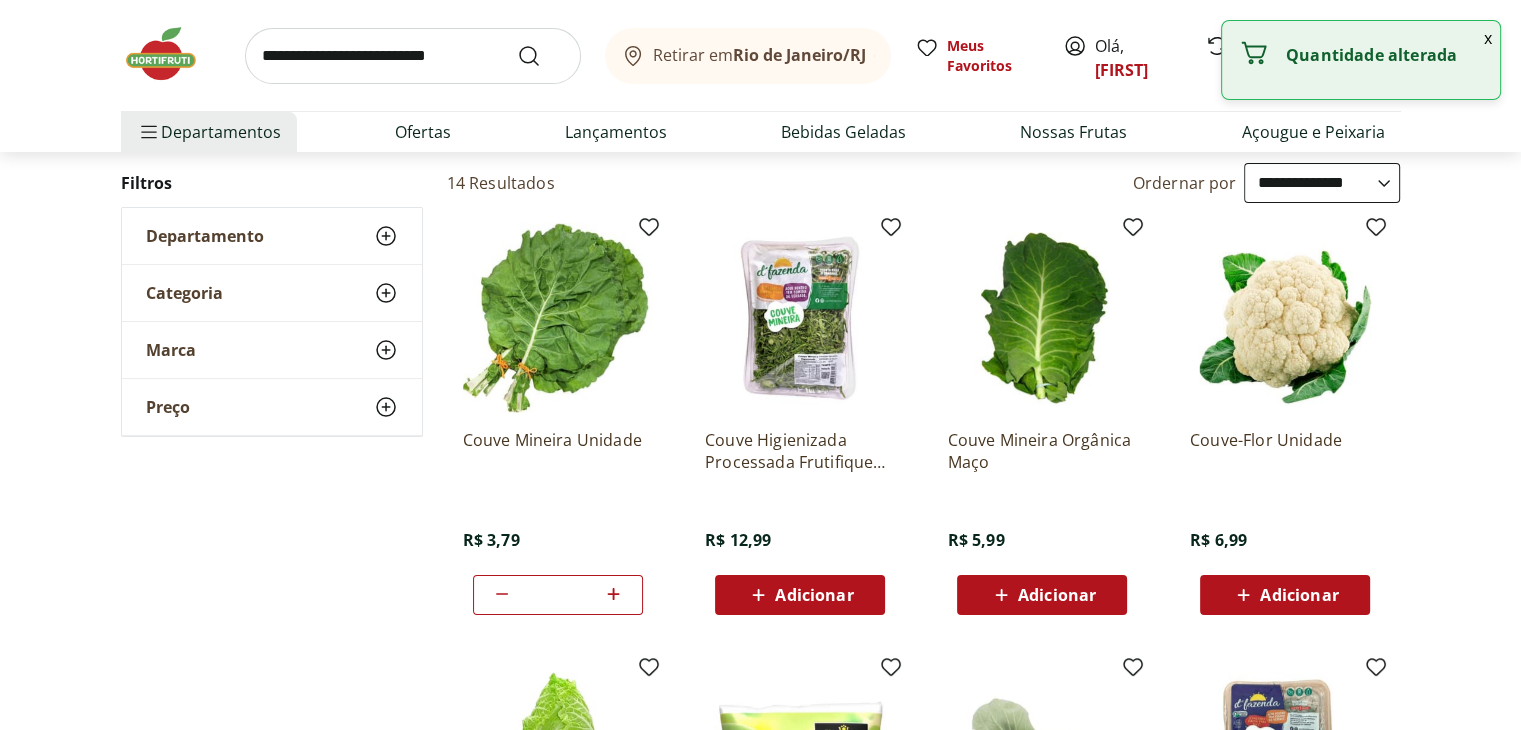 click on "Adicionar" at bounding box center (1299, 595) 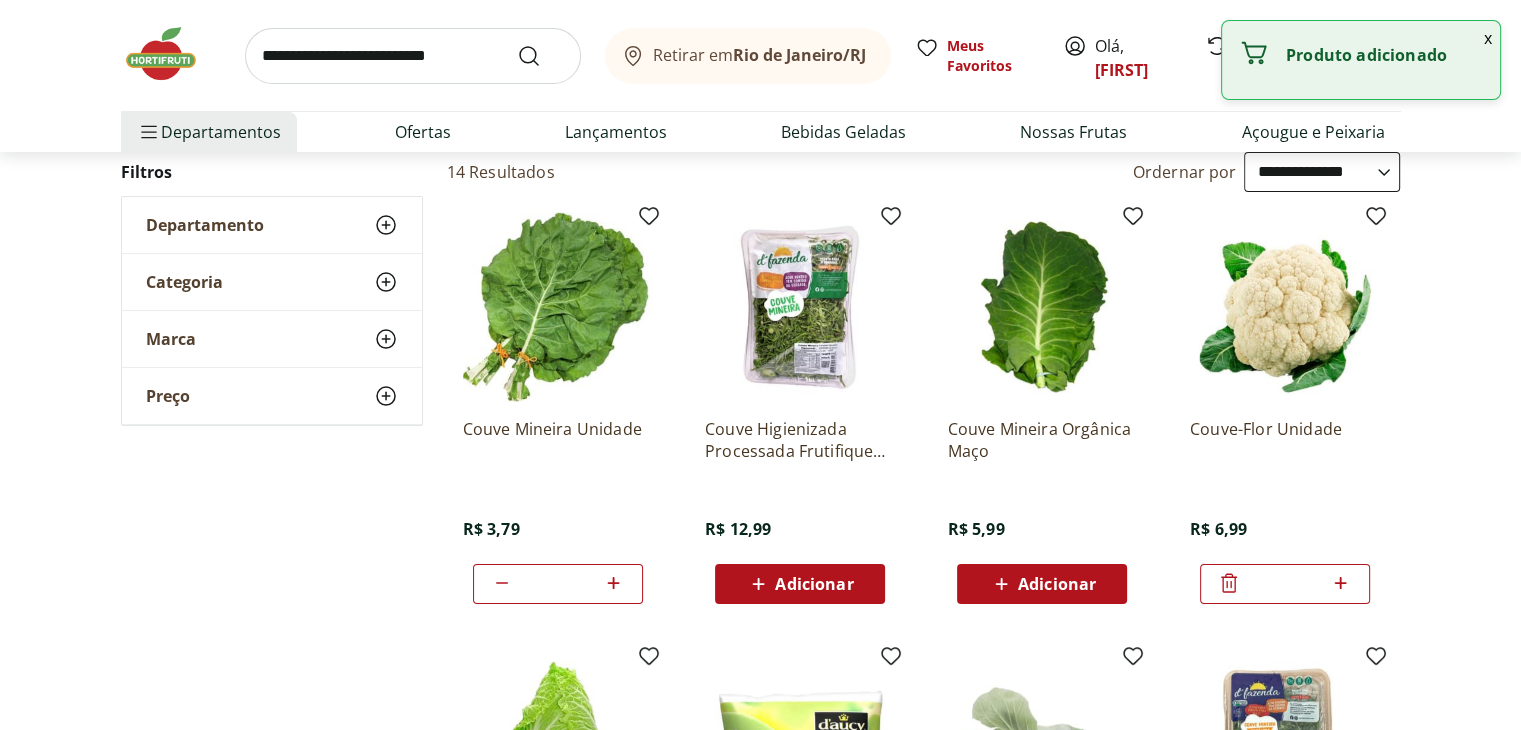 scroll, scrollTop: 0, scrollLeft: 0, axis: both 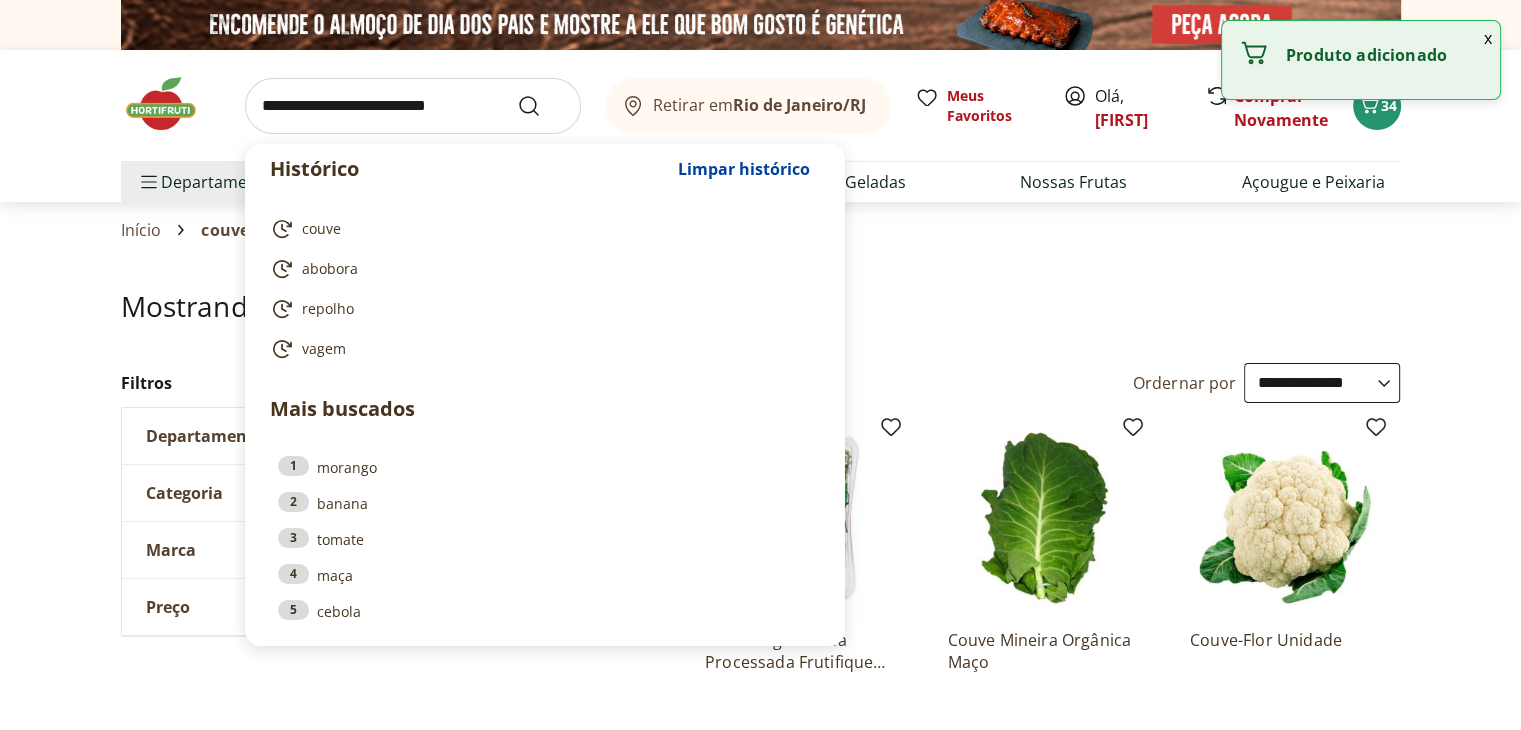click at bounding box center (413, 106) 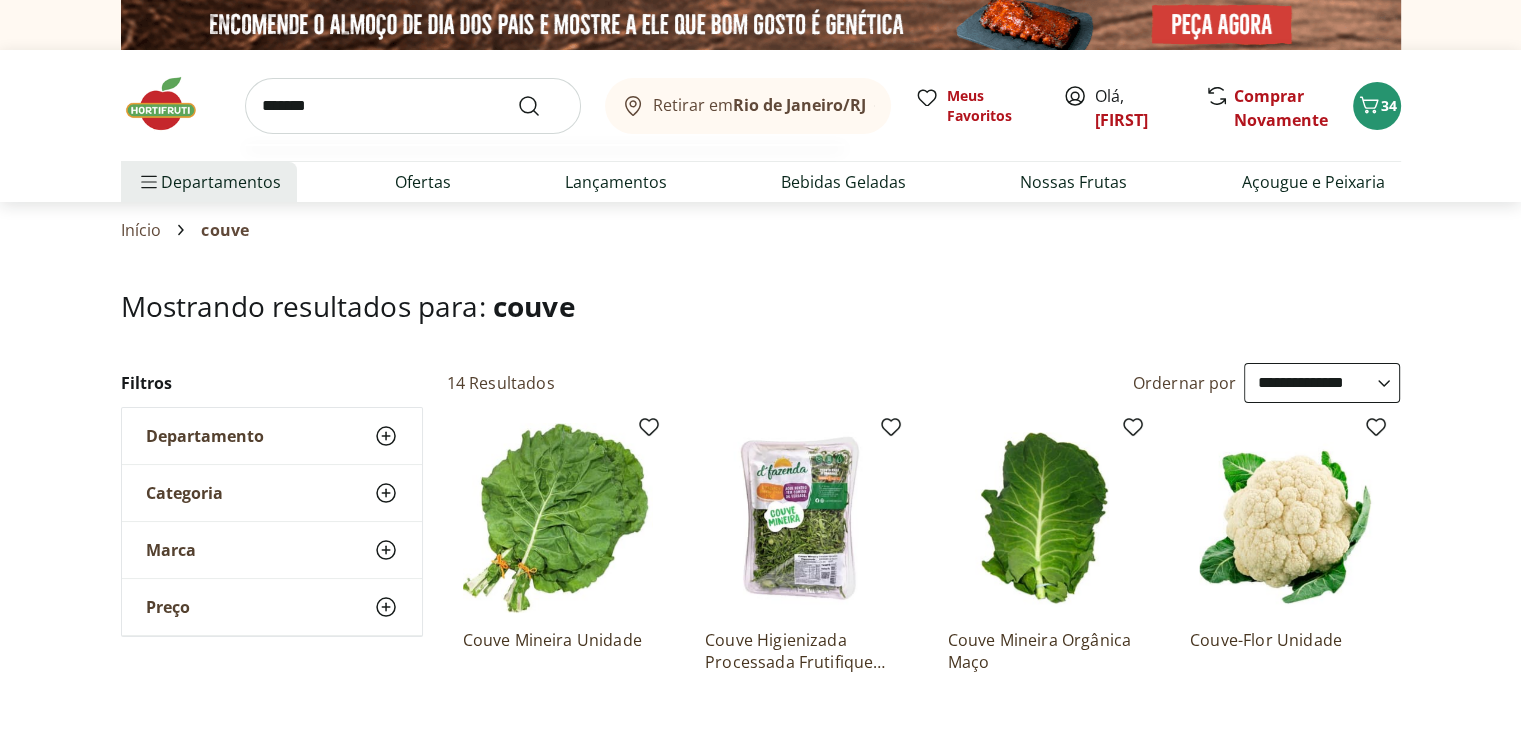 type on "********" 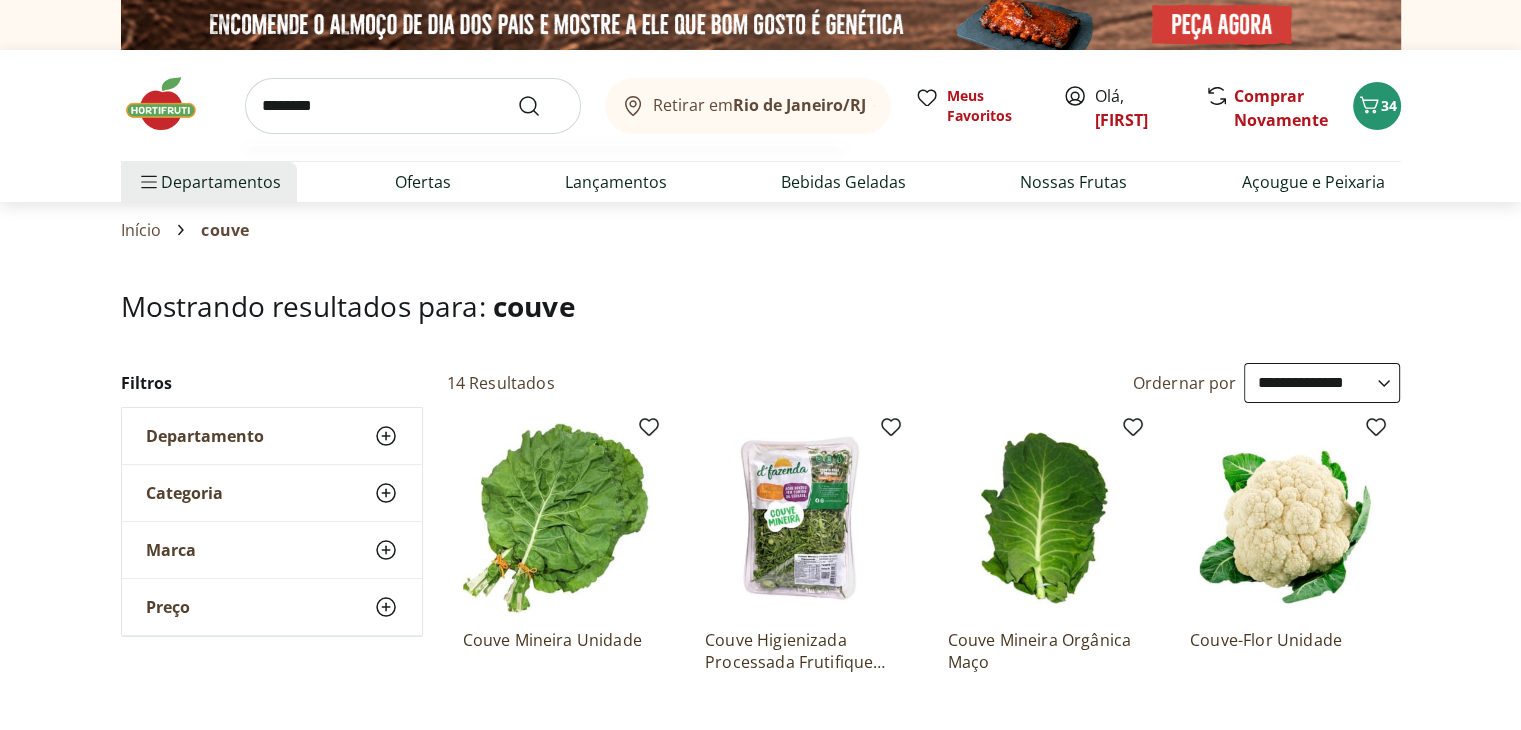 click at bounding box center (541, 106) 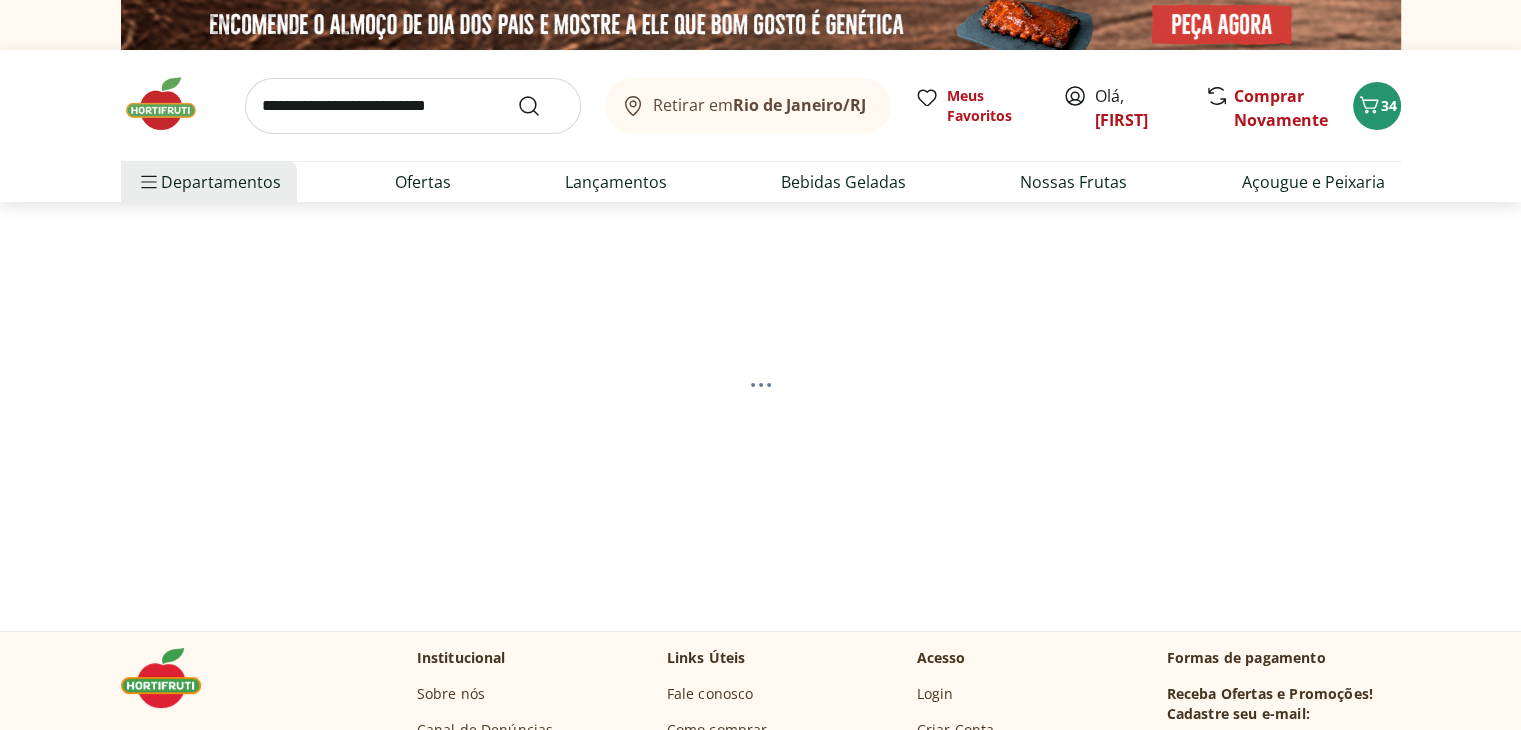 select on "**********" 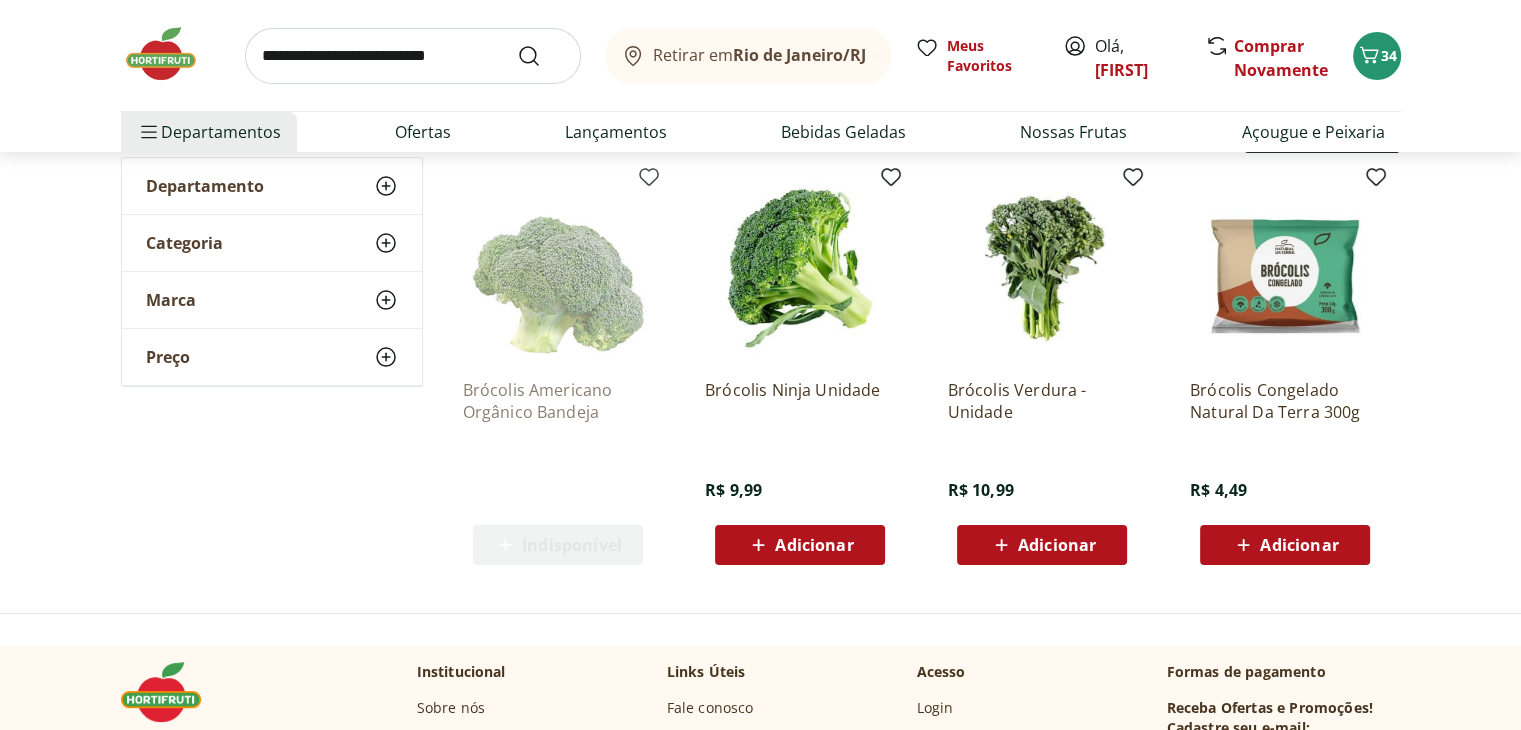 scroll, scrollTop: 300, scrollLeft: 0, axis: vertical 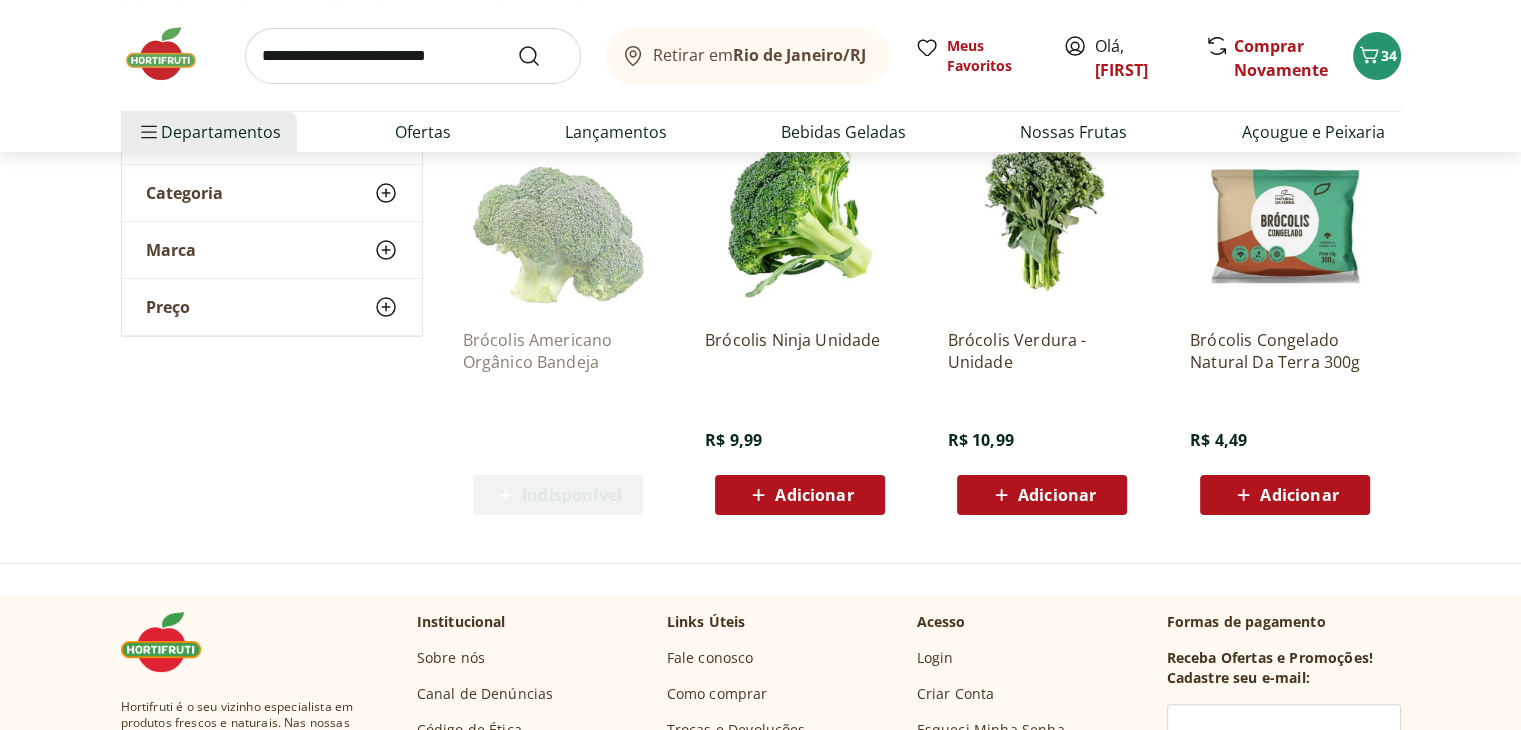 click on "Adicionar" at bounding box center [814, 495] 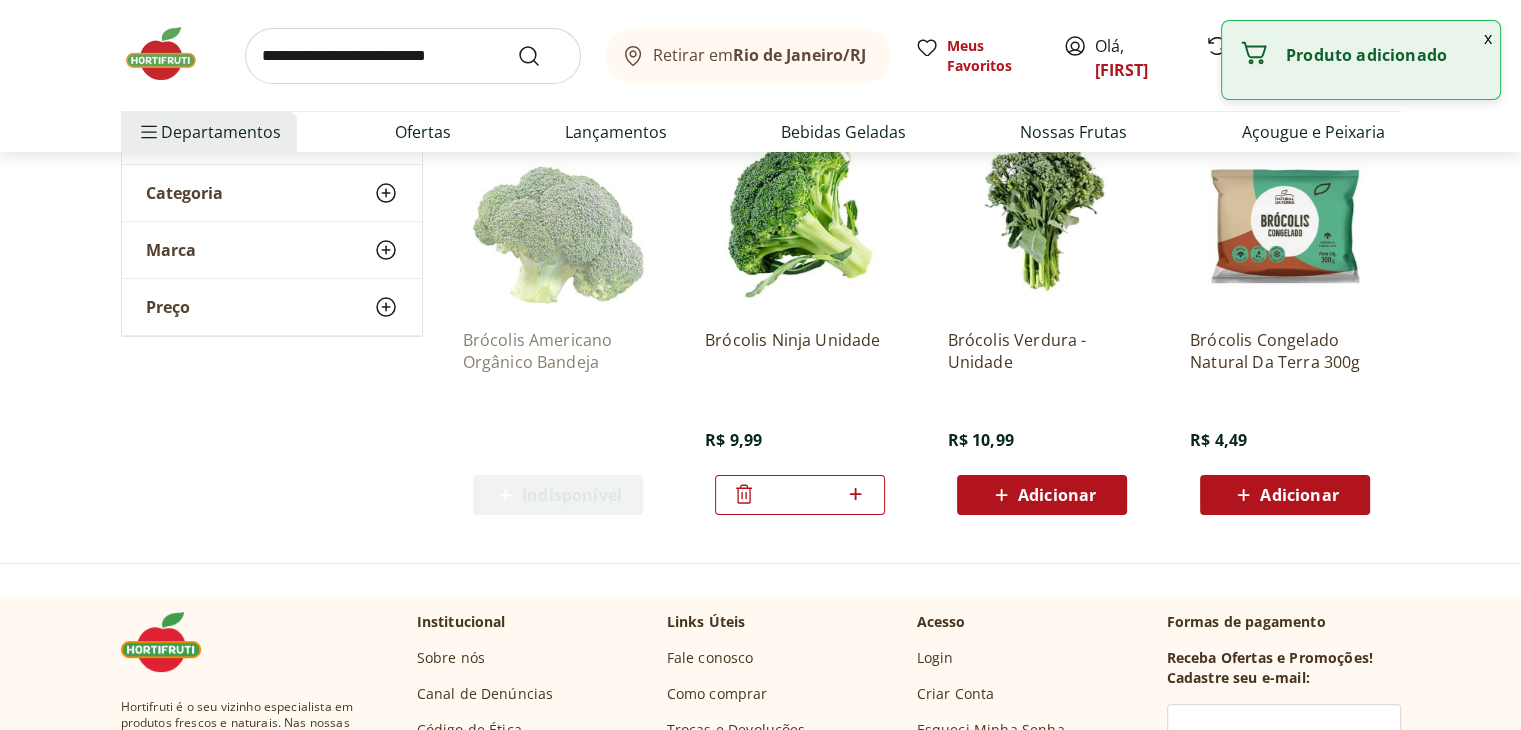 click 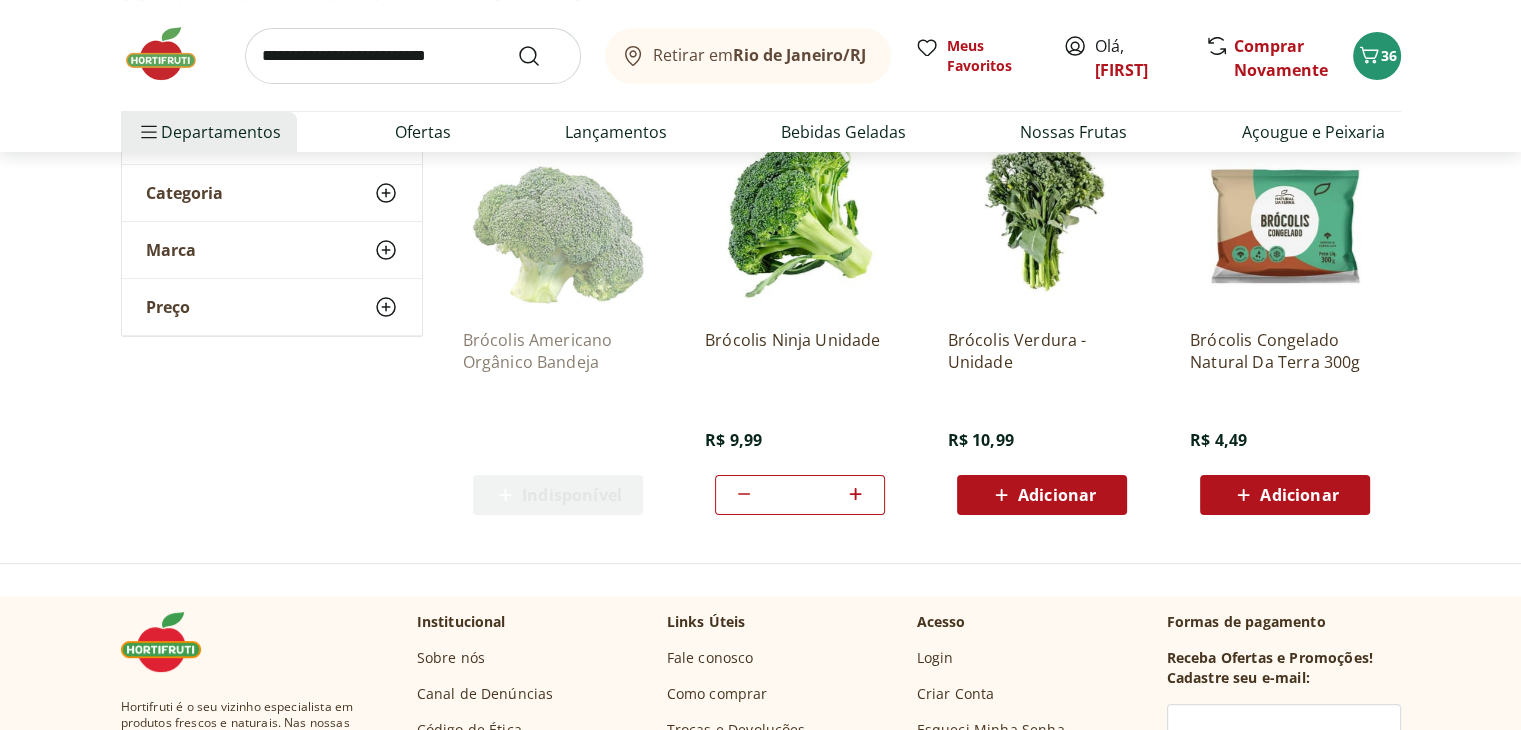 click at bounding box center [413, 56] 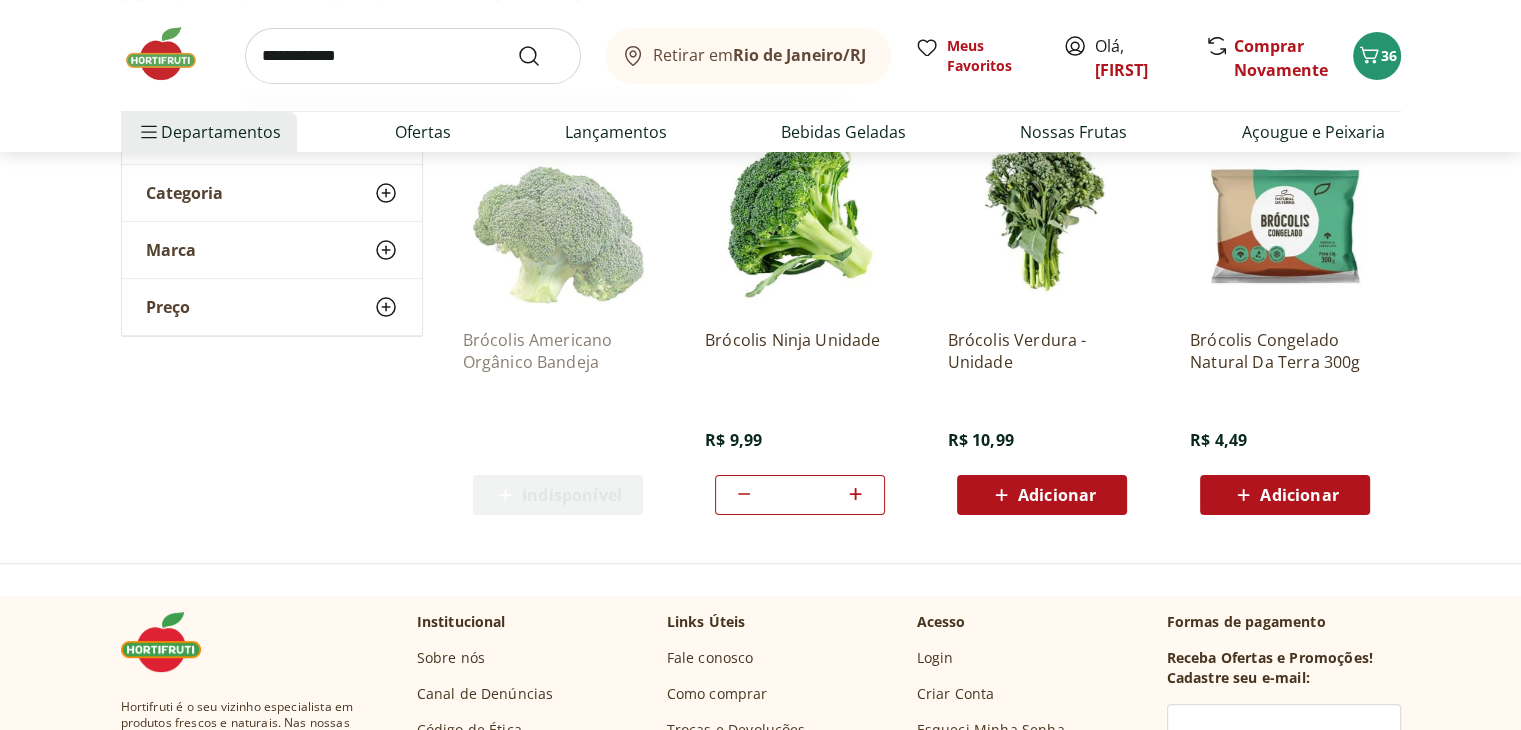 type on "**********" 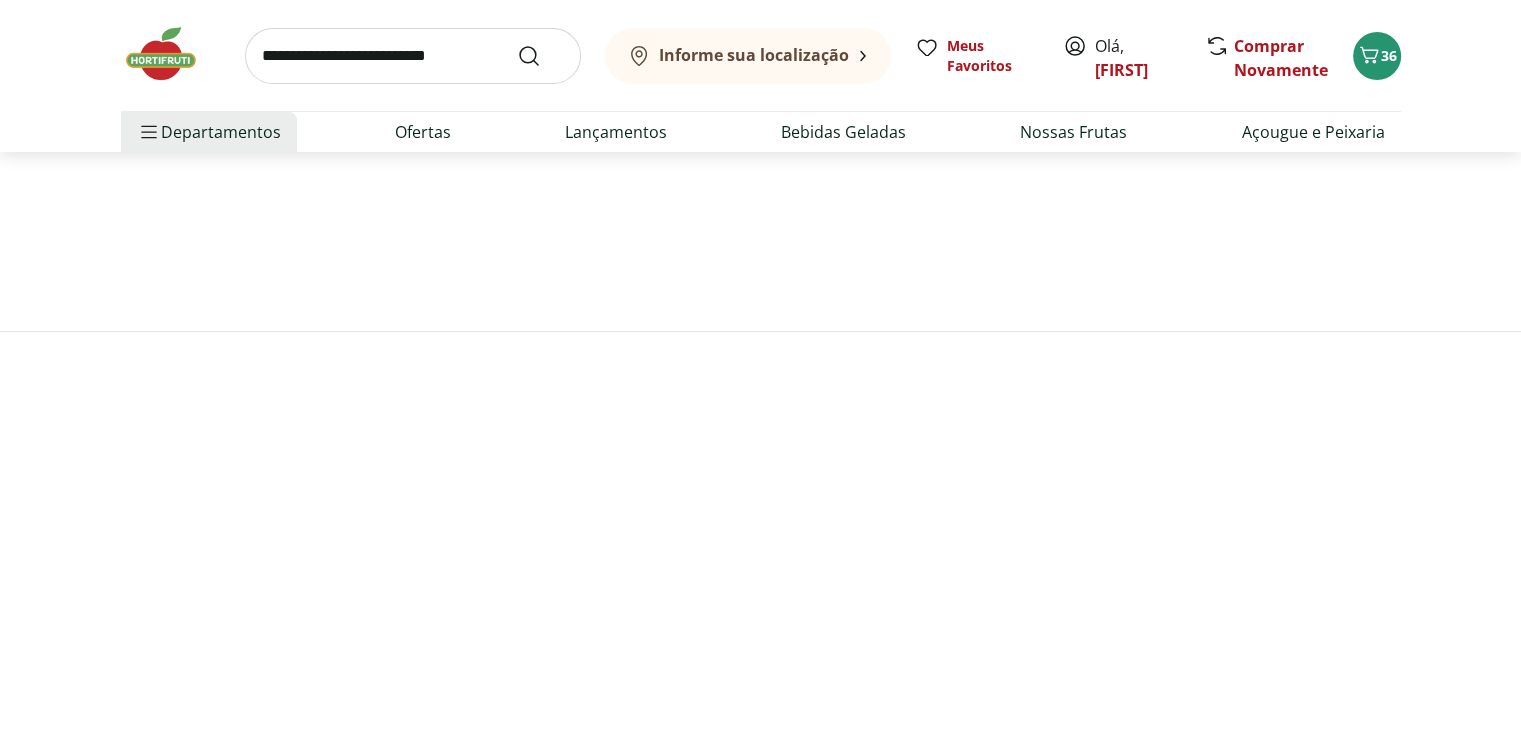 scroll, scrollTop: 0, scrollLeft: 0, axis: both 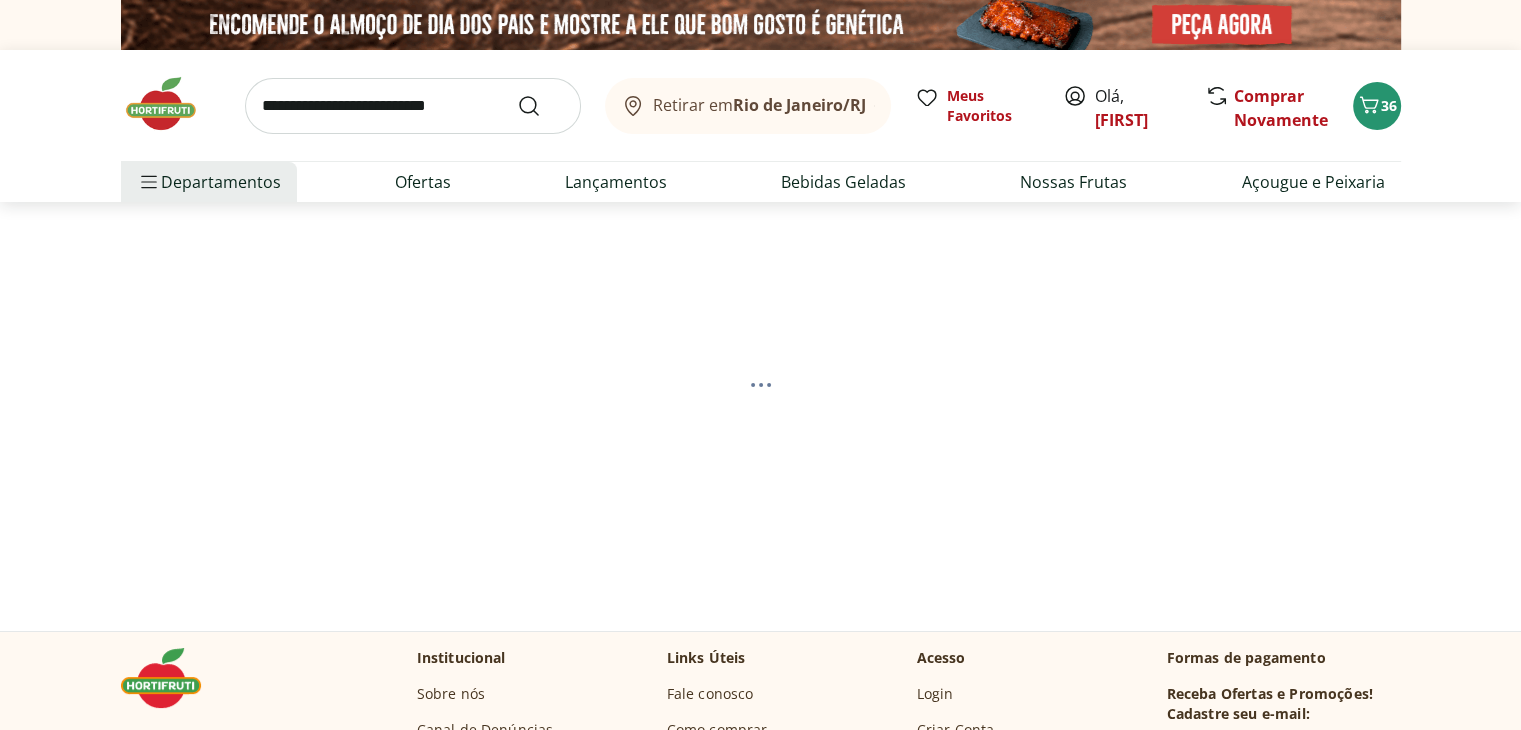 select on "**********" 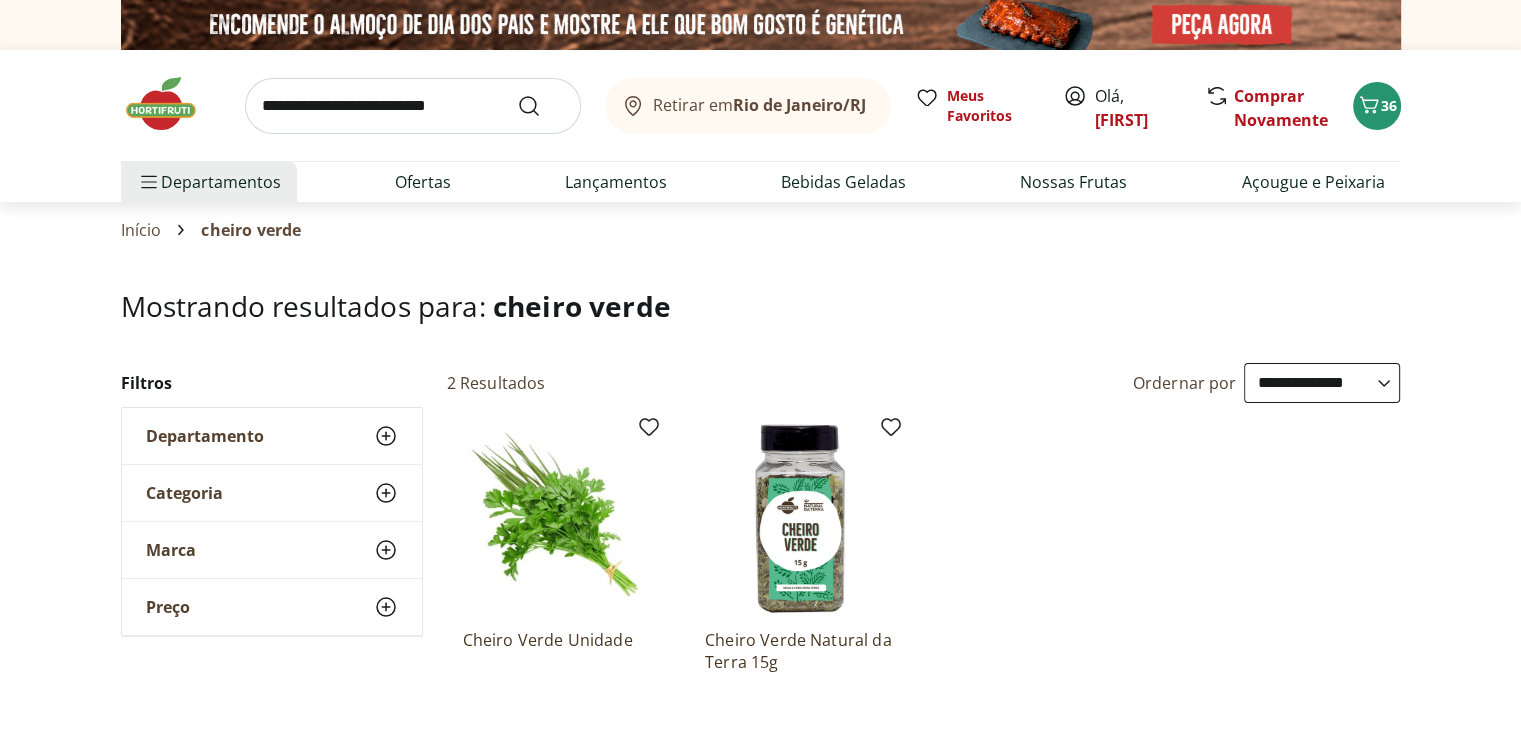 scroll, scrollTop: 200, scrollLeft: 0, axis: vertical 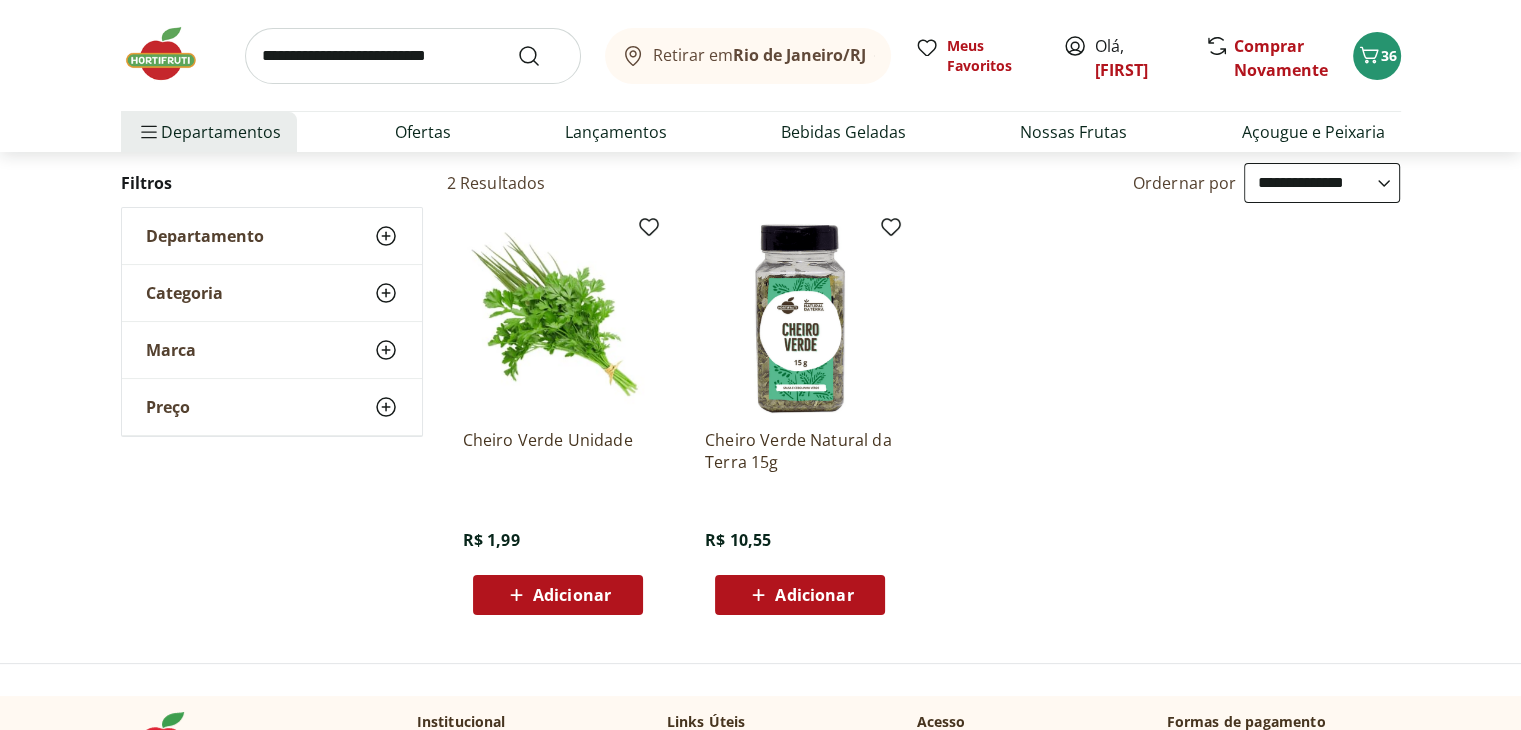 click on "Adicionar" at bounding box center (557, 595) 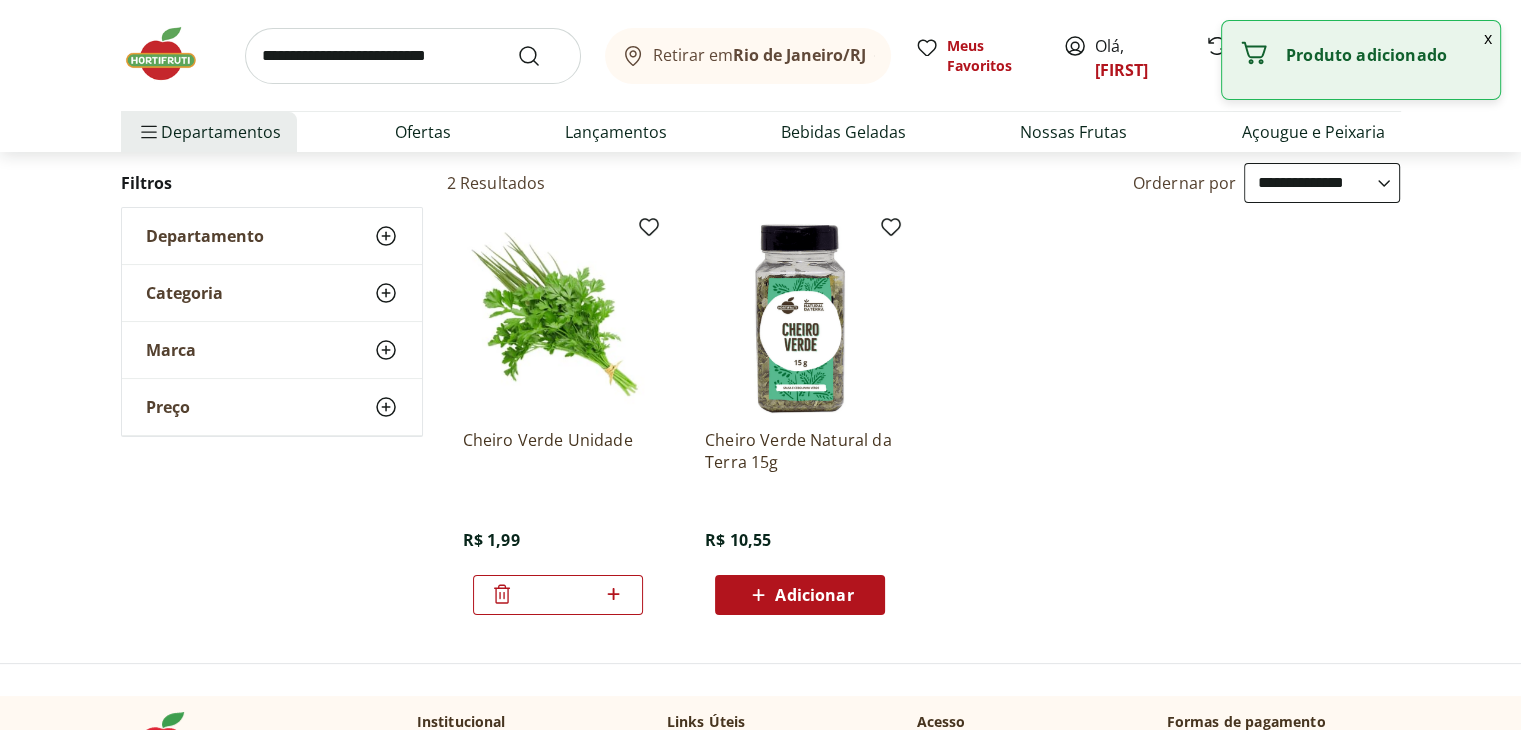 click at bounding box center [413, 56] 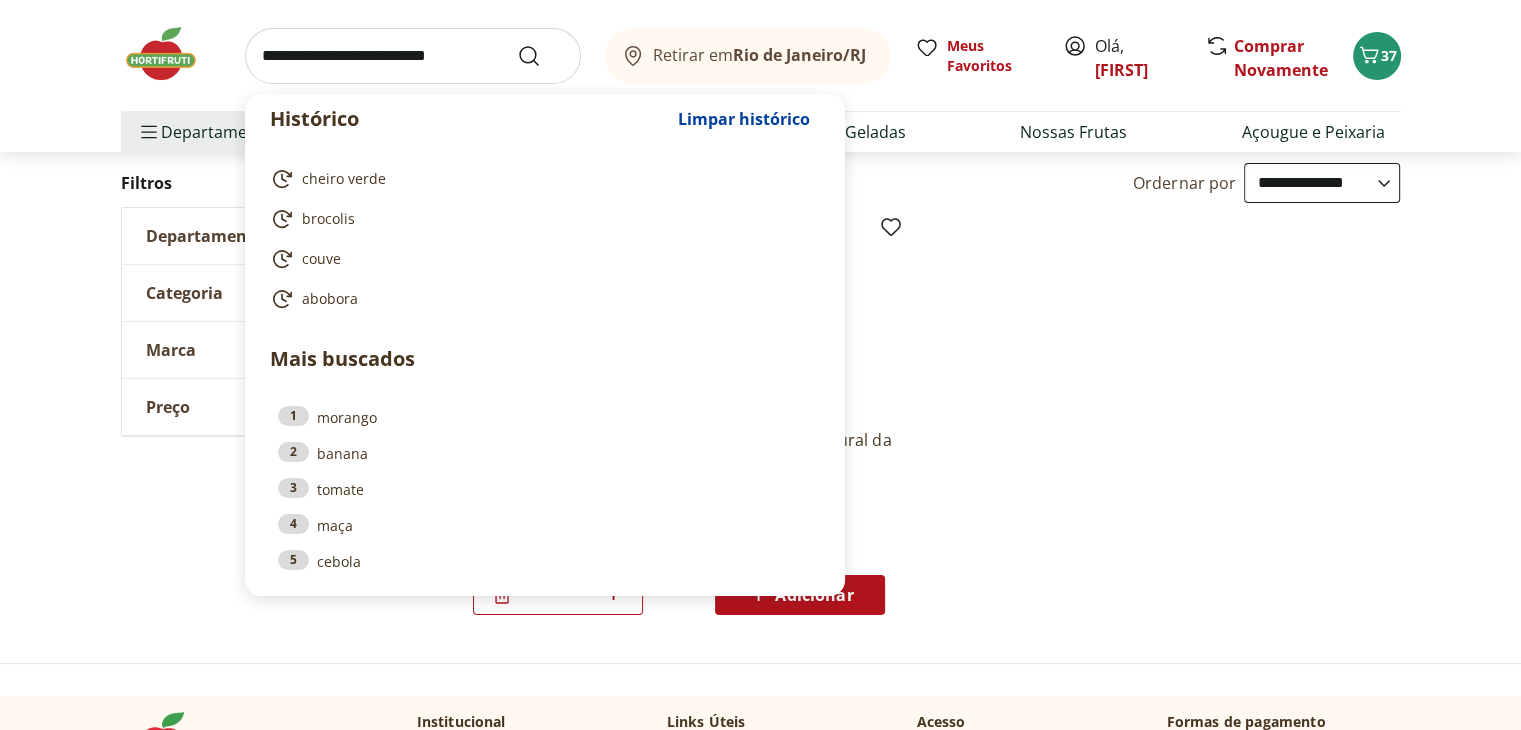 click at bounding box center (413, 56) 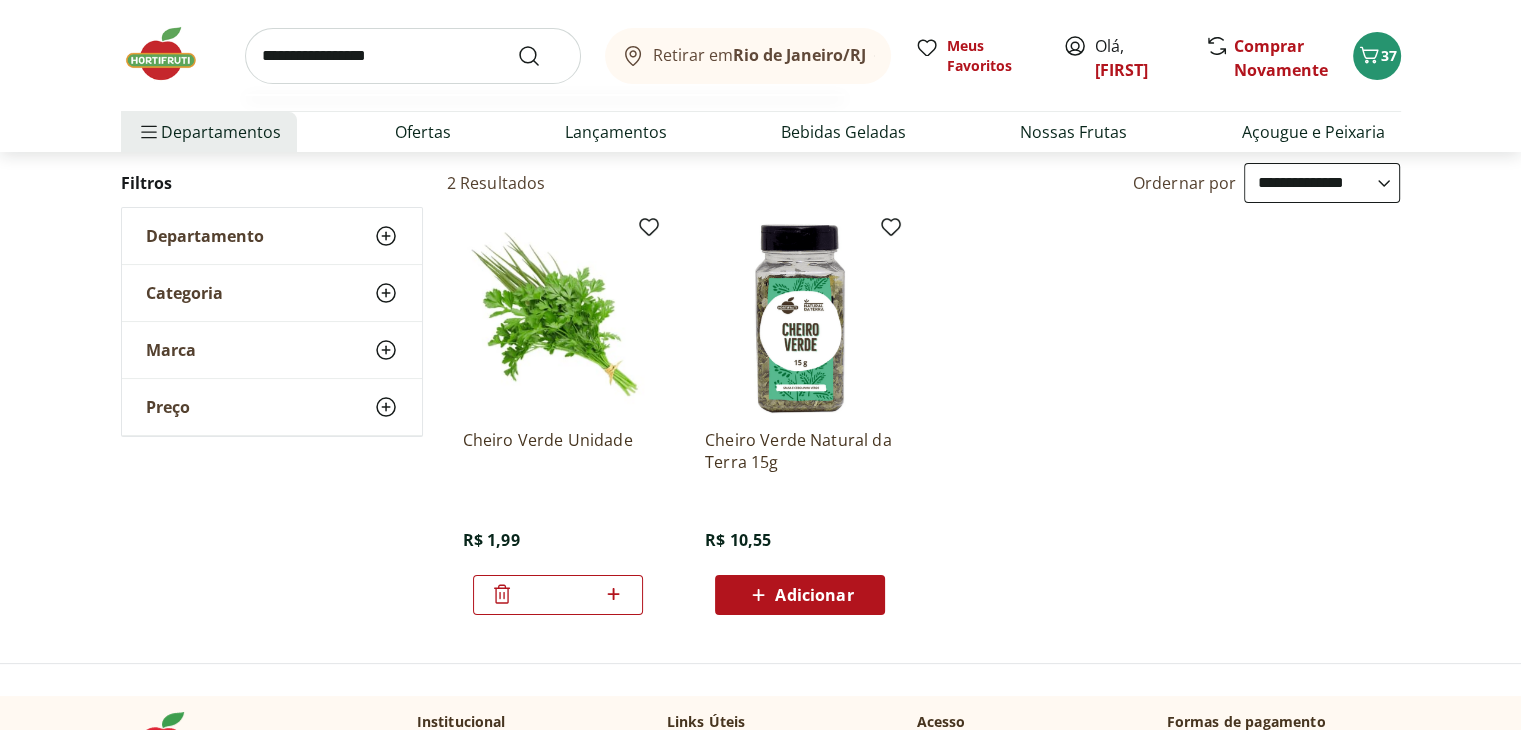 type on "**********" 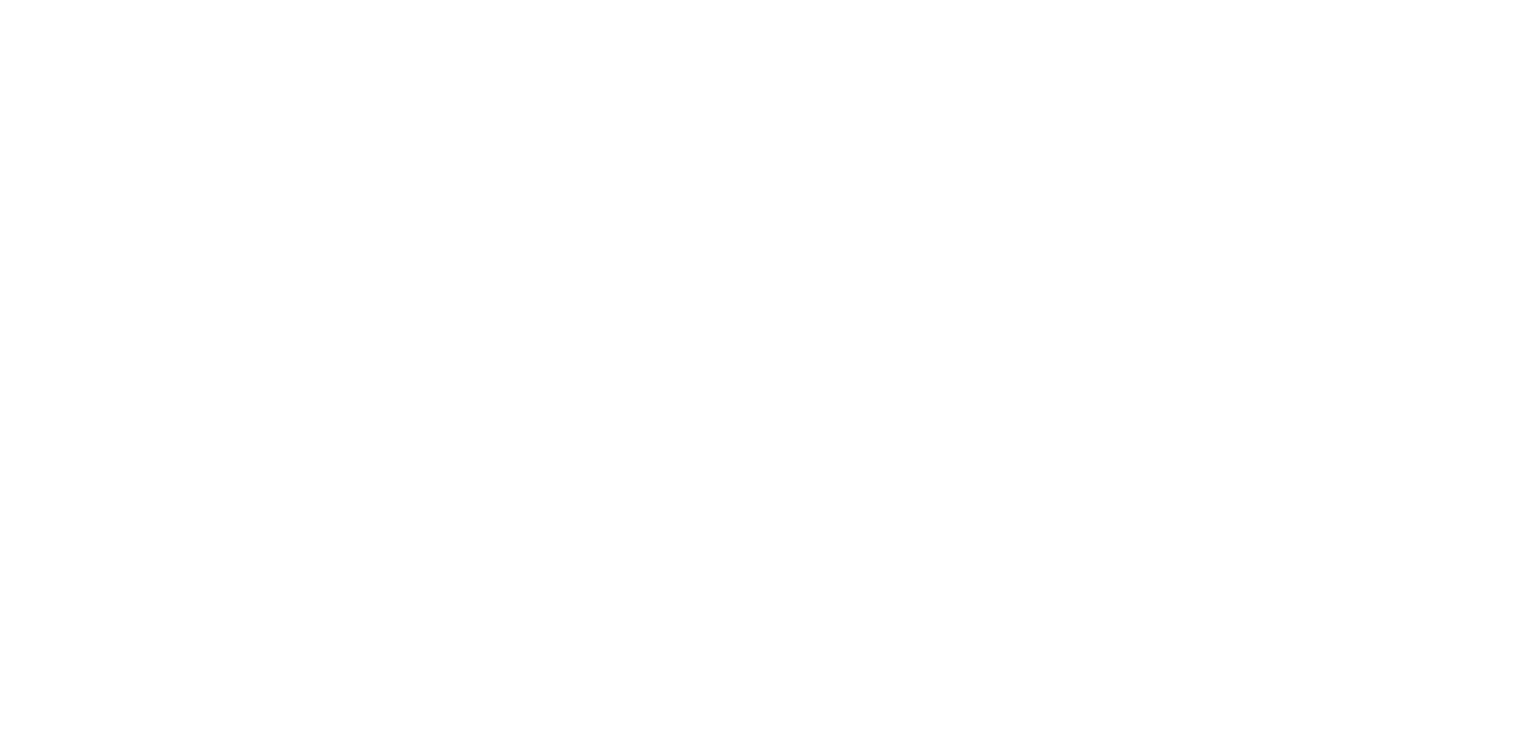 scroll, scrollTop: 0, scrollLeft: 0, axis: both 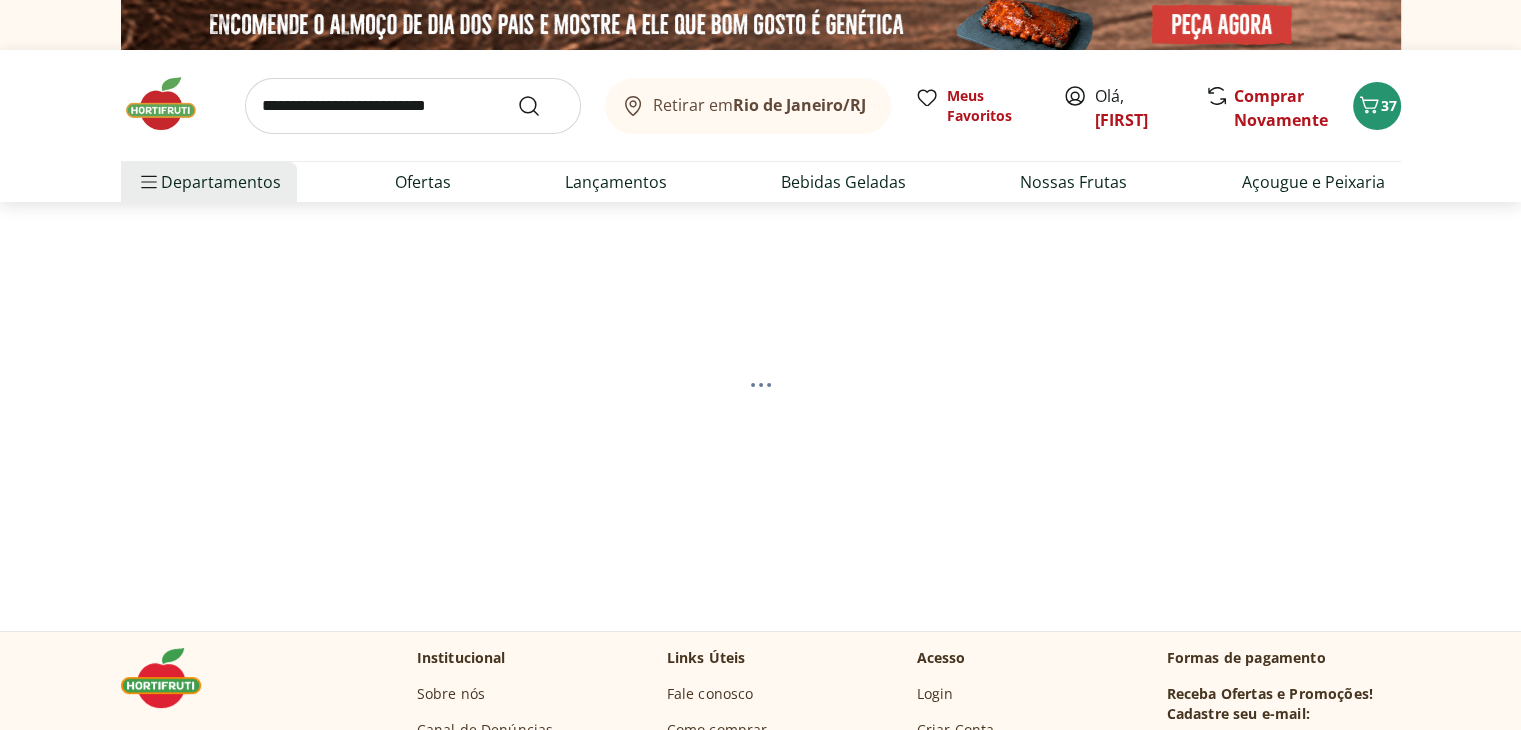 select on "**********" 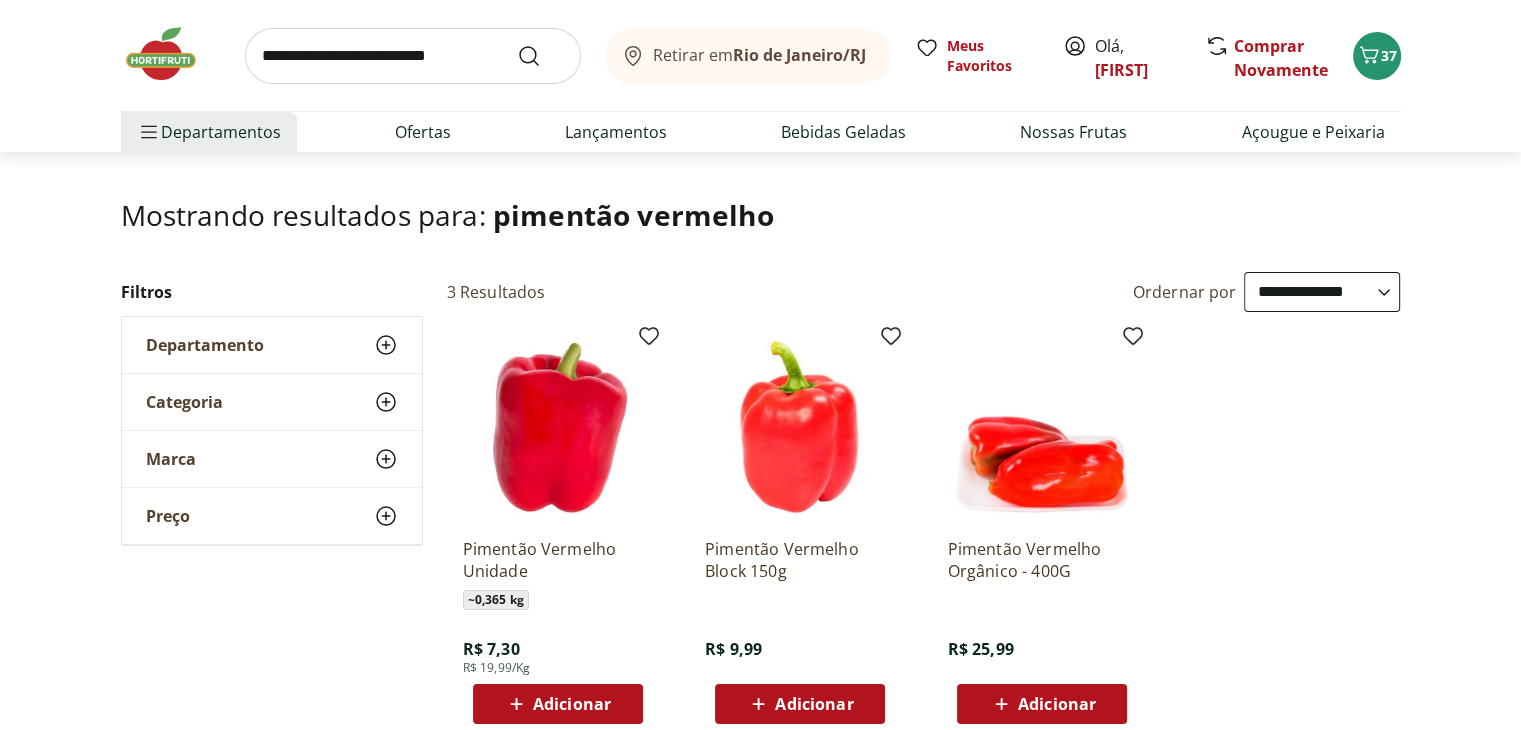 scroll, scrollTop: 200, scrollLeft: 0, axis: vertical 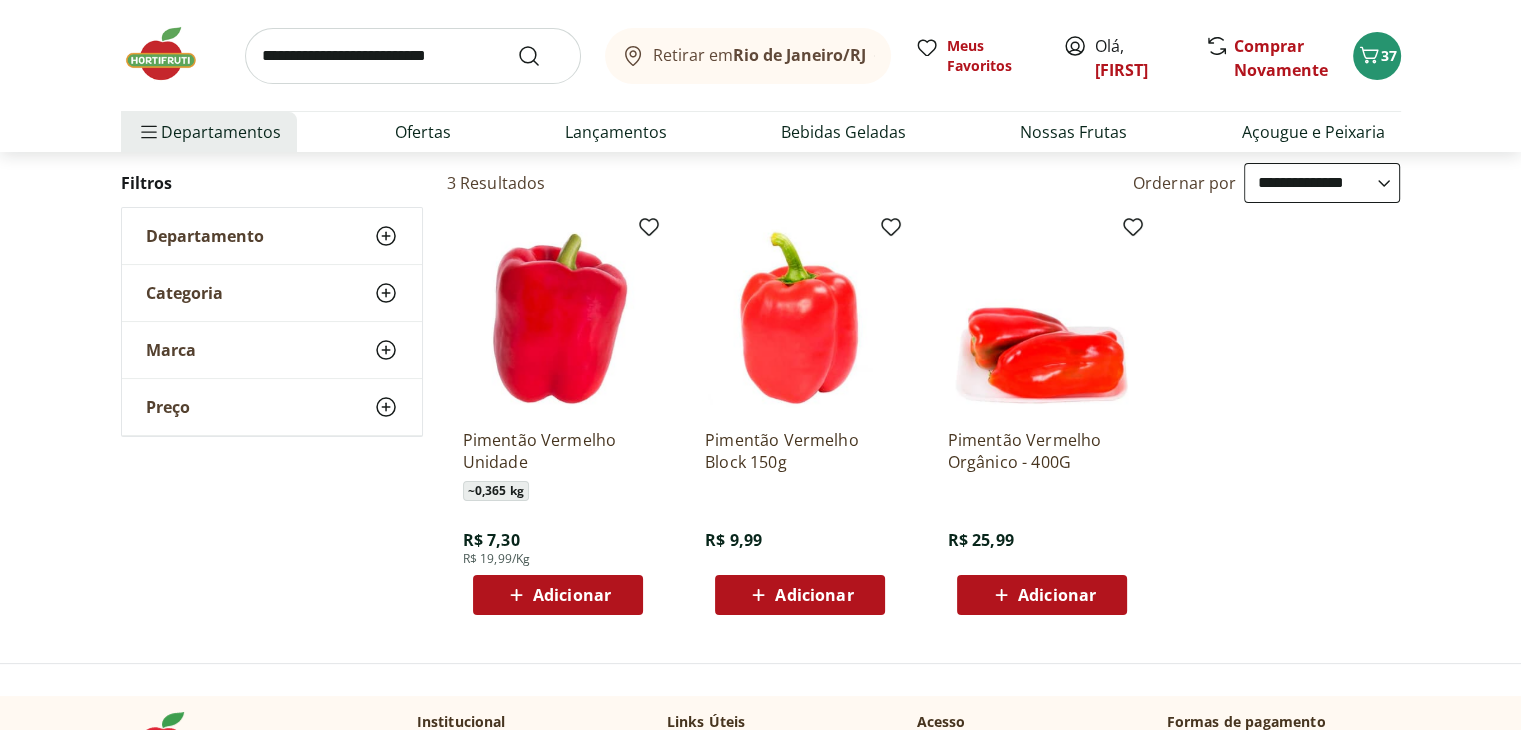 click on "Adicionar" at bounding box center (572, 595) 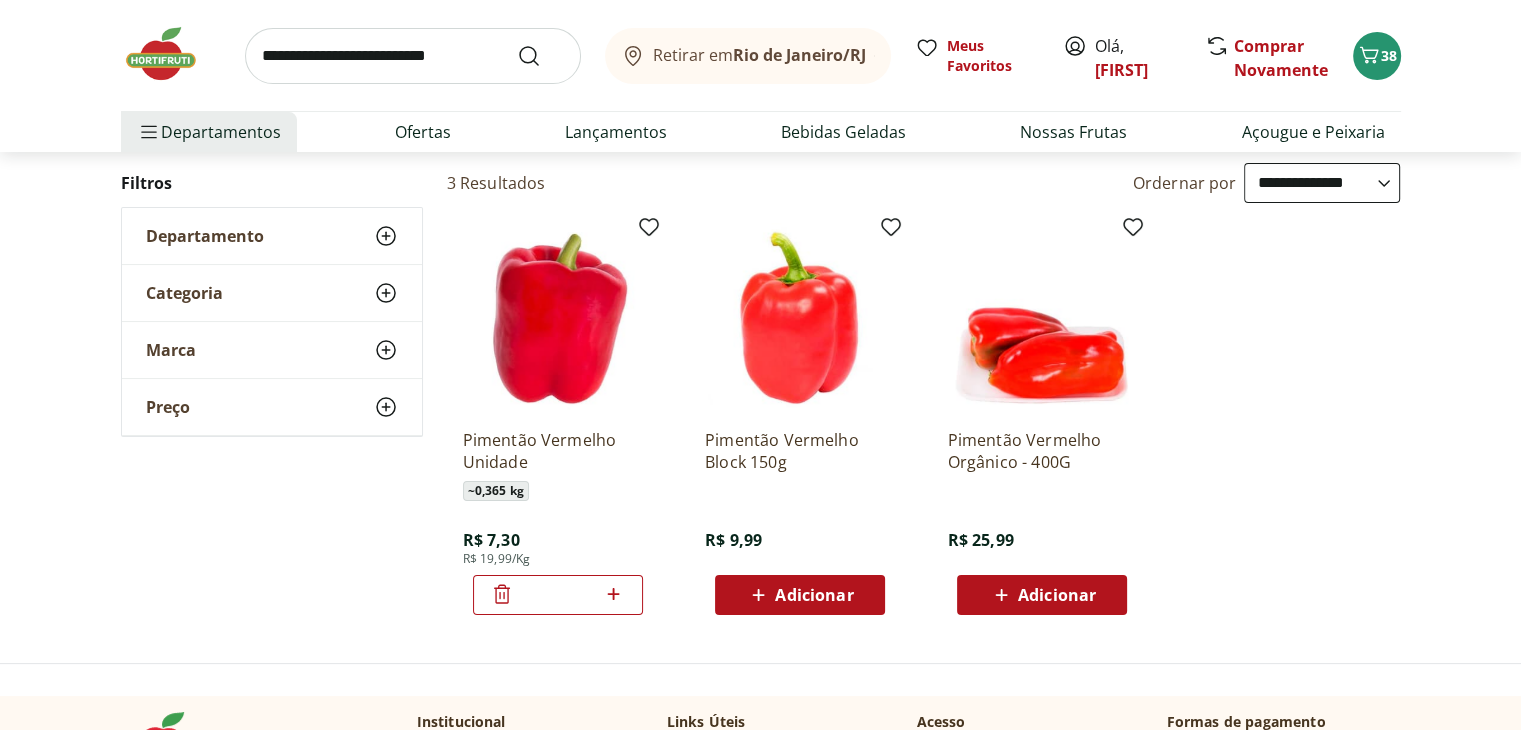 click at bounding box center [413, 56] 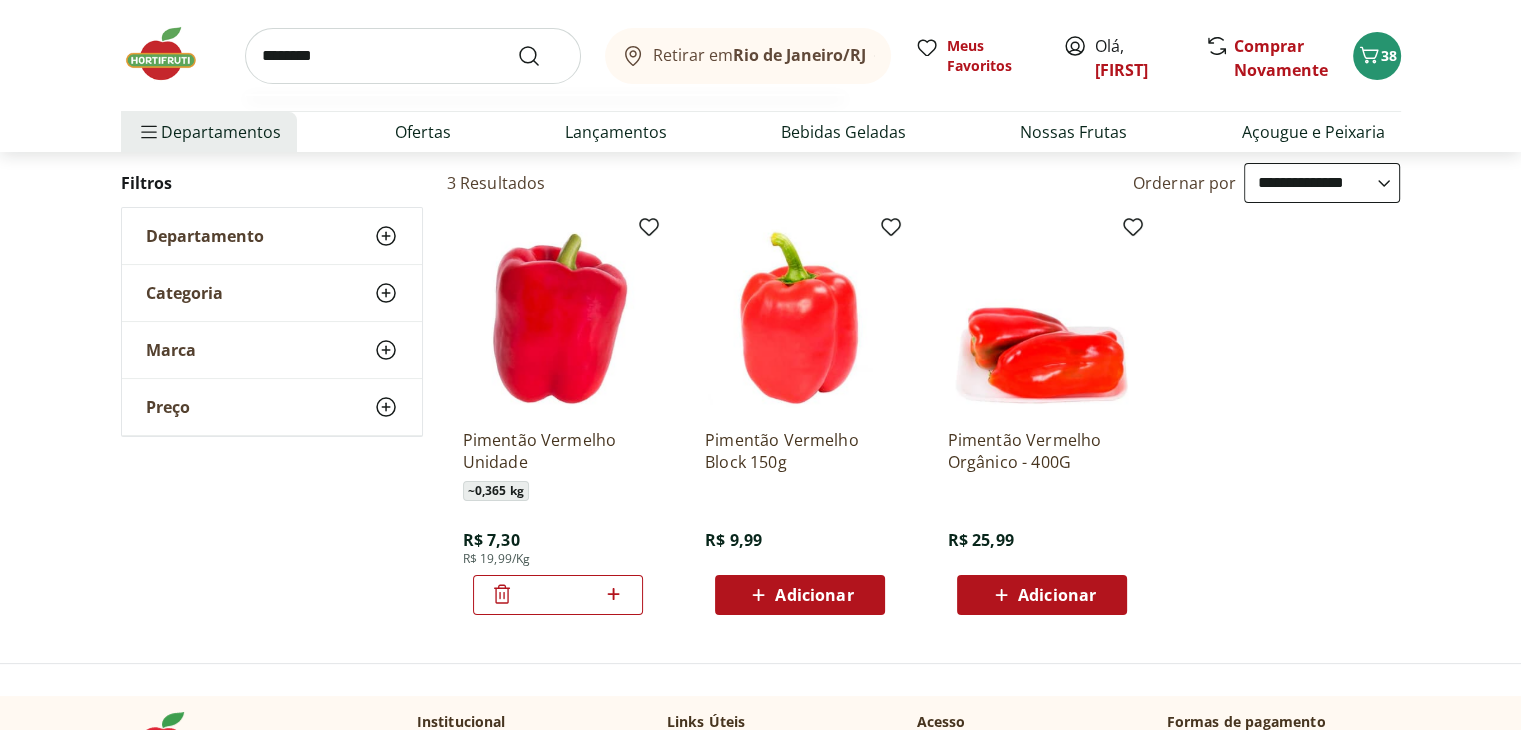 type on "*********" 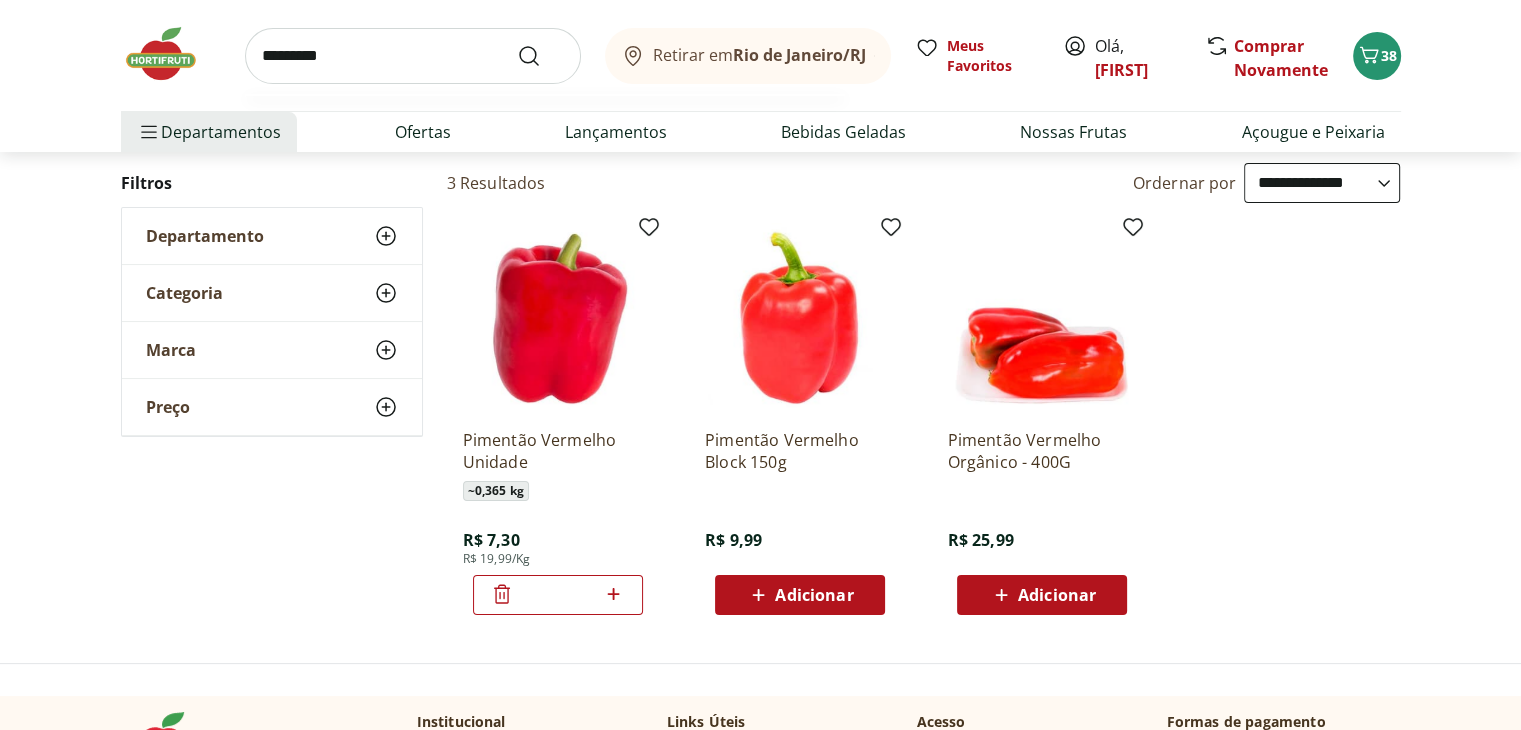 click at bounding box center [541, 56] 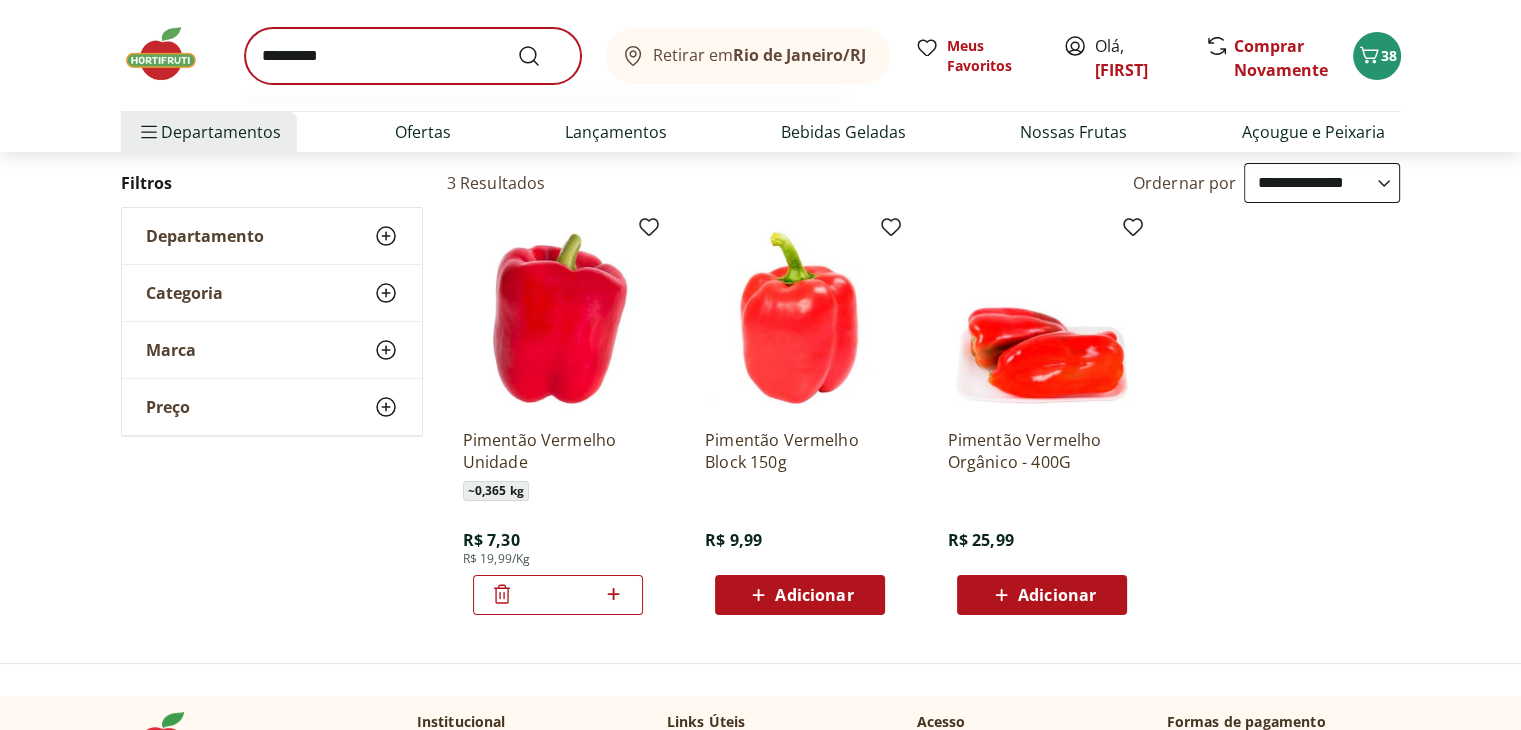scroll, scrollTop: 0, scrollLeft: 0, axis: both 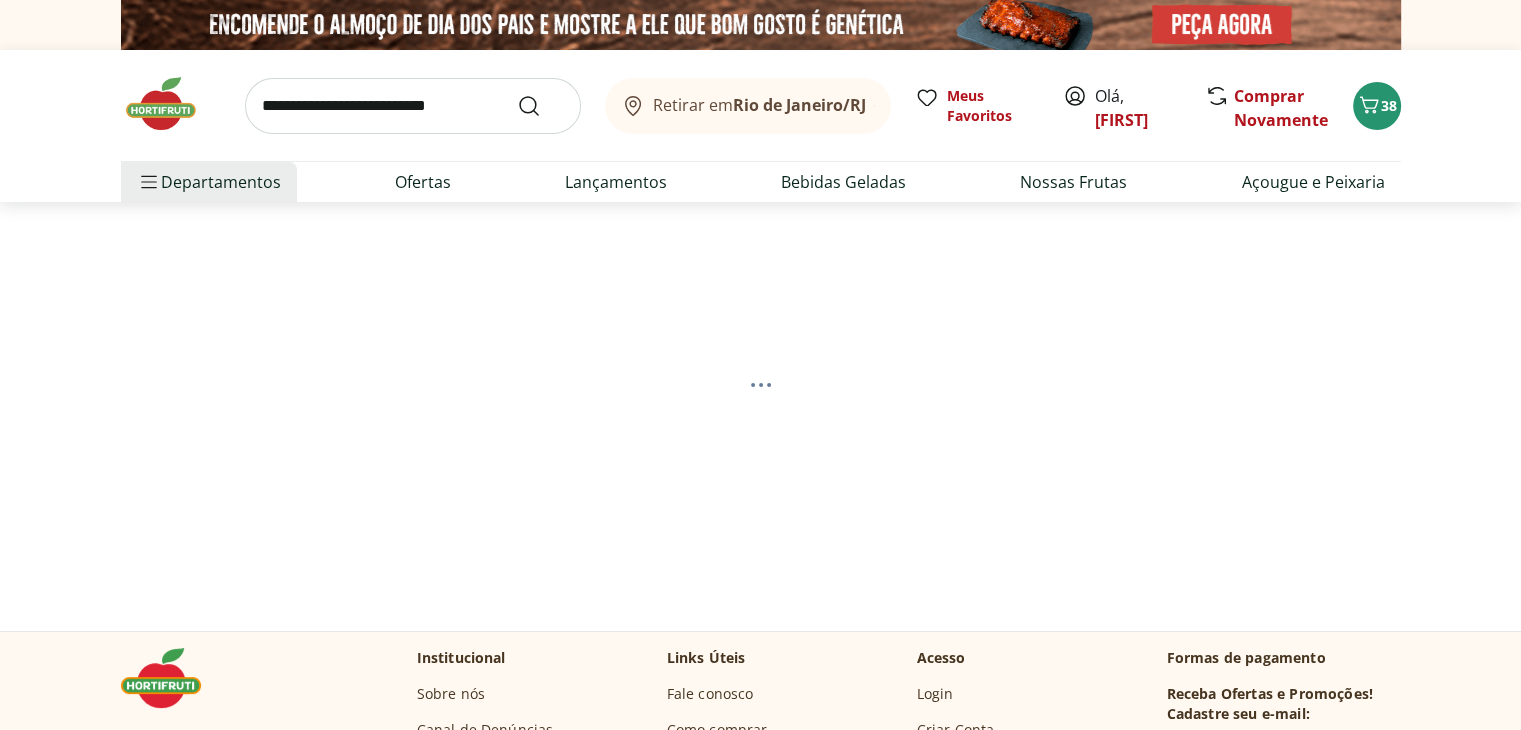 select on "**********" 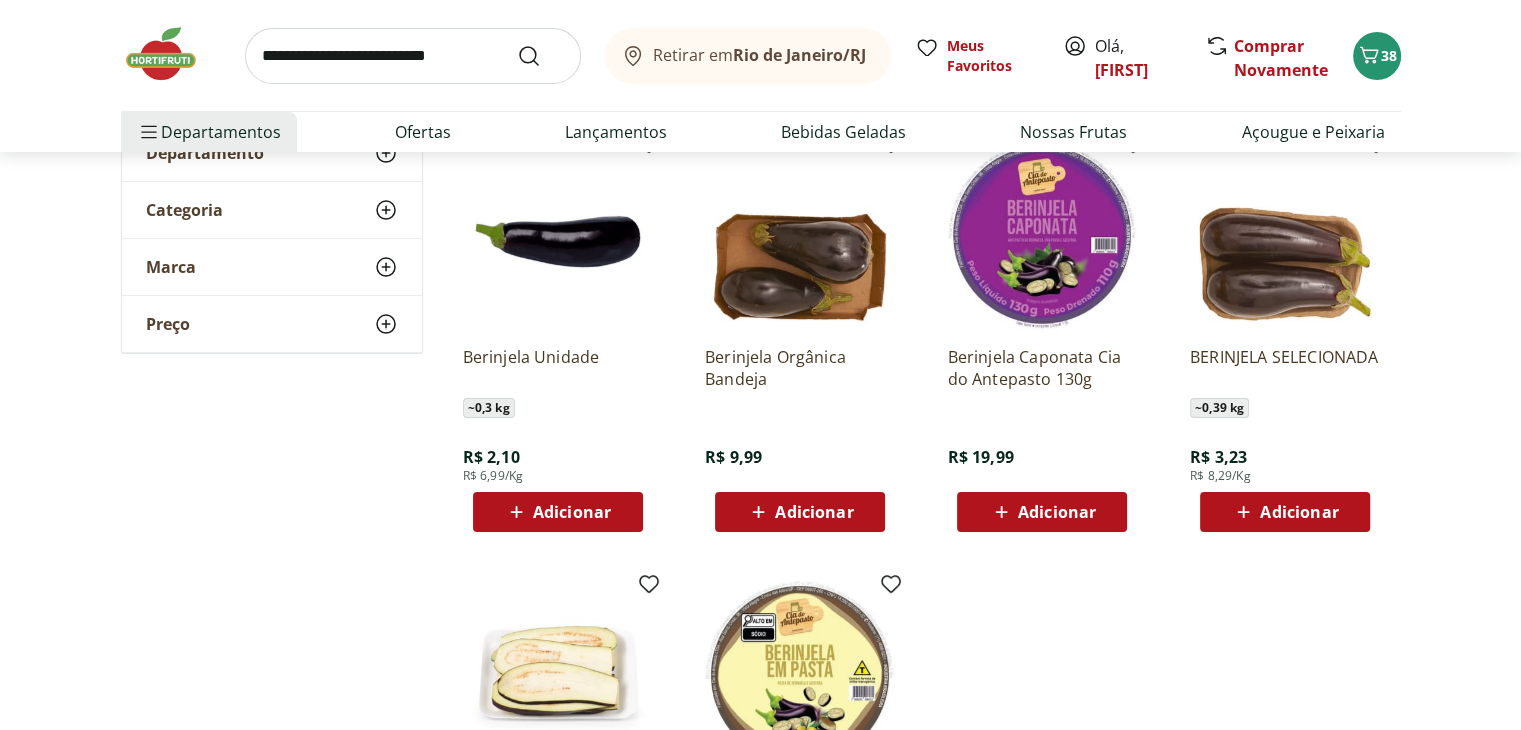 scroll, scrollTop: 300, scrollLeft: 0, axis: vertical 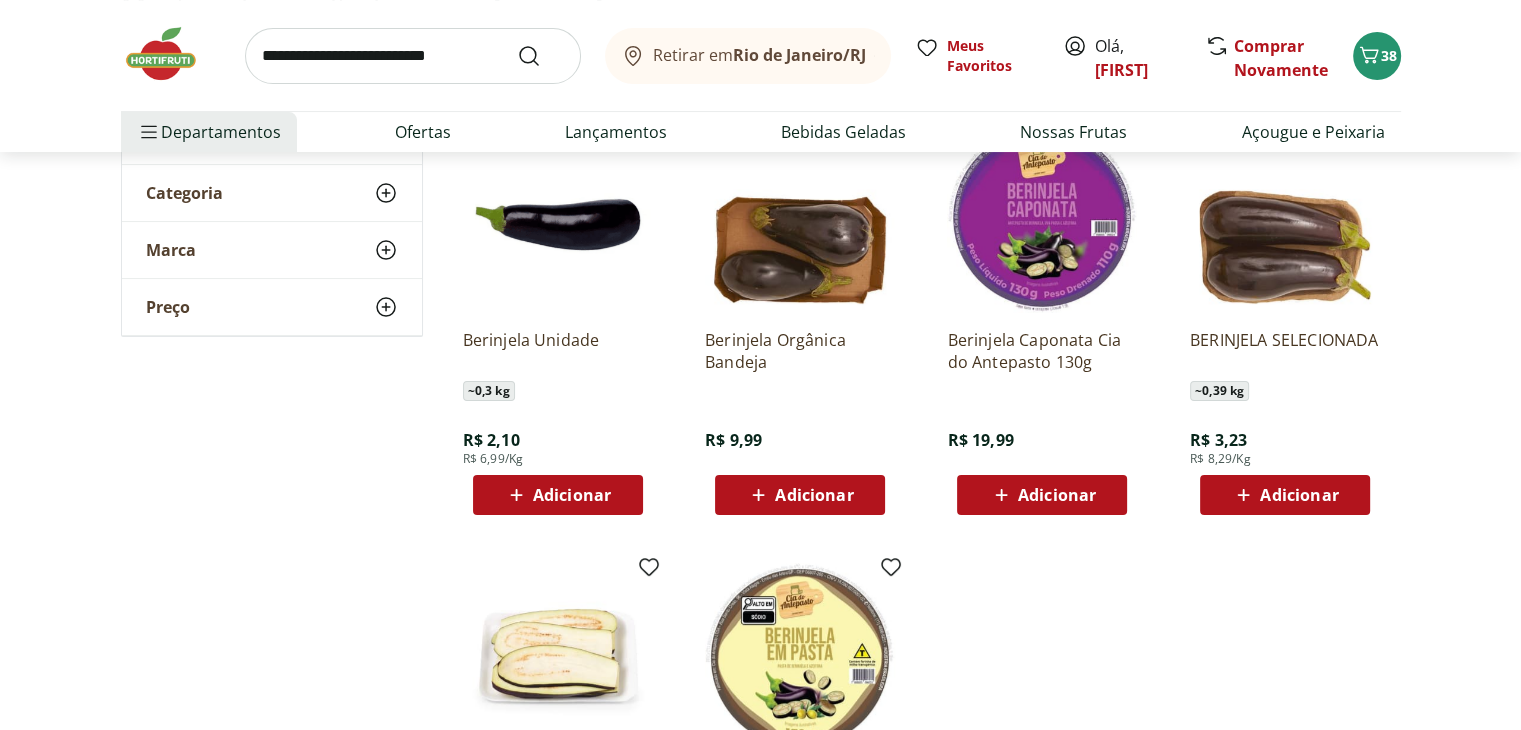 click on "Adicionar" at bounding box center [572, 495] 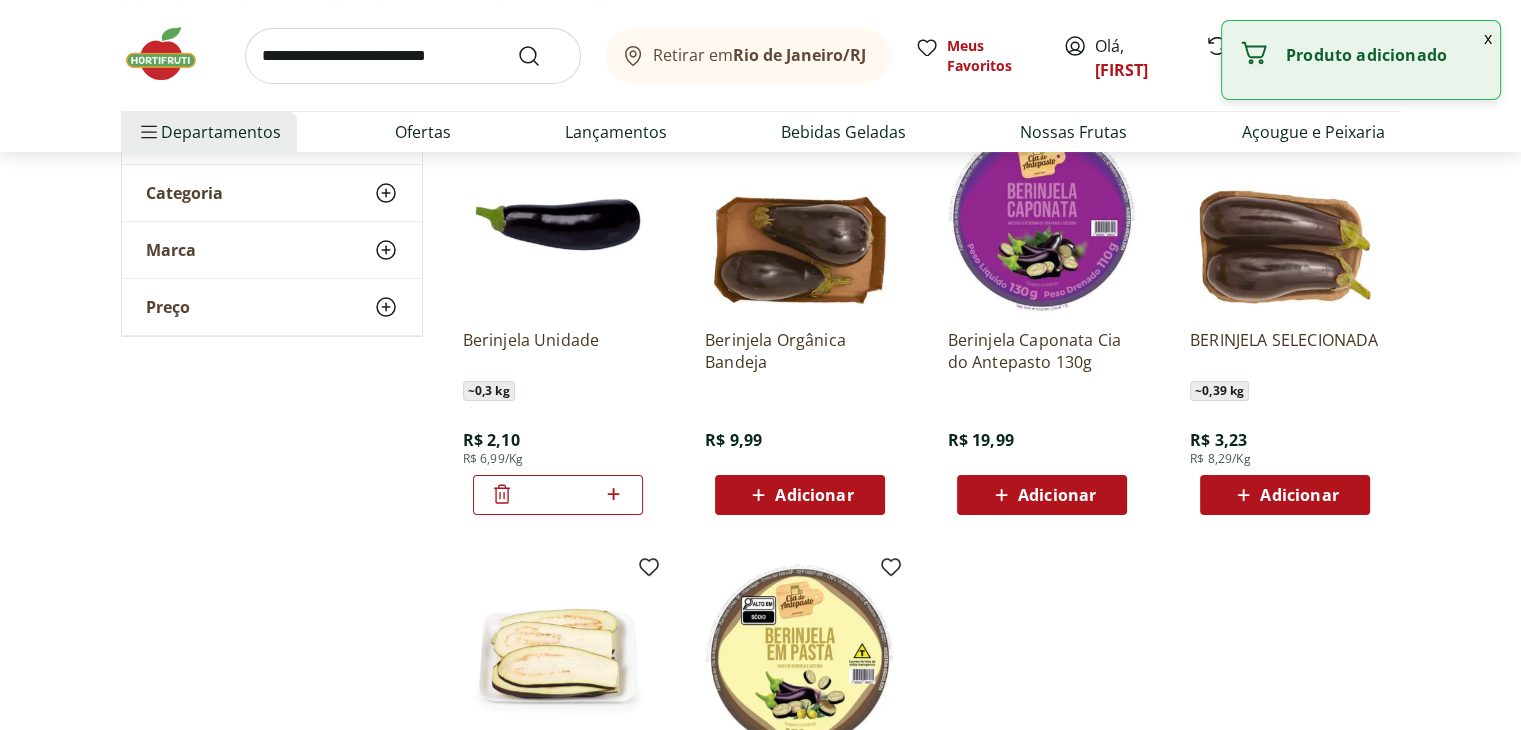 click 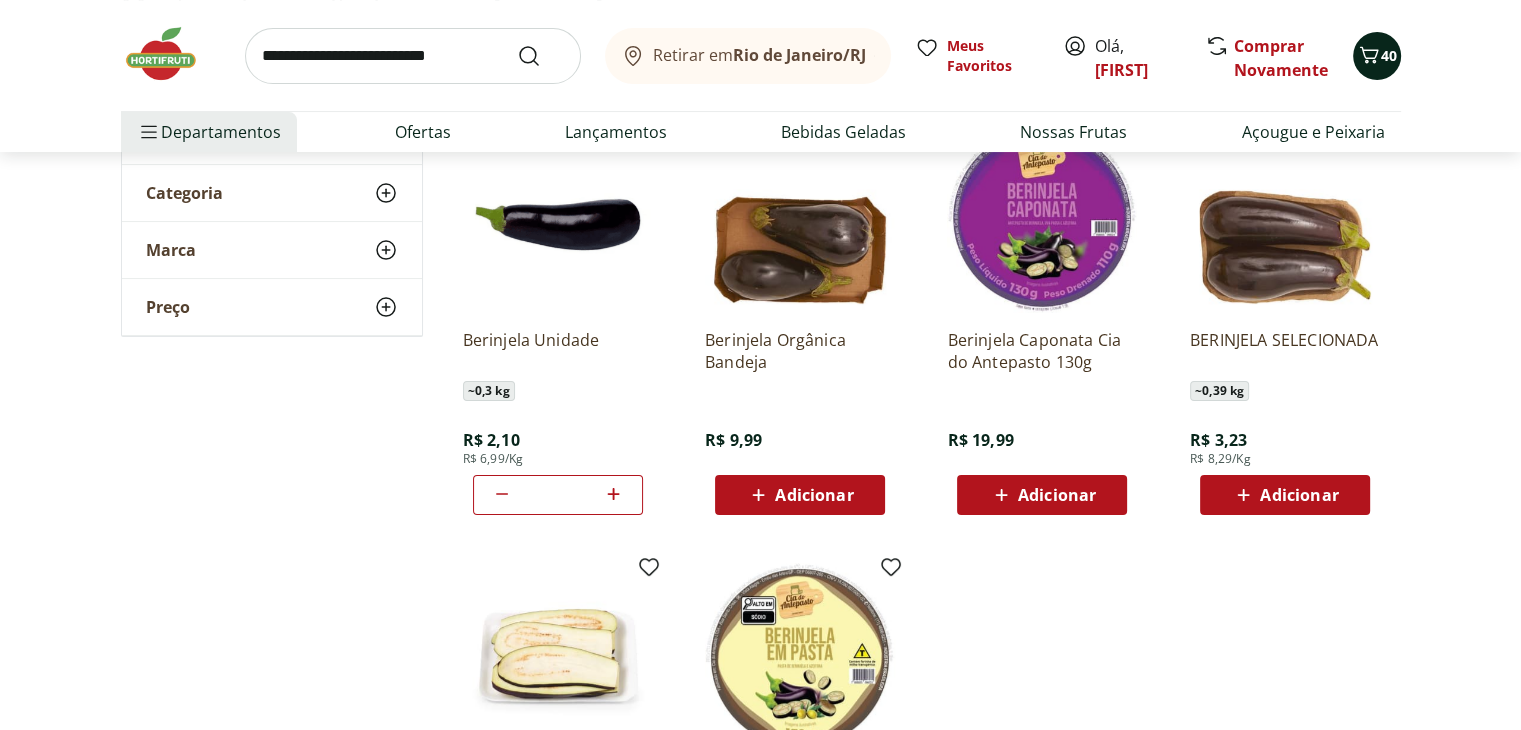 click 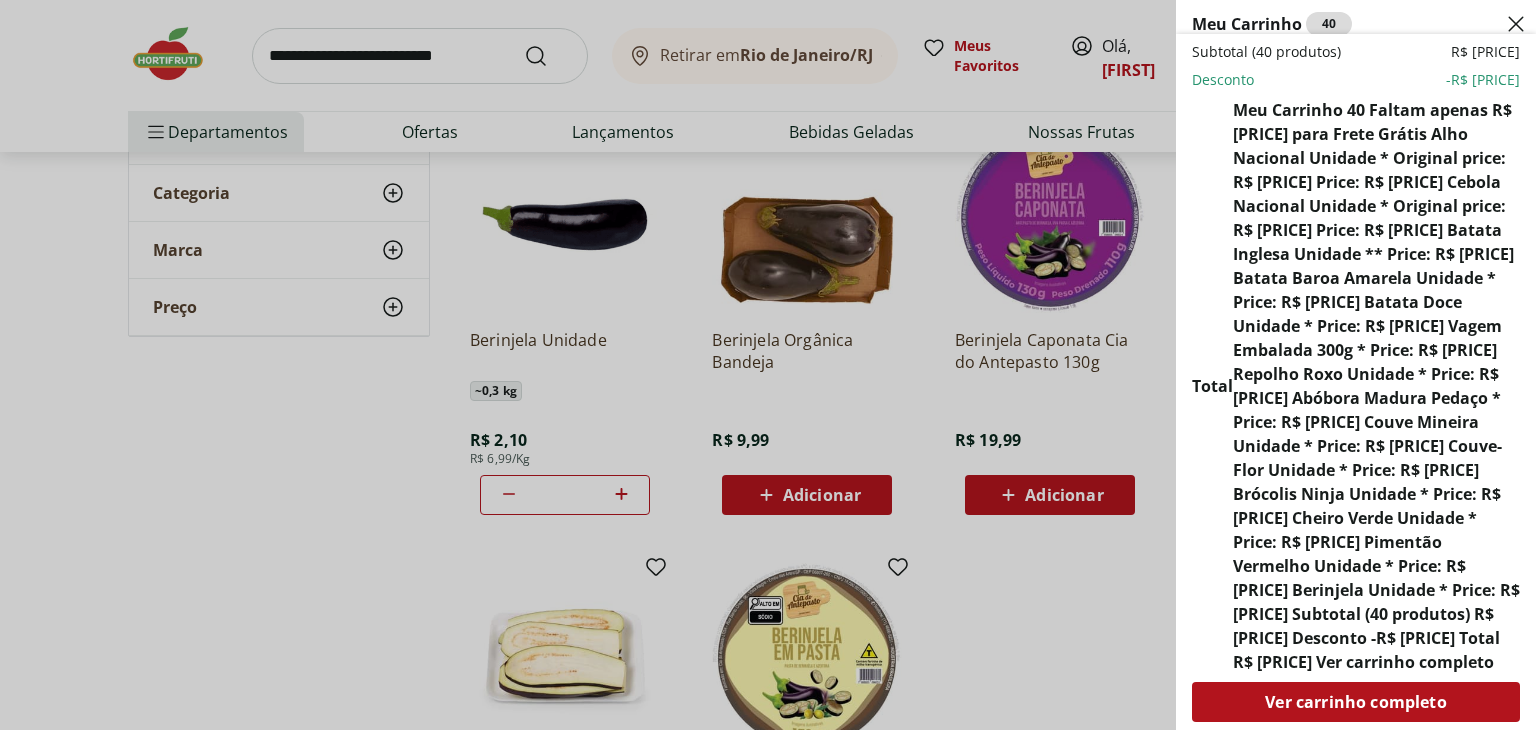 click on "Meu Carrinho 40 Faltam apenas  R$ 283,36  para Frete Grátis Alho Nacional Unidade * Original price: R$ 2,03 Price: R$ 1,79 Cebola Nacional Unidade * Original price: R$ 1,00 Price: R$ 0,75 Batata Inglesa Unidade ** Price: R$ 0,80 Batata Baroa Amarela Unidade * Price: R$ 3,51 Batata Doce Unidade * Price: R$ 1,53 Vagem Embalada 300g * Price: R$ 11,49 Repolho Roxo Unidade * Price: R$ 3,84 Abóbora Madura Pedaço * Price: R$ 8,49 Couve Mineira Unidade * Price: R$ 3,79 Couve-Flor Unidade * Price: R$ 6,99 Brócolis Ninja Unidade * Price: R$ 9,99 Cheiro Verde Unidade * Price: R$ 1,99 Pimentão Vermelho Unidade * Price: R$ 7,30 Berinjela Unidade * Price: R$ 2,10 Subtotal (40 produtos) R$ 118,10 Desconto -R$ 2,46 Total R$ 115,64 Ver carrinho completo" at bounding box center (768, 365) 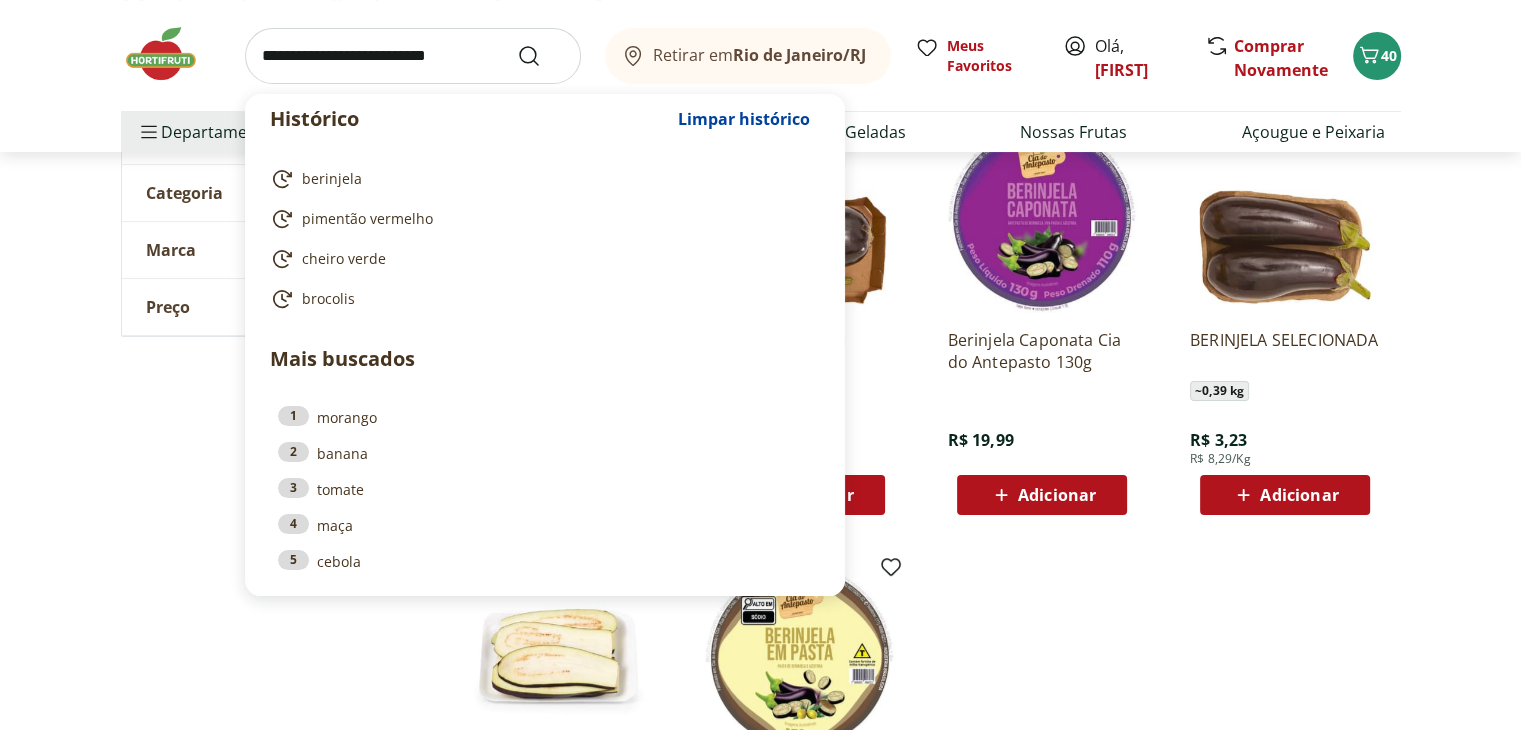 click at bounding box center (413, 56) 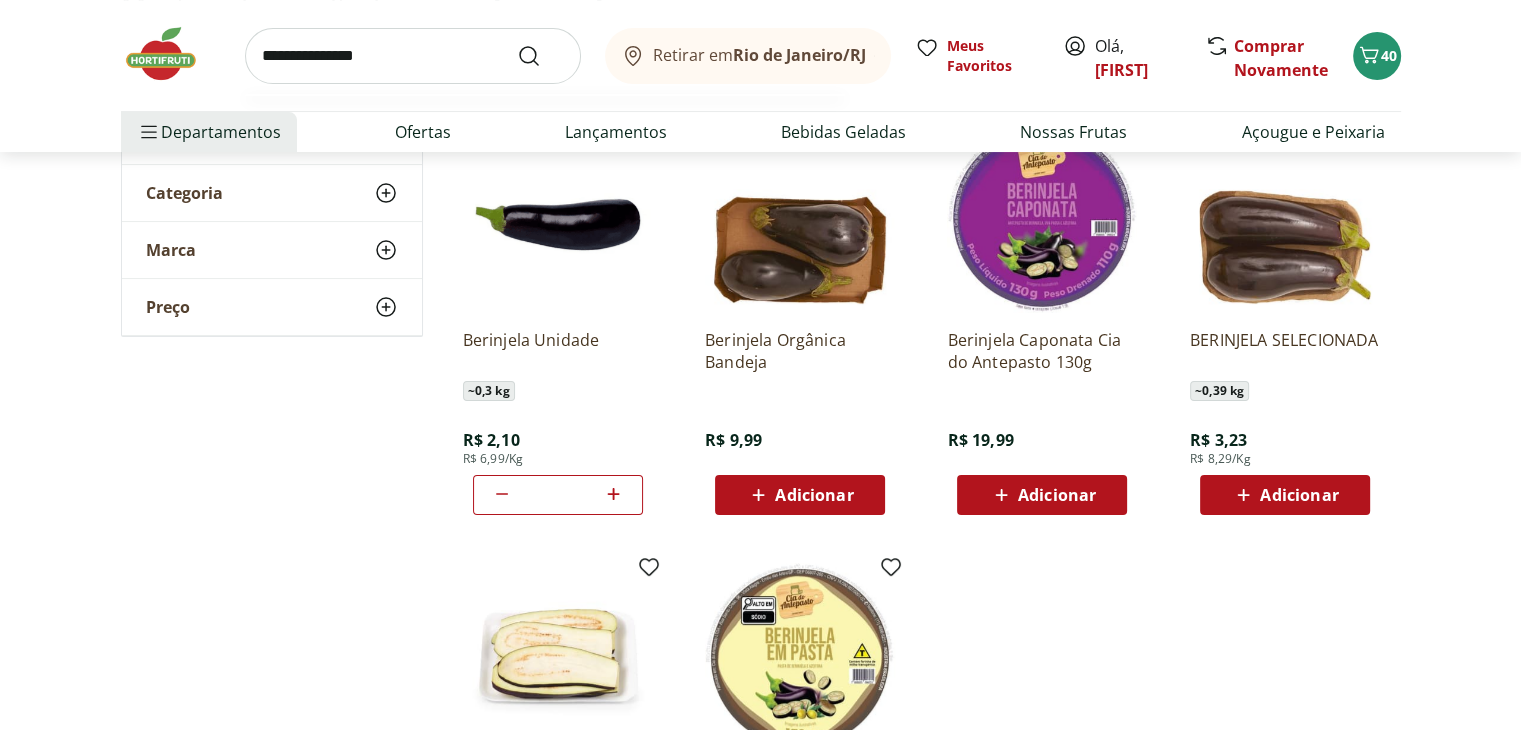 type on "**********" 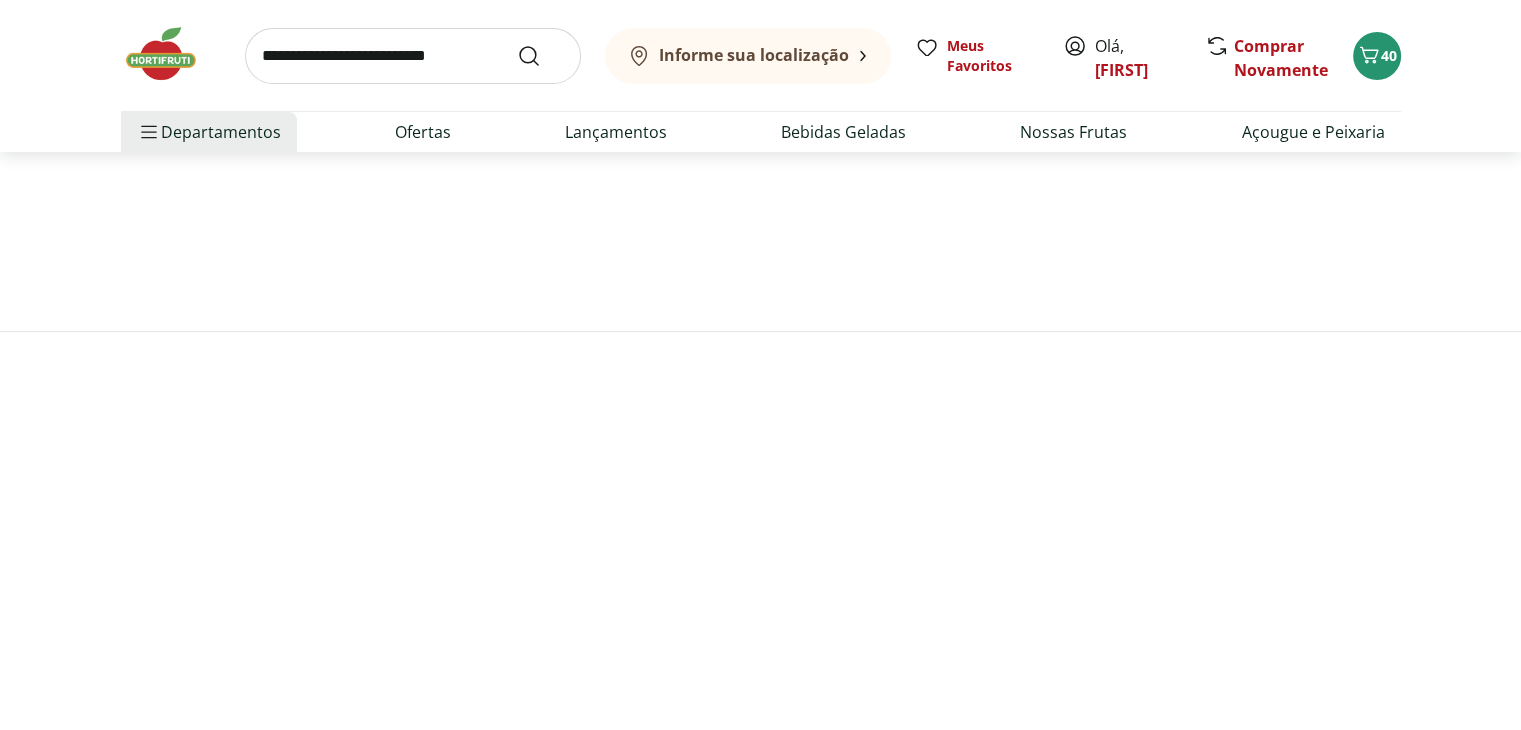 scroll, scrollTop: 0, scrollLeft: 0, axis: both 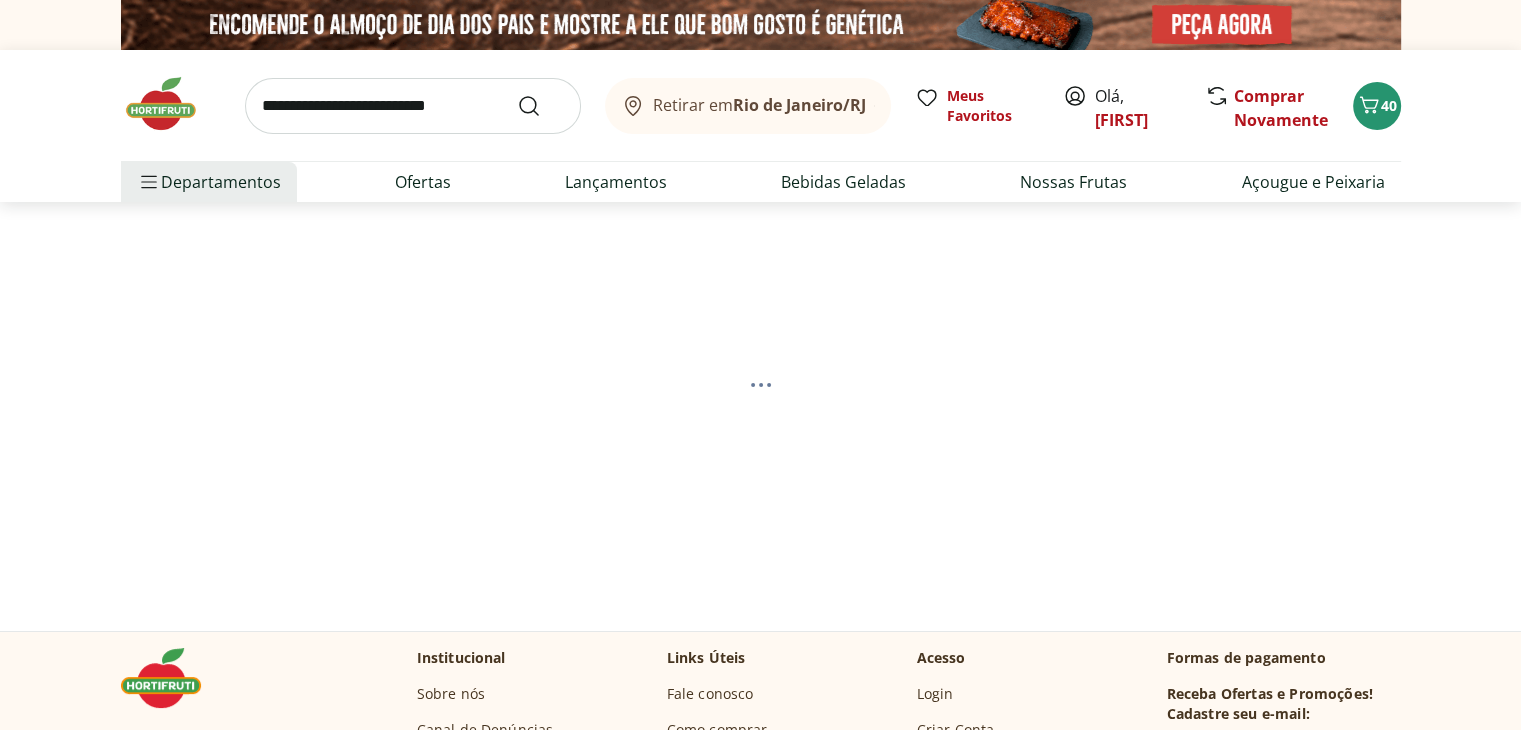 select on "**********" 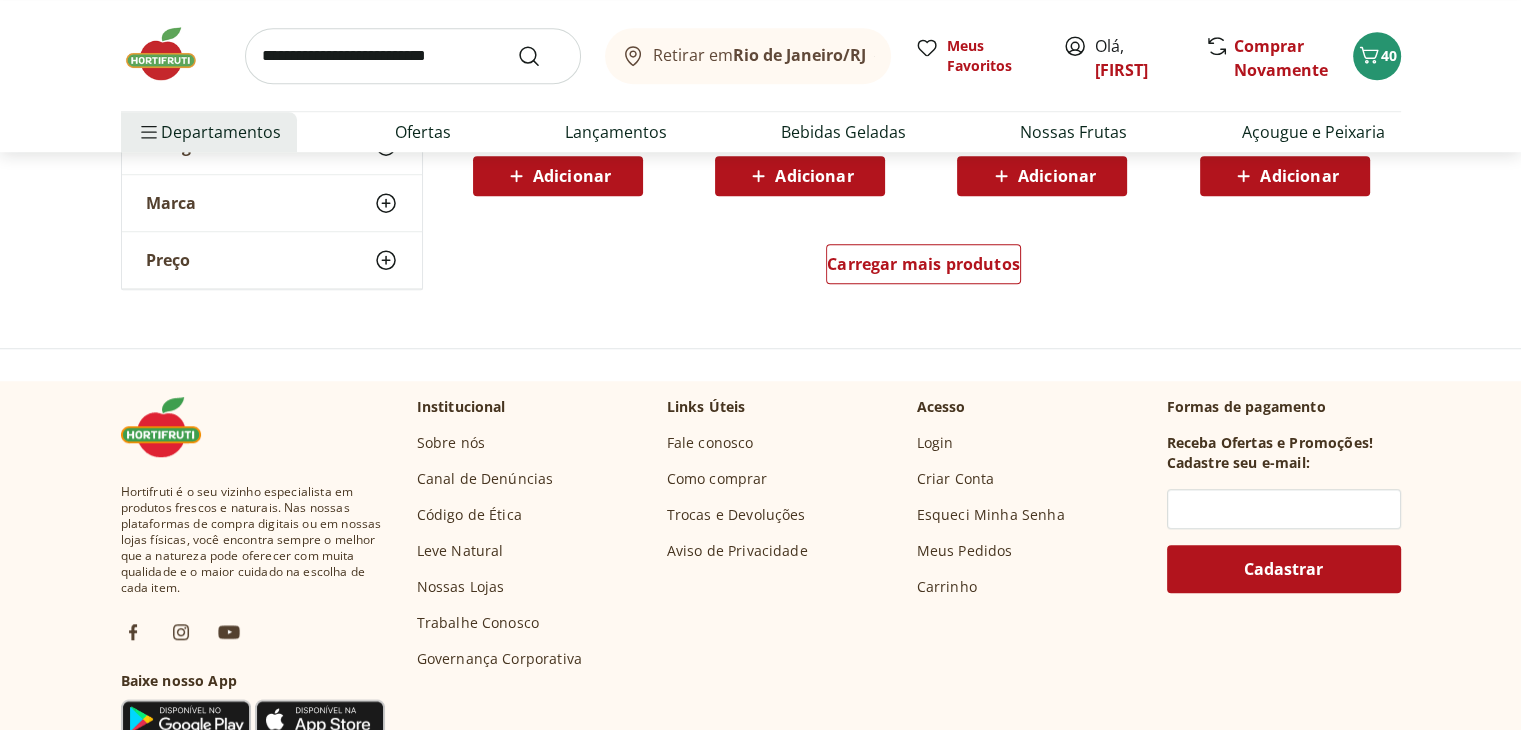 scroll, scrollTop: 1500, scrollLeft: 0, axis: vertical 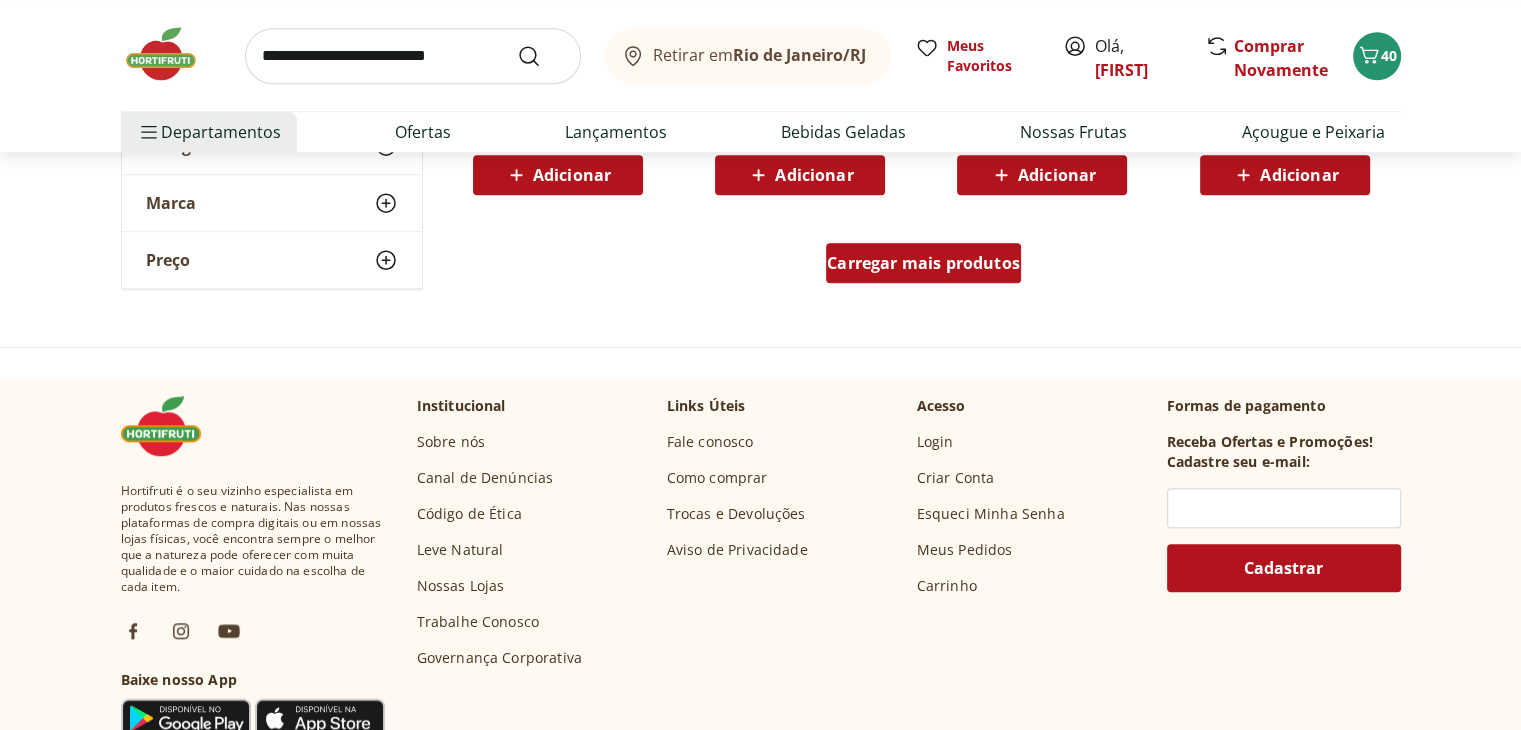 click on "Carregar mais produtos" at bounding box center [923, 263] 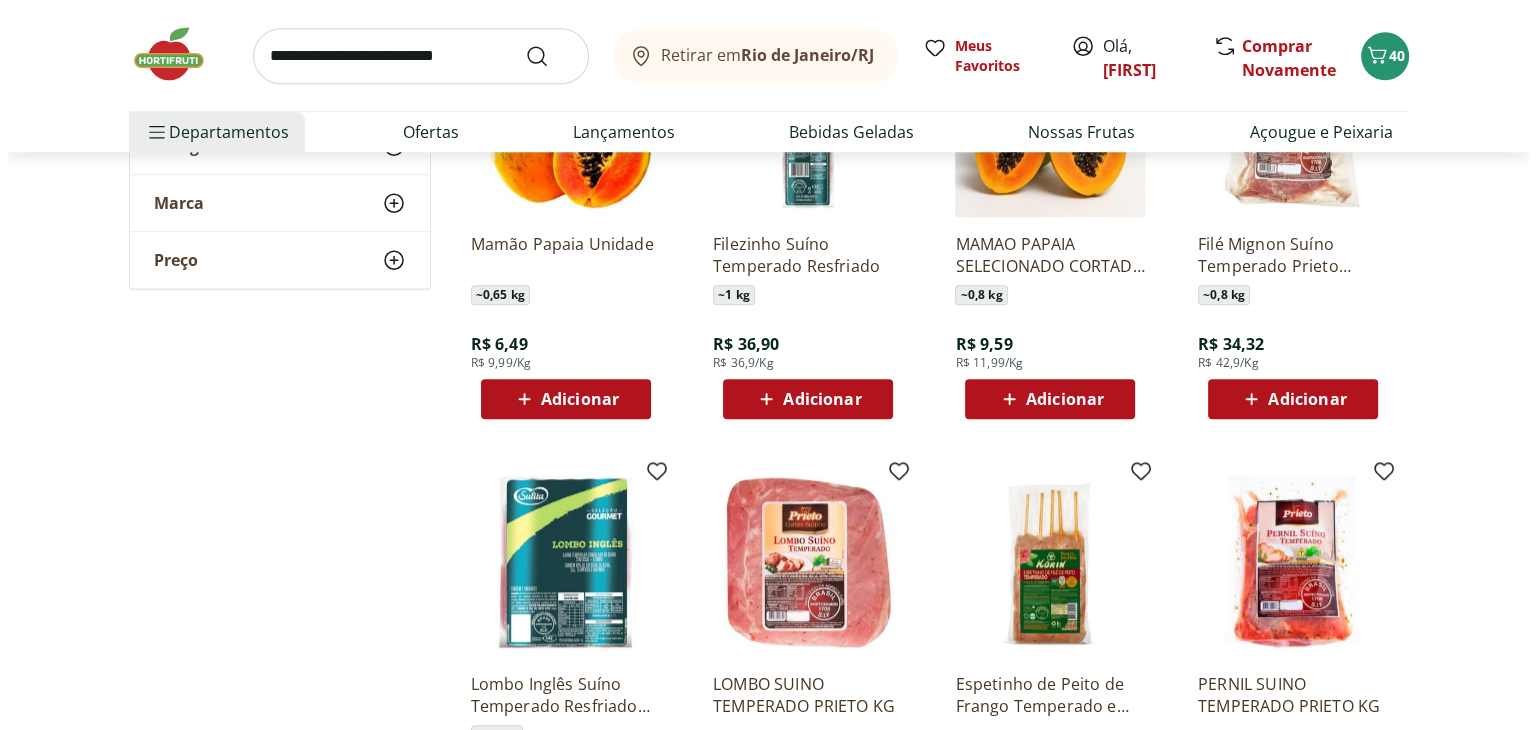 scroll, scrollTop: 1200, scrollLeft: 0, axis: vertical 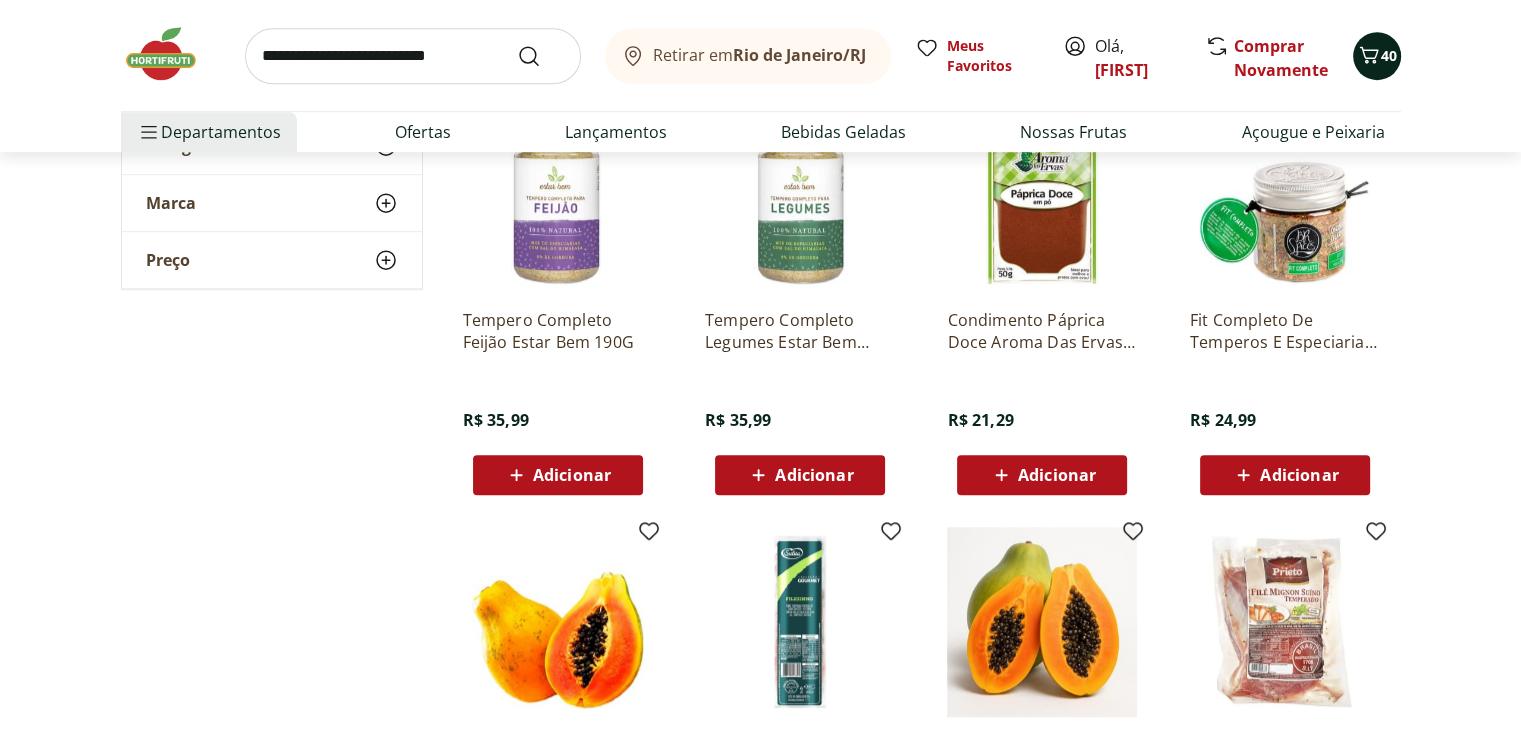 click 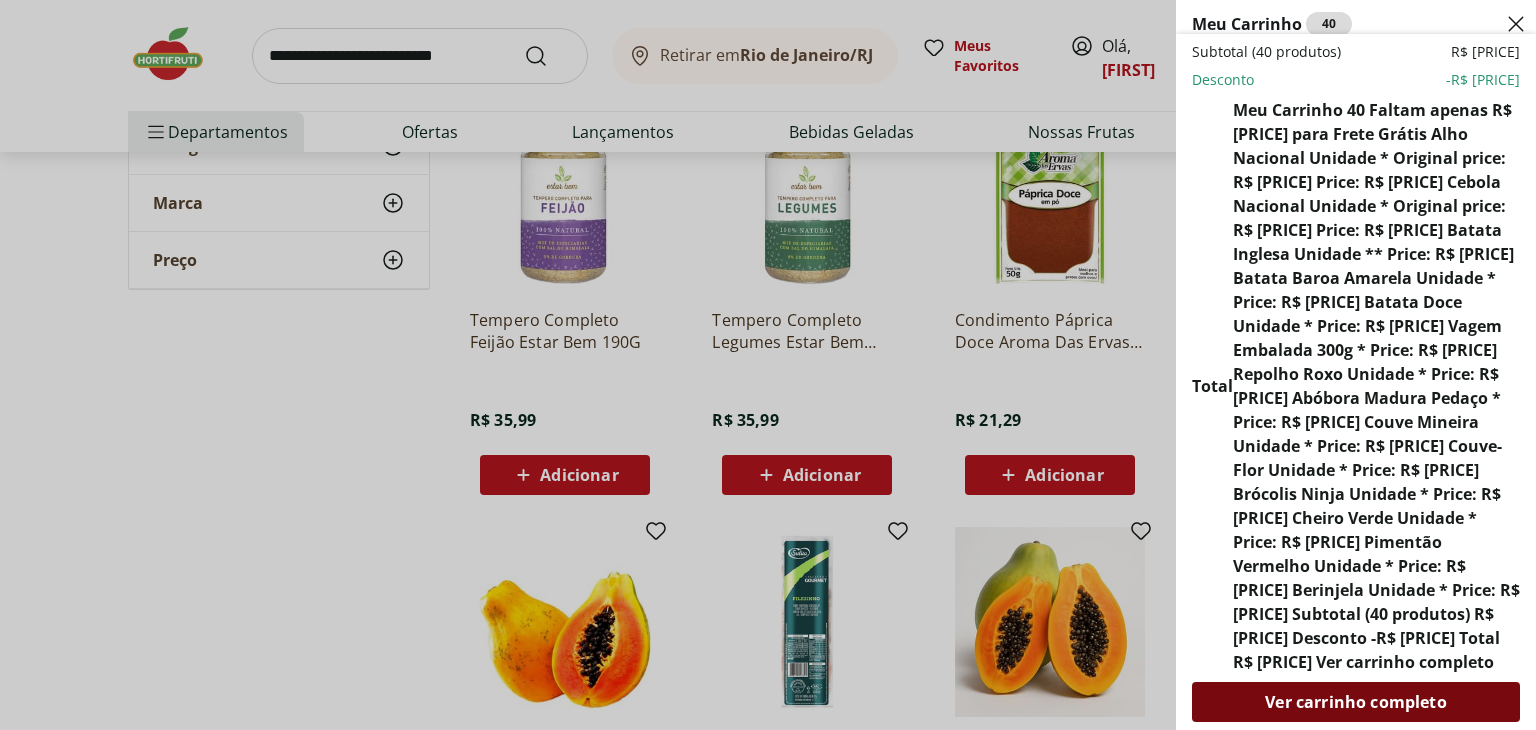click on "Ver carrinho completo" at bounding box center [1356, 702] 